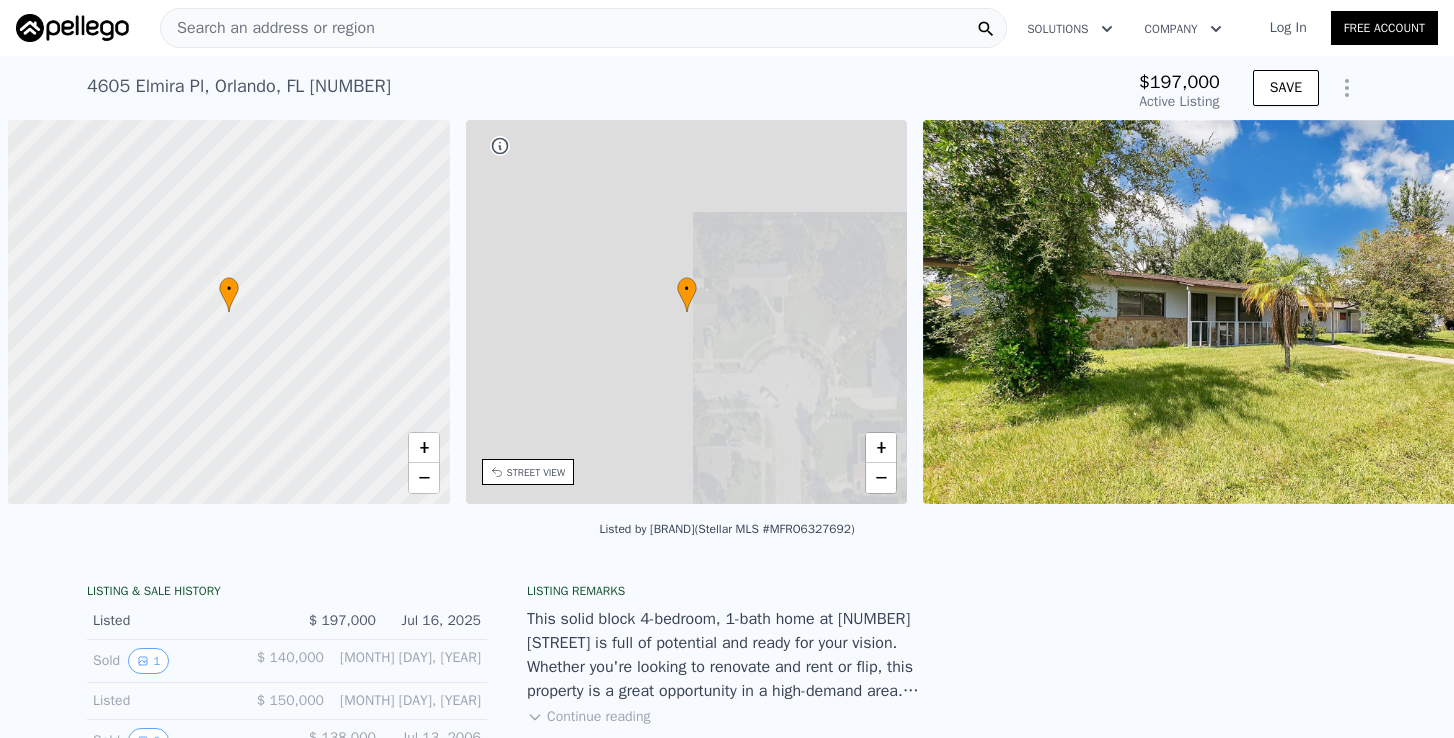 scroll, scrollTop: 0, scrollLeft: 0, axis: both 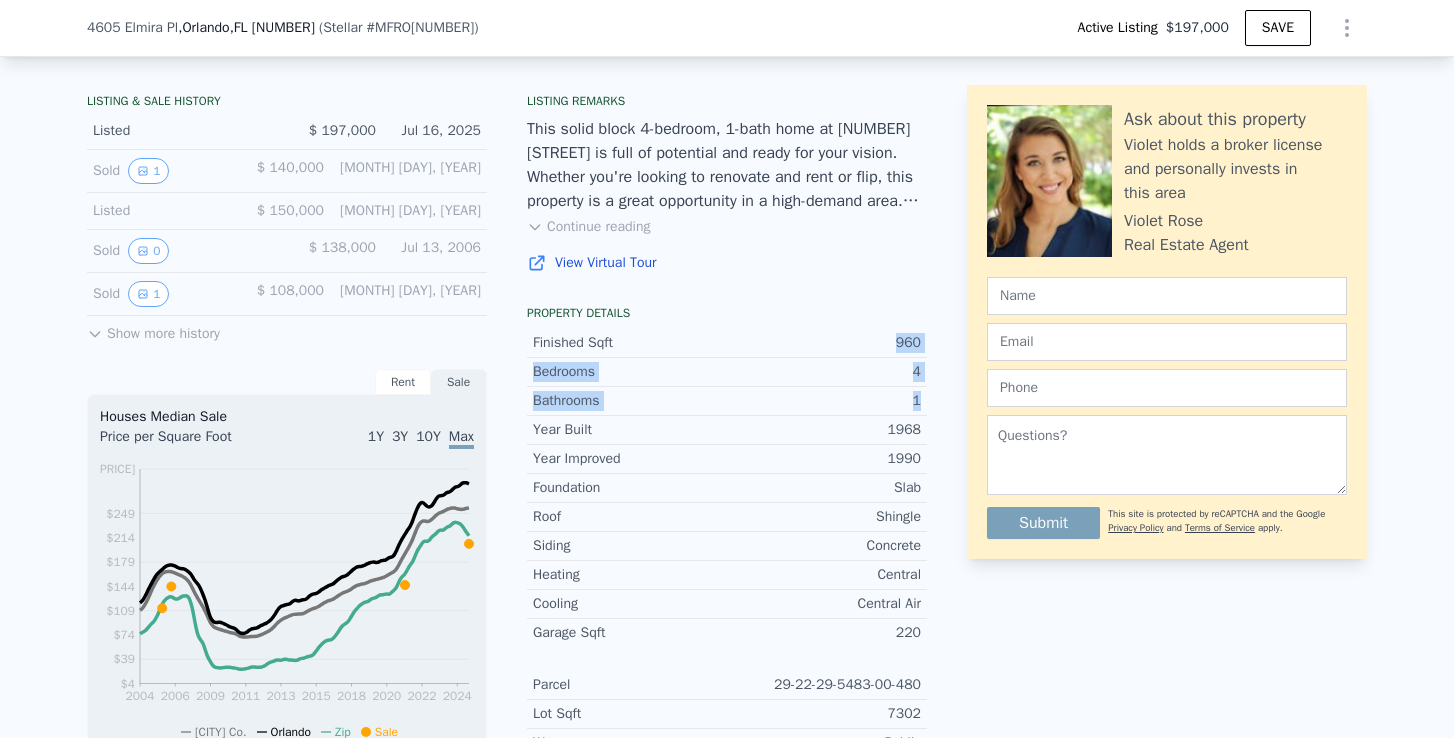 drag, startPoint x: 892, startPoint y: 326, endPoint x: 917, endPoint y: 403, distance: 80.95678 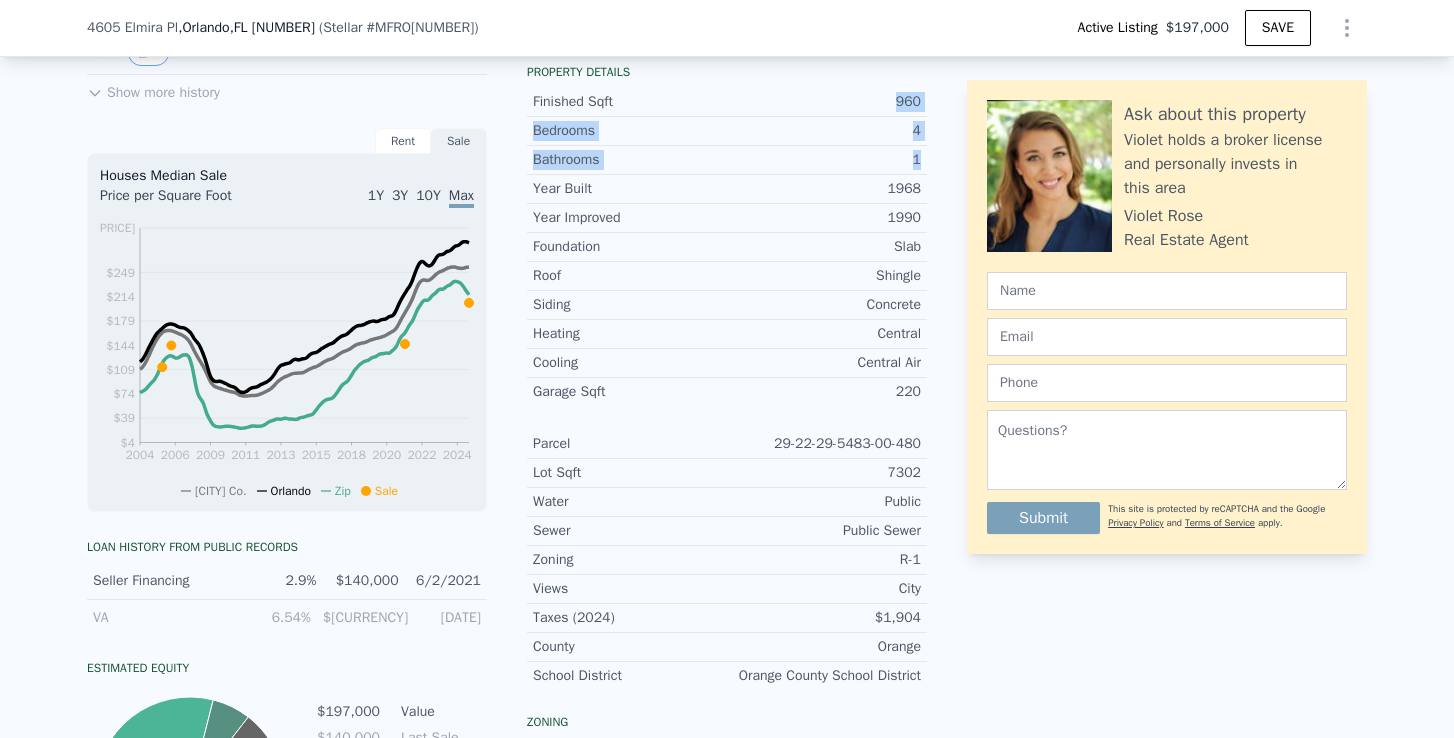 scroll, scrollTop: 779, scrollLeft: 0, axis: vertical 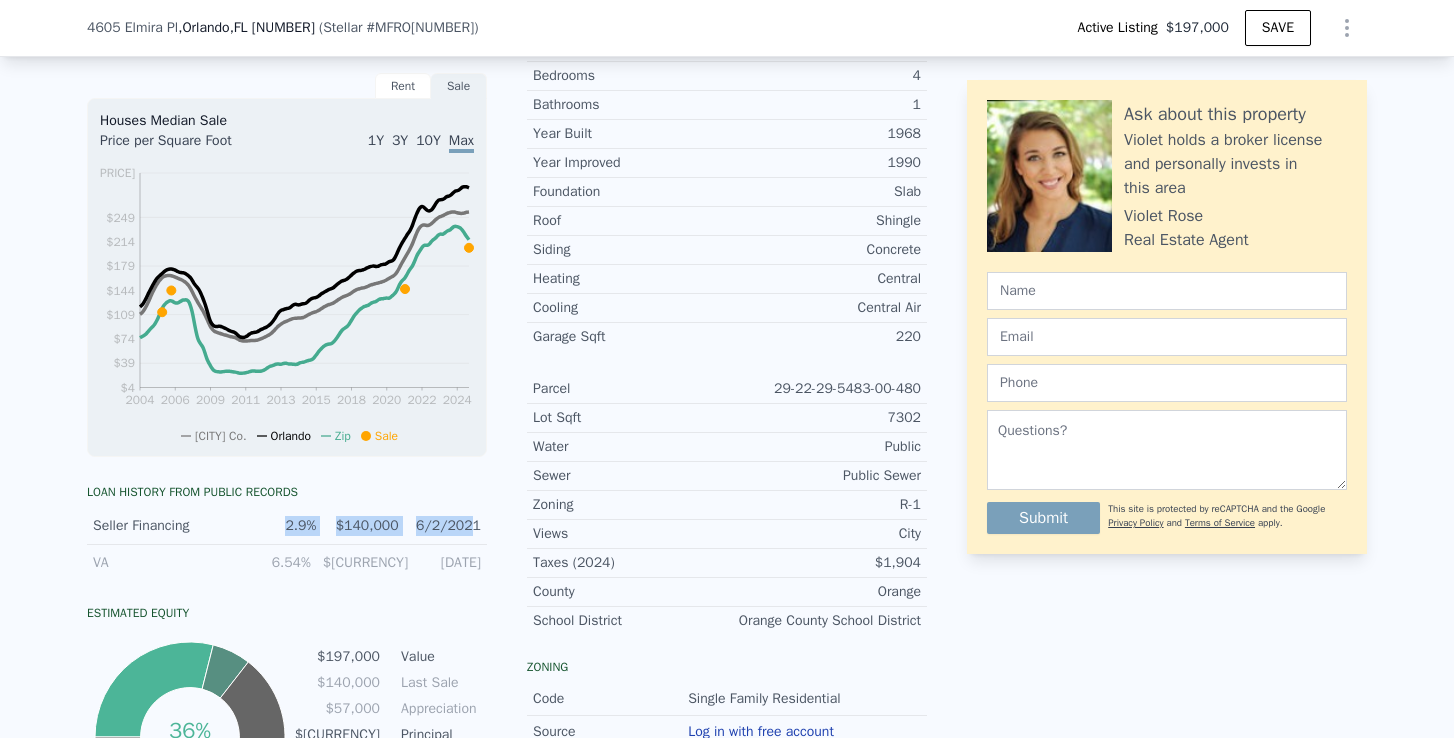 drag, startPoint x: 283, startPoint y: 526, endPoint x: 477, endPoint y: 521, distance: 194.06442 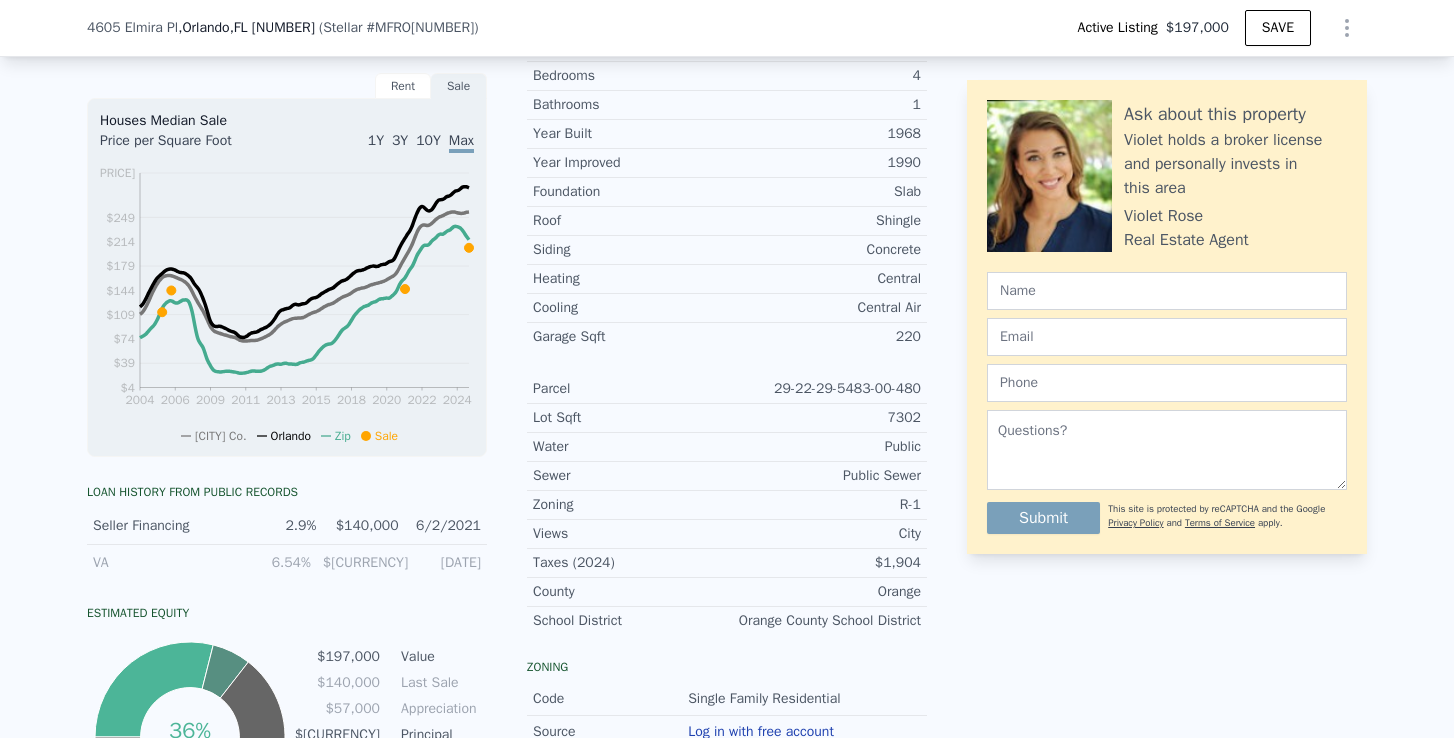 click on "LISTING & SALE HISTORY Listed $[CURRENCY] [DATE] Sold 1 $[CURRENCY] [DATE] Listed $[CURRENCY] [DATE] Sold 0 $[CURRENCY] [DATE] Sold 1 $[CURRENCY] [DATE] Sold 1 $[CURRENCY] [DATE] Price Decrease $[CURRENCY] [DATE] Listed $[CURRENCY] [DATE]  Show more history Rent Sale Rent over time Price per Square Foot 1Y 3Y 10Y Max 2004 2007 2009 2011 2013 2015 2017 2020 2022 2024 $[CURRENCY] $[CURRENCY] $[CURRENCY] $[CURRENCY] $[CURRENCY] $[CURRENCY] $[CURRENCY] [REGION] [METRO] [DATE] Houses Median Sale Price per Square Foot 1Y 3Y 10Y Max 2004 2006 2009 2011 2013 2015 2018 2020 2022 2024 $[CURRENCY] $[CURRENCY] $[CURRENCY] $[CURRENCY] $[CURRENCY] $[CURRENCY] $[CURRENCY] $[CURRENCY] $[CURRENCY] [REGION] [METRO] Zip Sale [DATE] Loan history from public records Seller Financing 2.9% $[CURRENCY] [DATE] VA 6.54% $[CURRENCY] [DATE] Estimated Equity 36% equity $[CURRENCY] Last Sale $[CURRENCY] Appreciation $[CURRENCY] Principal $[CURRENCY] Initial Loan $[CURRENCY] Paid Down $[CURRENCY] Equity Listing remarks  Continue reading    View Virtual Tour Property details Finished Sqft [NUMBER] Bedrooms [NUMBER] Bathrooms [NUMBER] Year Built [YEAR] [YEAR]" at bounding box center [507, 417] 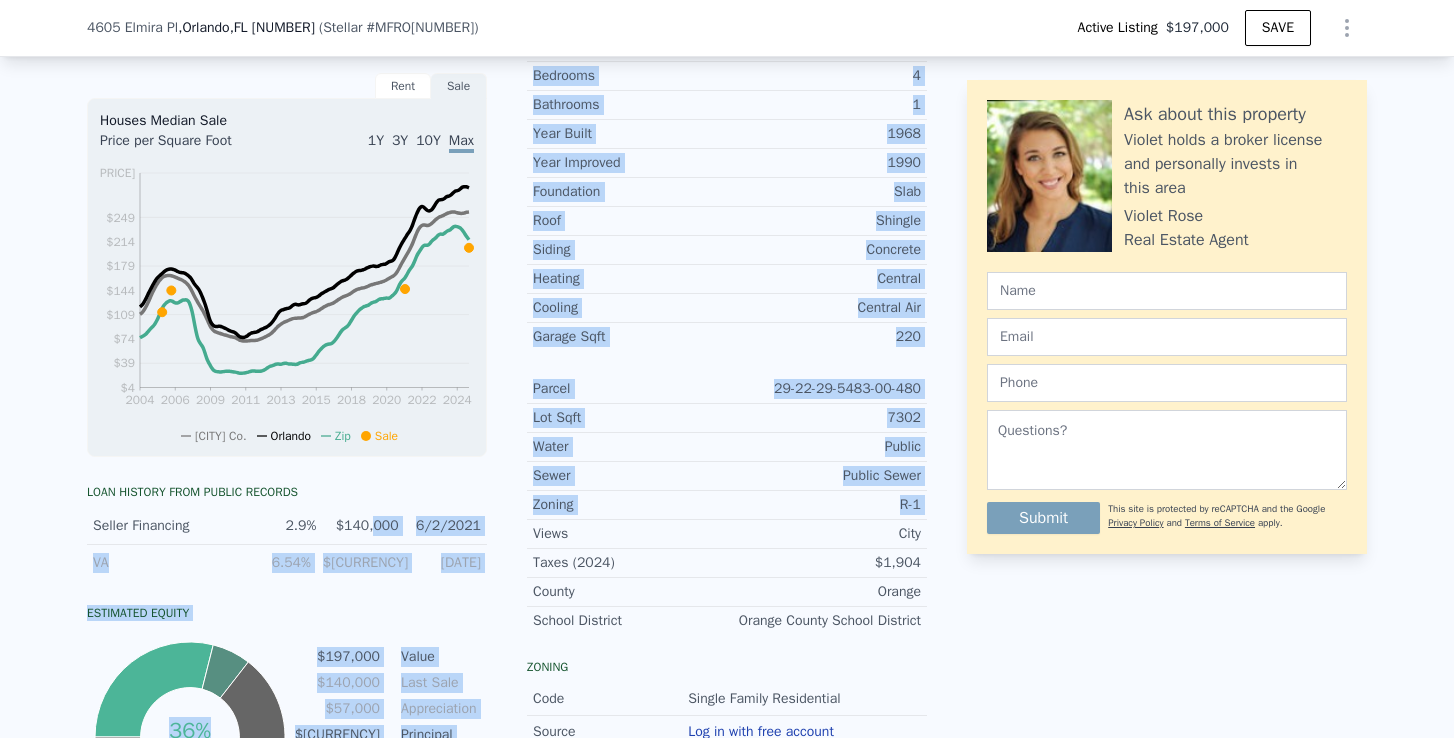 drag, startPoint x: 487, startPoint y: 528, endPoint x: 374, endPoint y: 522, distance: 113.15918 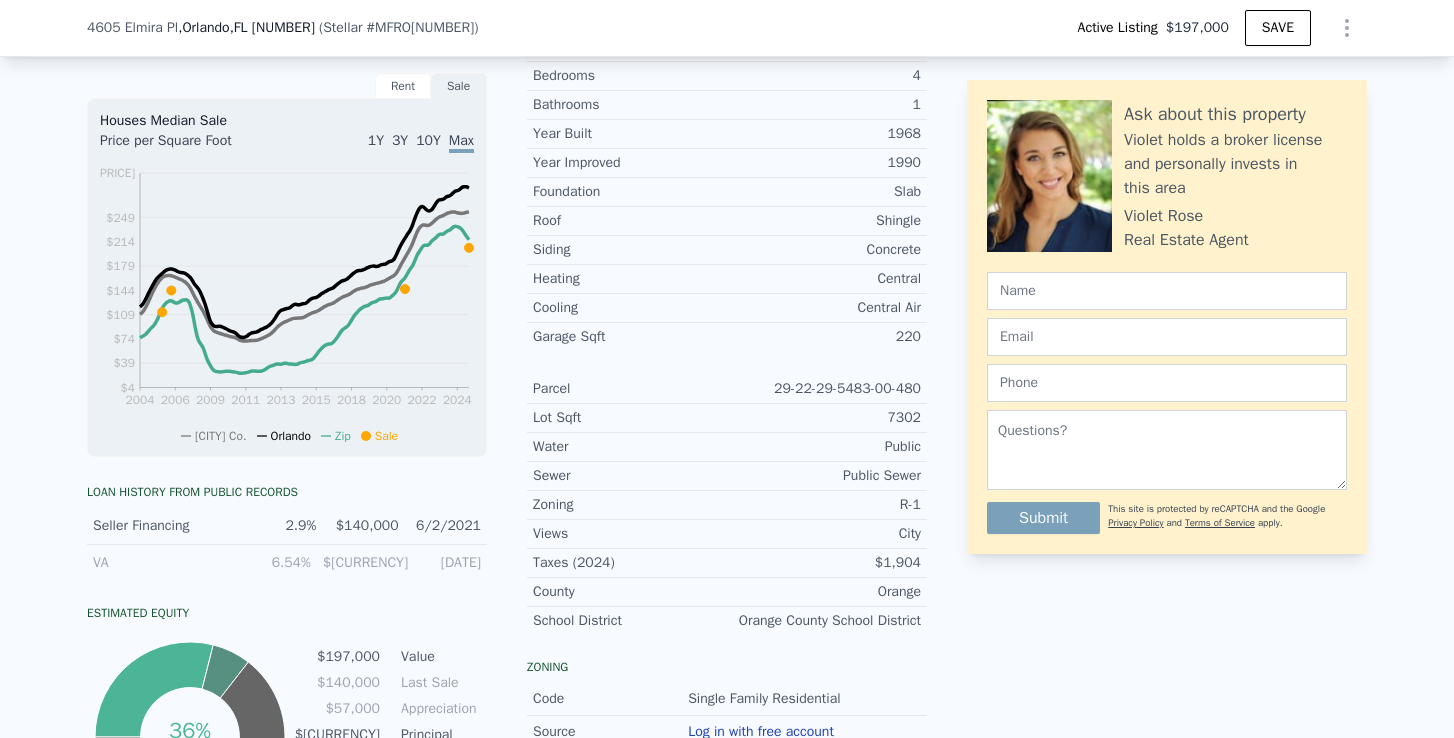 click on "Loan history from public records" at bounding box center (287, 492) 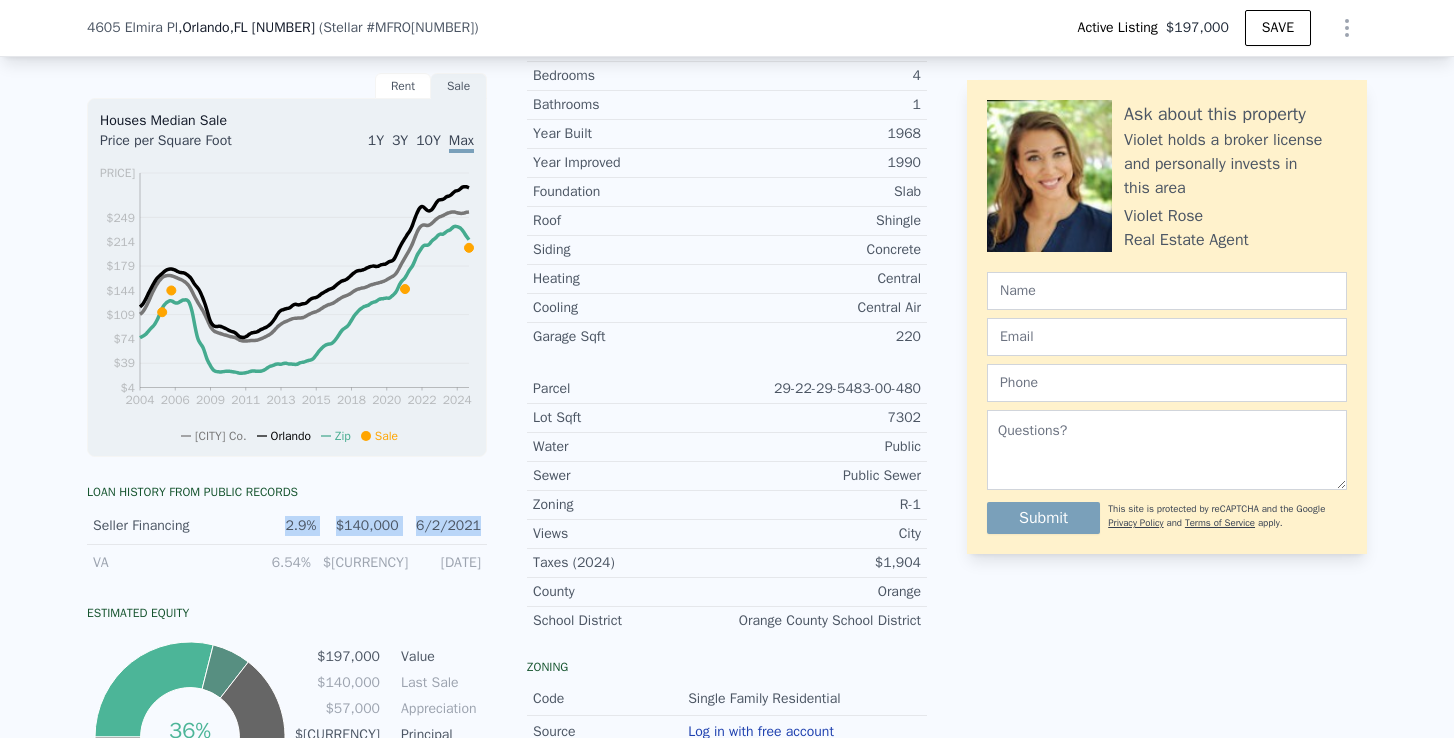 drag, startPoint x: 280, startPoint y: 523, endPoint x: 495, endPoint y: 528, distance: 215.05814 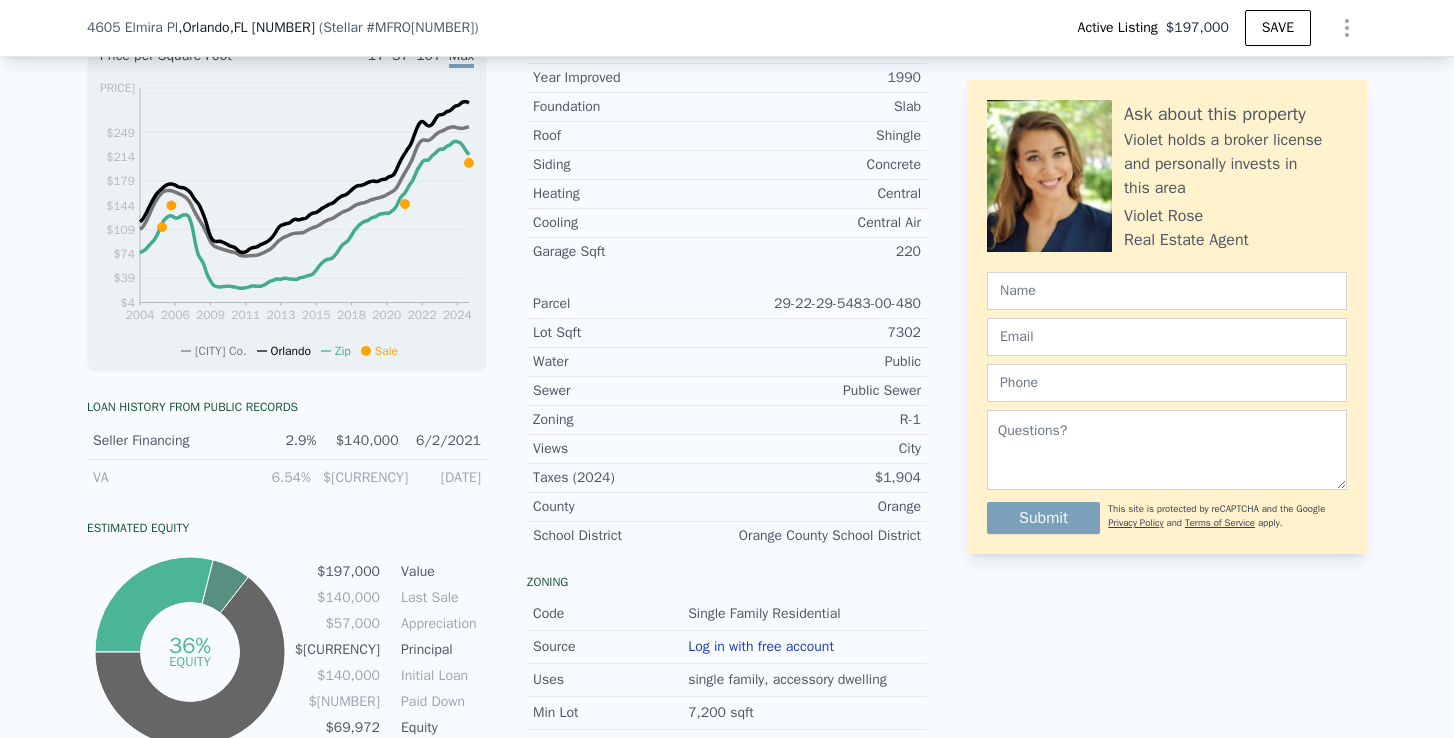 scroll, scrollTop: 866, scrollLeft: 0, axis: vertical 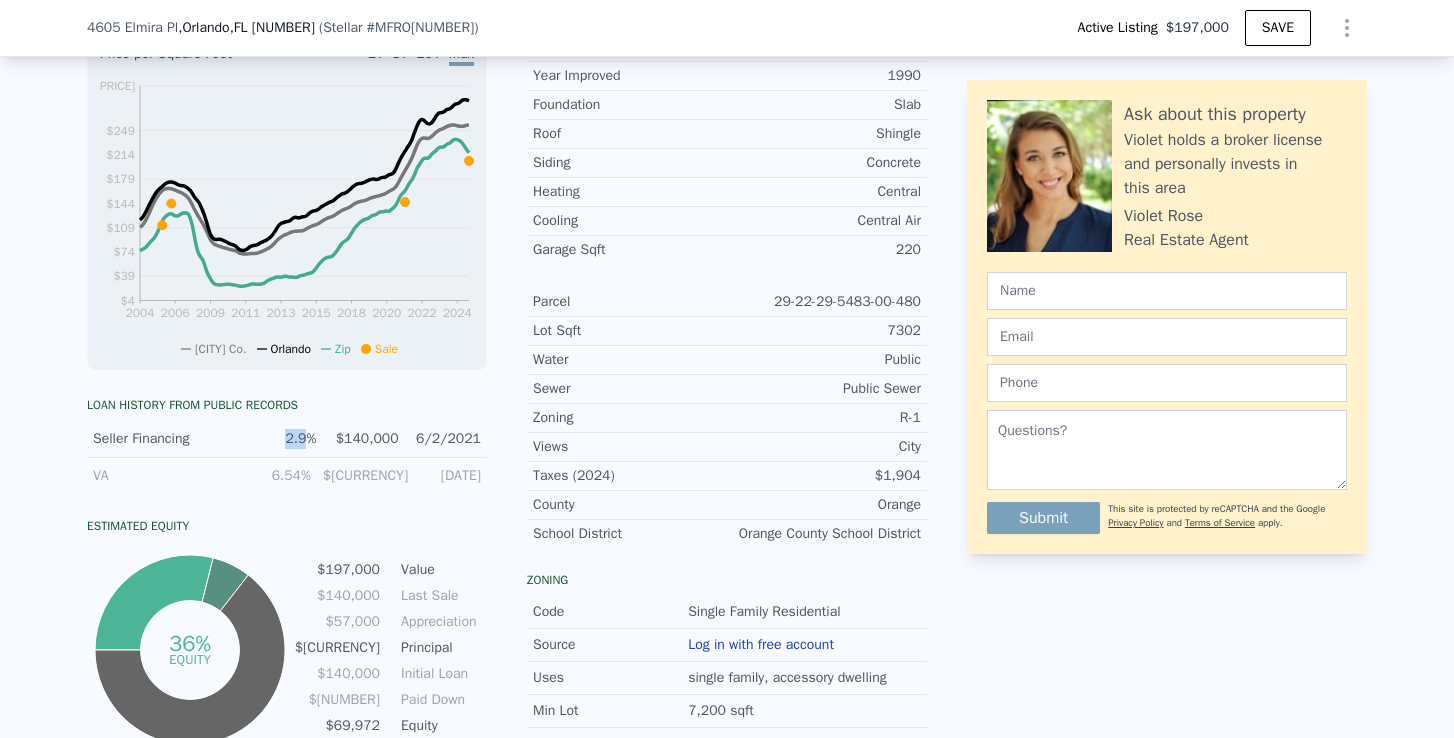 drag, startPoint x: 308, startPoint y: 435, endPoint x: 258, endPoint y: 438, distance: 50.08992 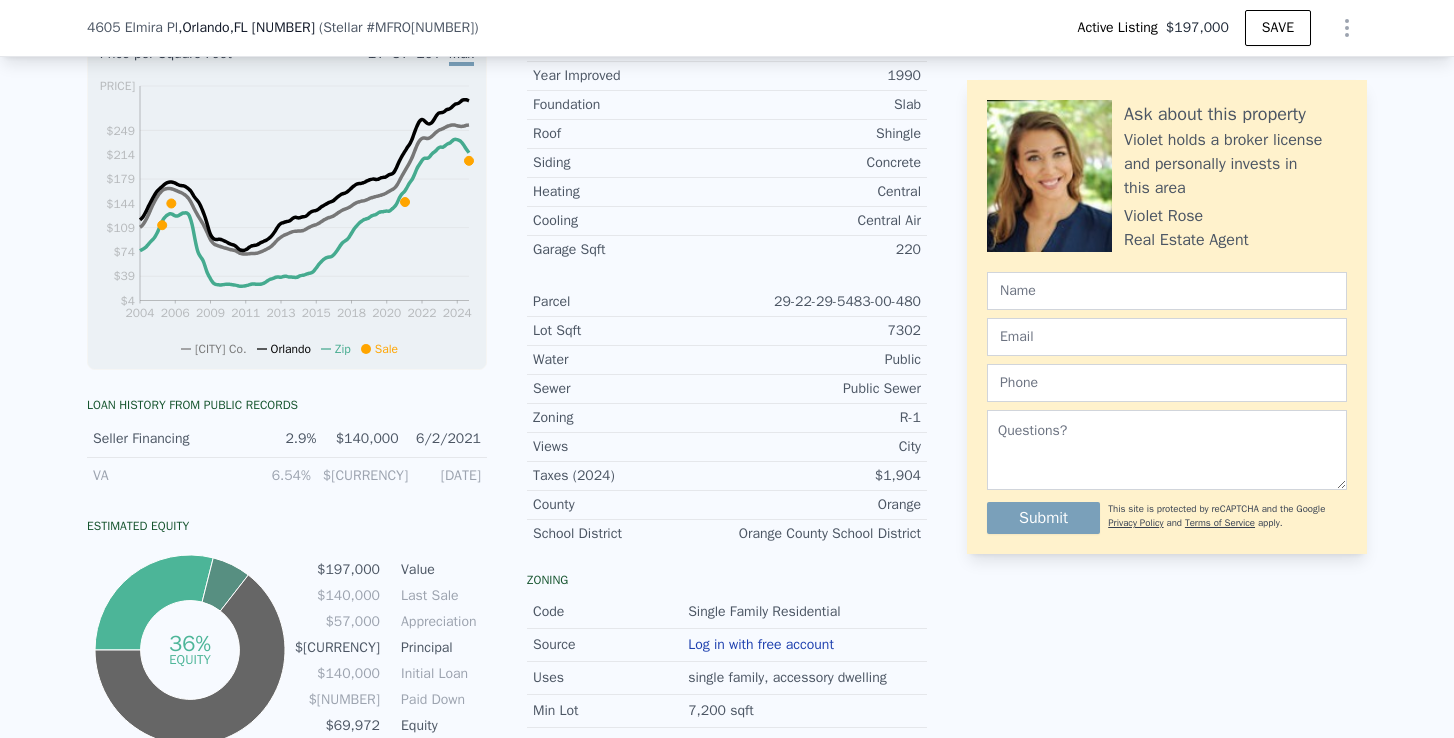 click on "Seller Financing 2.9% $[PRICE] [DATE]" at bounding box center (287, 439) 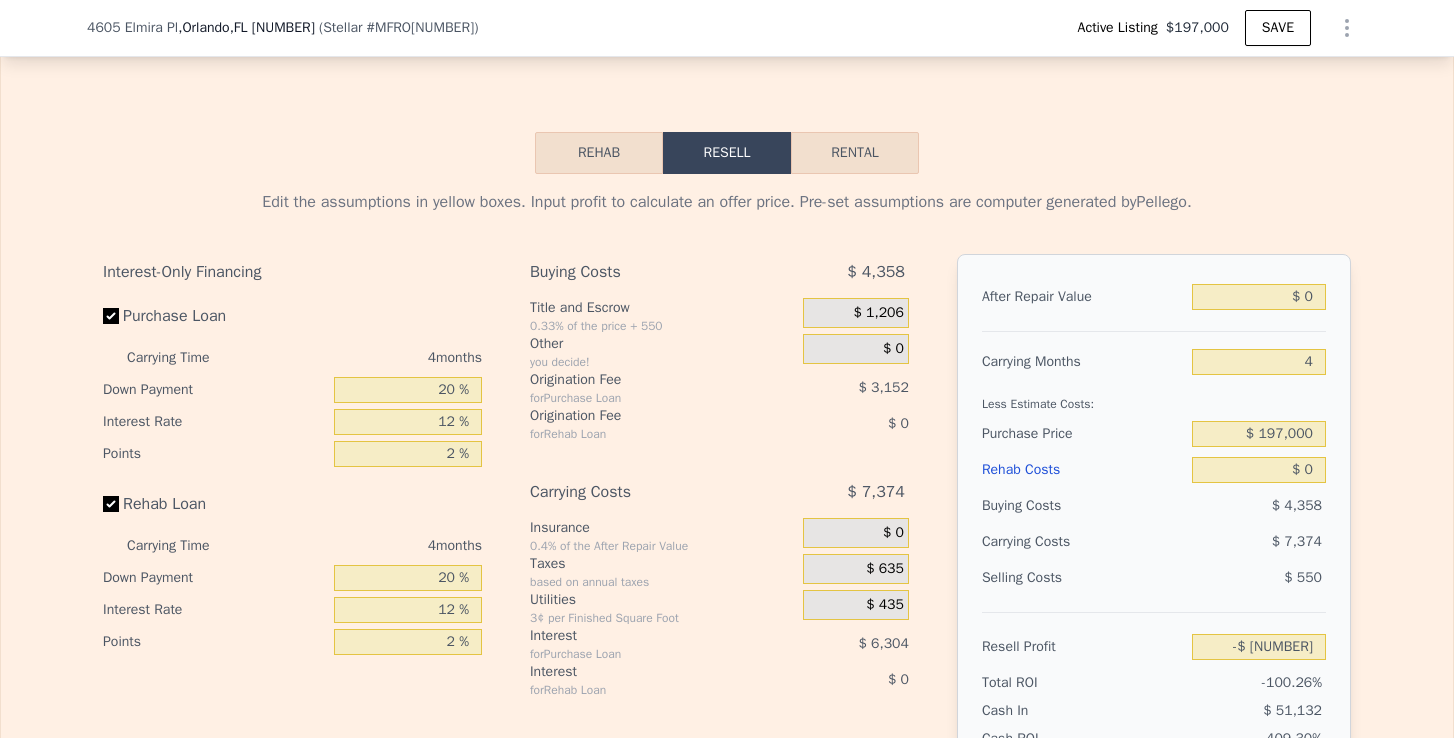 scroll, scrollTop: 3281, scrollLeft: 0, axis: vertical 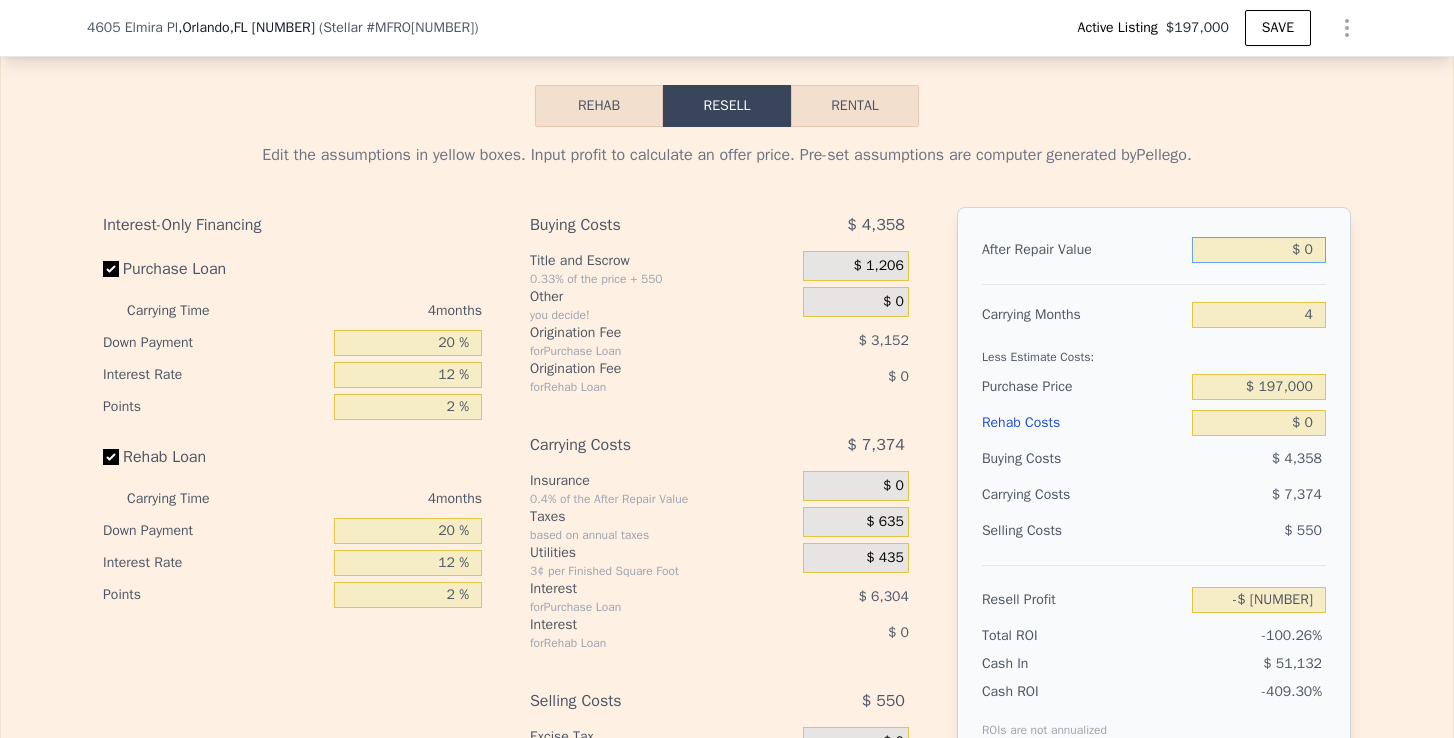 drag, startPoint x: 1317, startPoint y: 255, endPoint x: 1305, endPoint y: 256, distance: 12.0415945 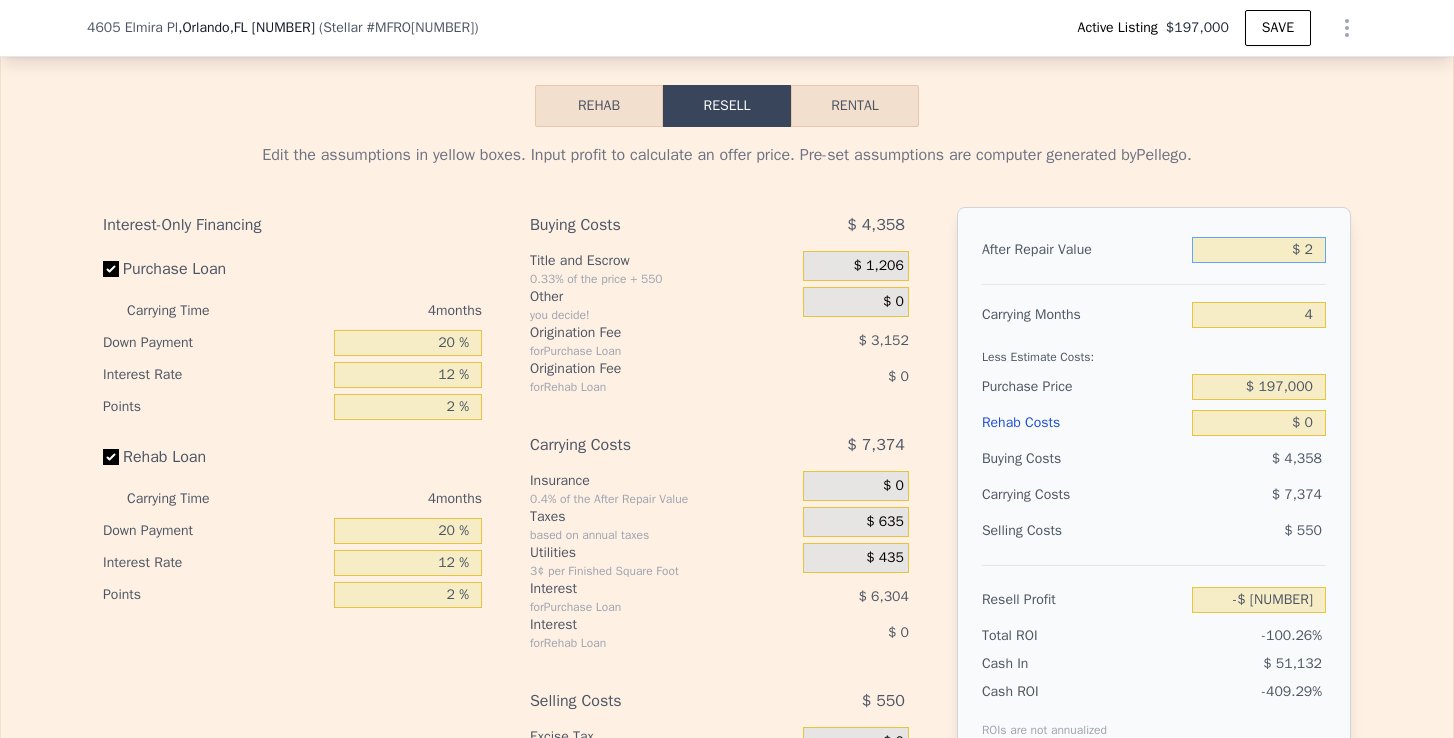 type on "-$ 209,280" 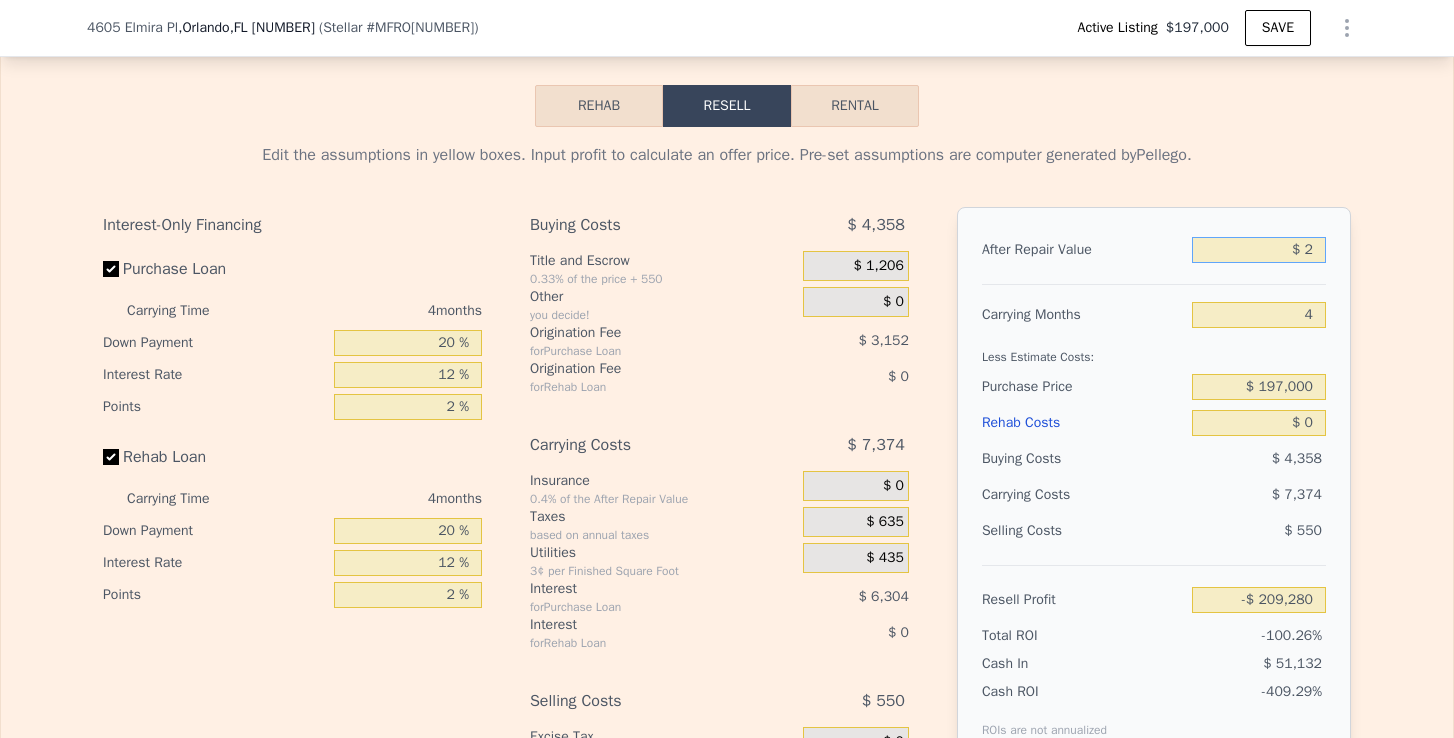 type on "$ 26" 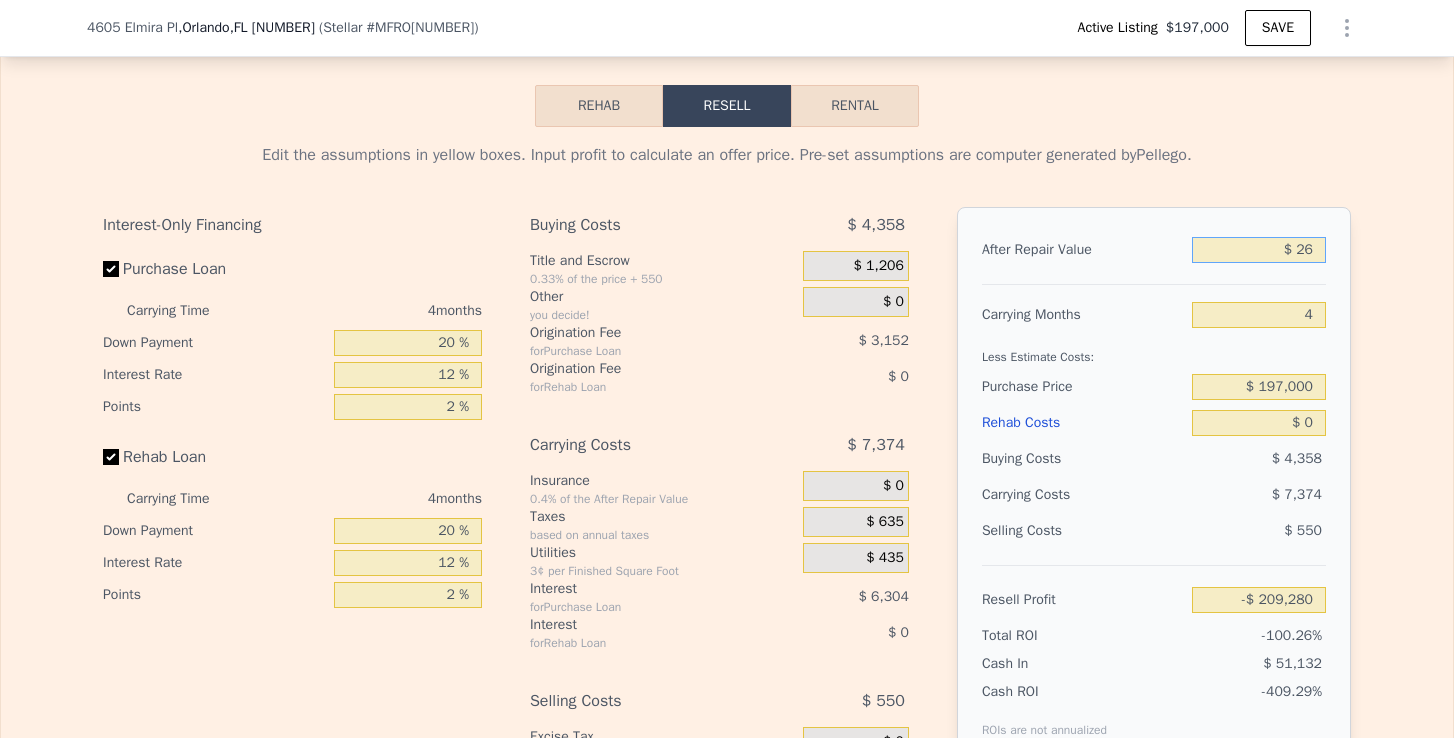 type on "-$ 209,258" 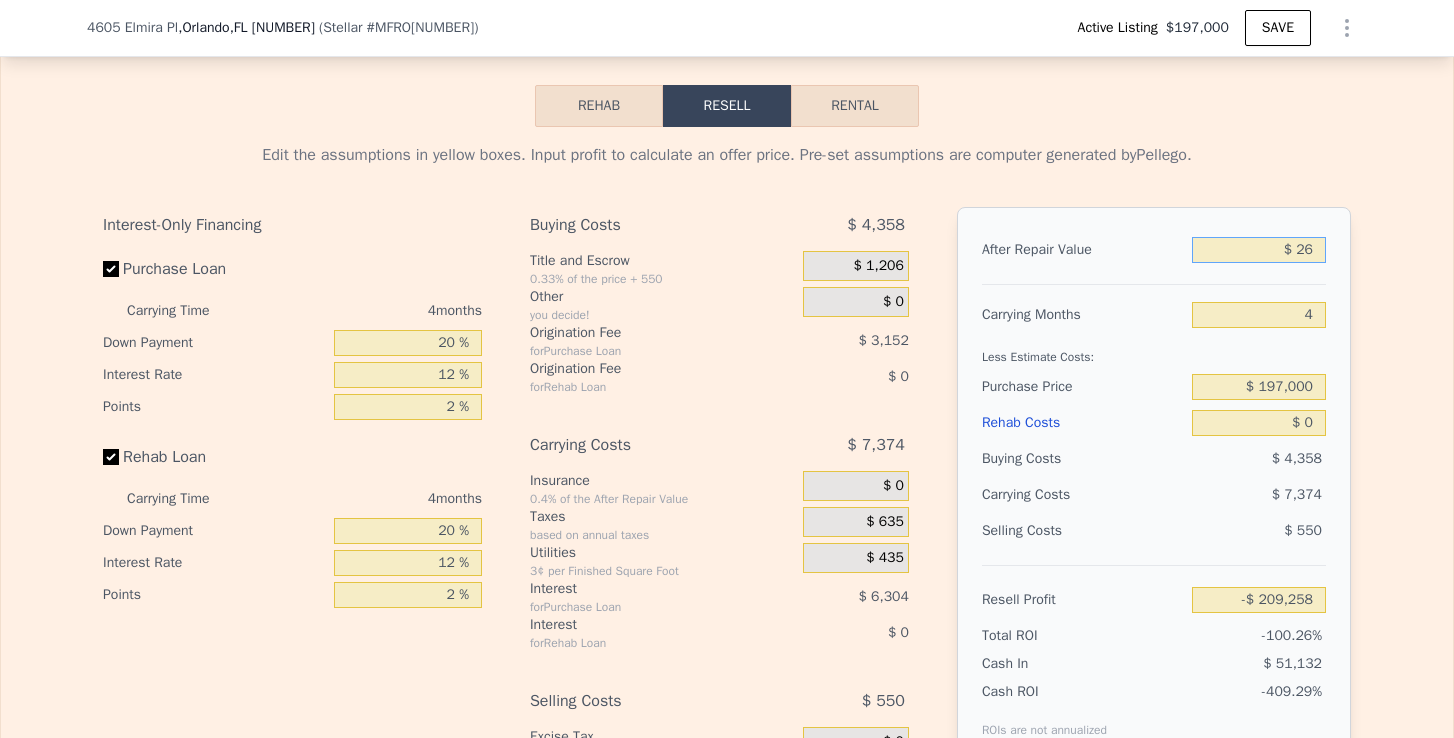 type on "$ 260" 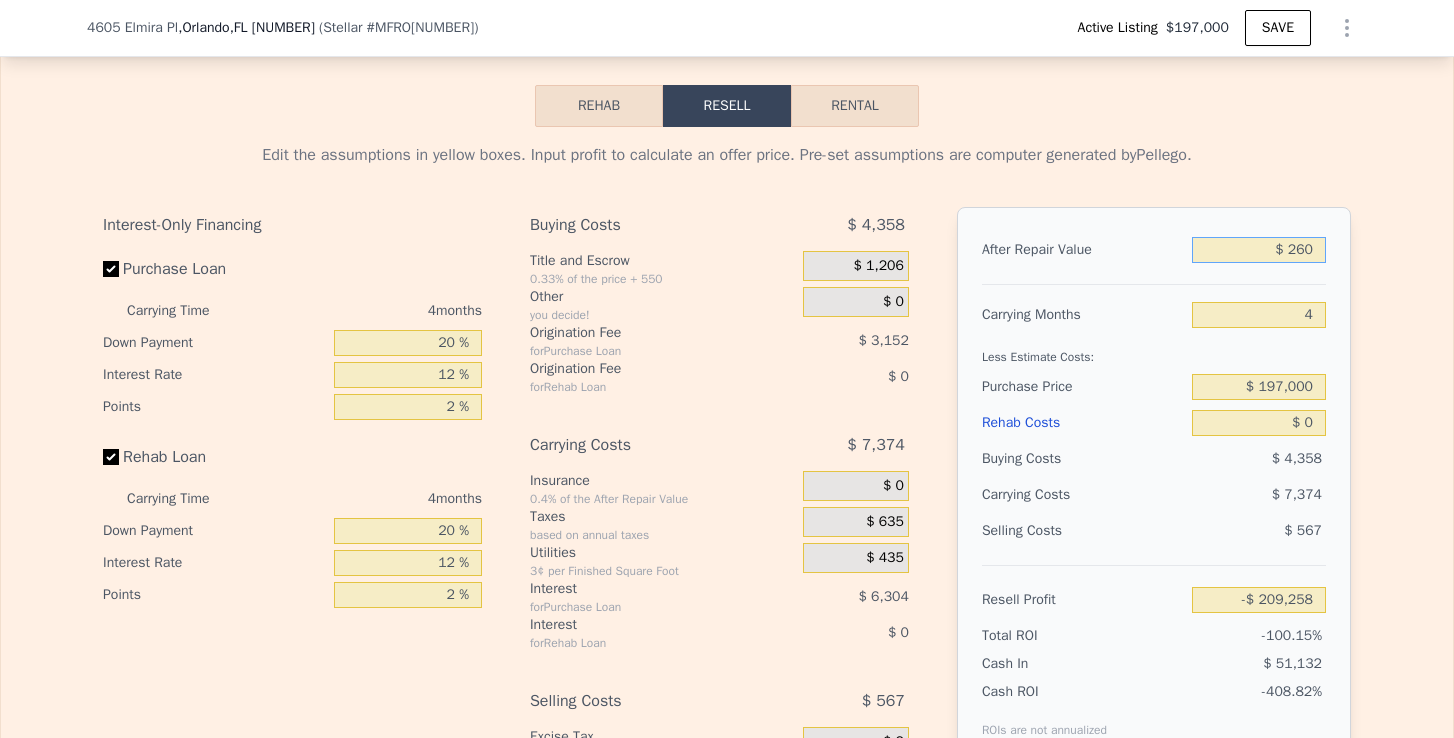 type on "-$ [NUMBER]" 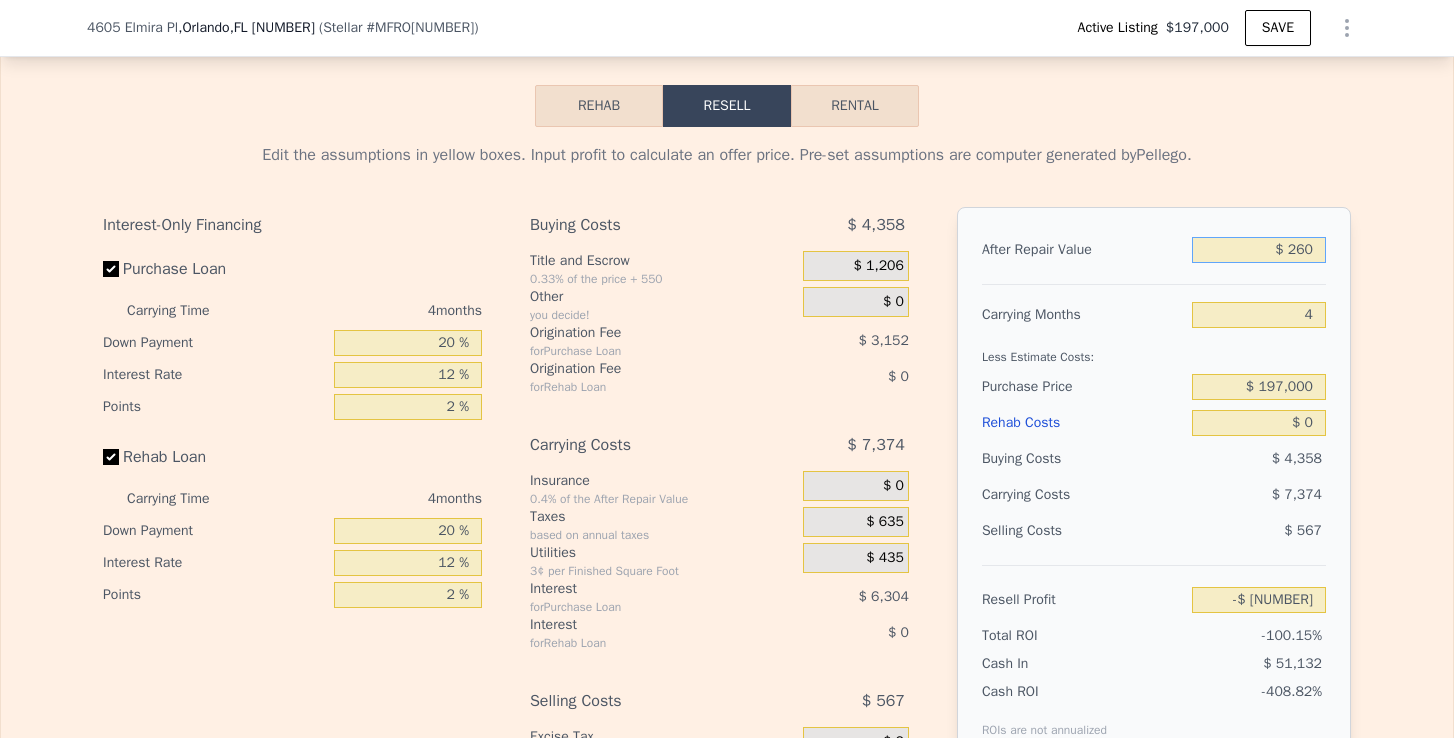 type on "$ 2,600" 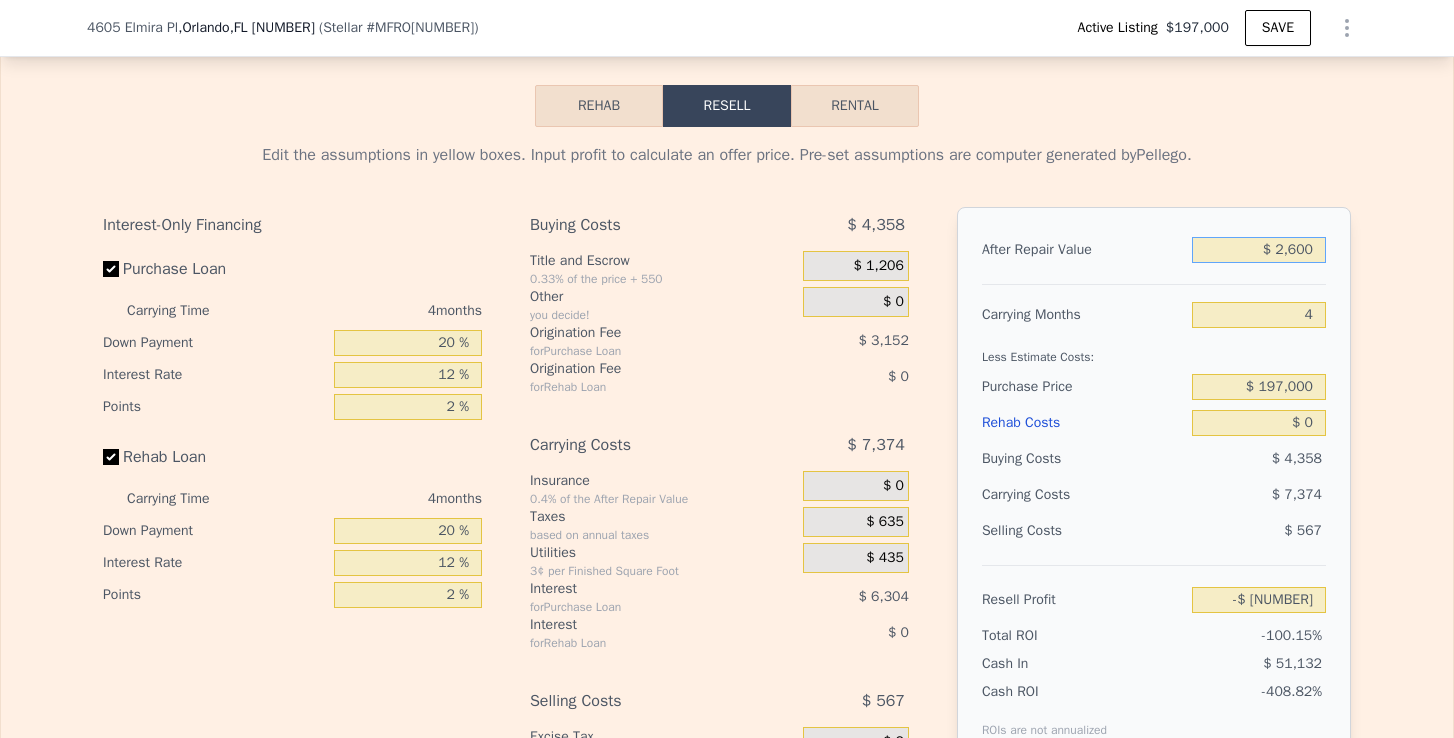 type on "-$ [NUMBER]" 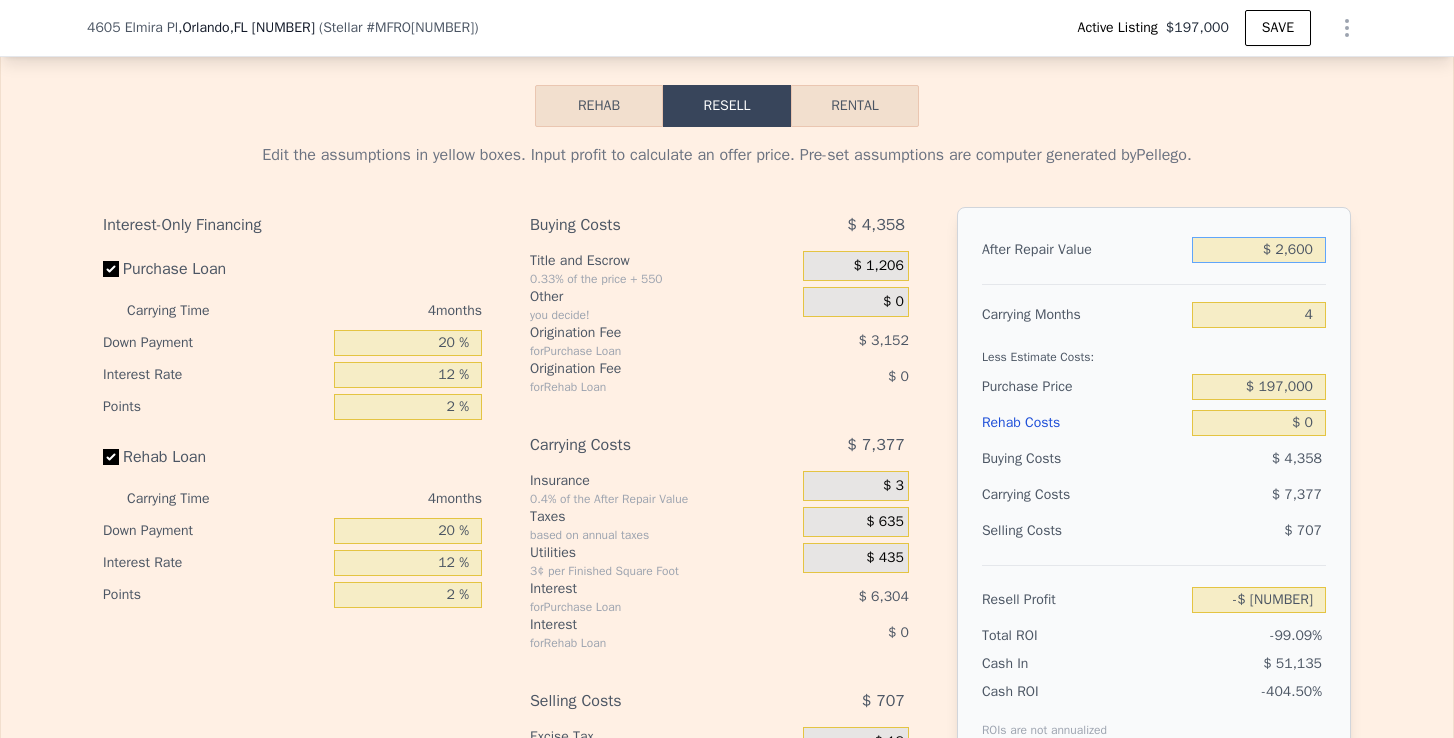 type on "$ 26,000" 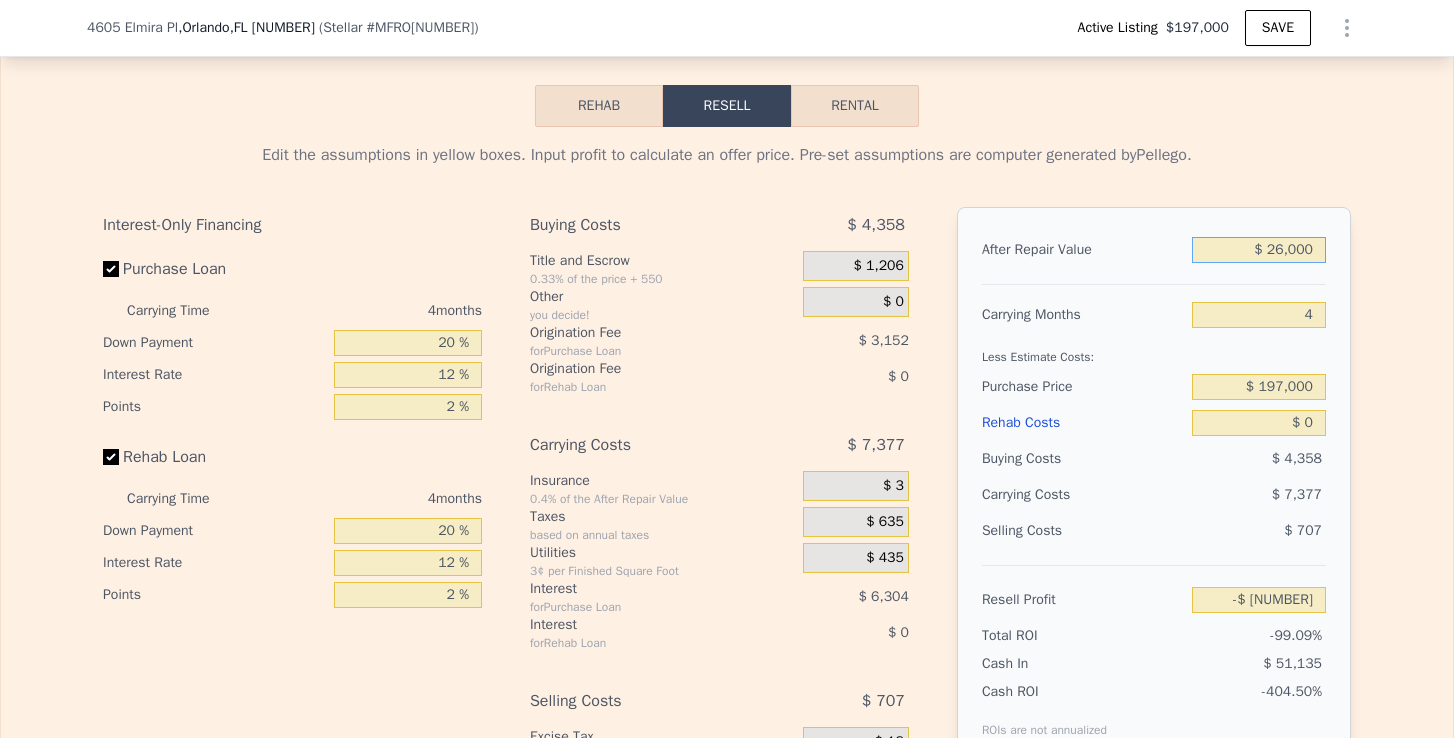 type on "-$ 184,886" 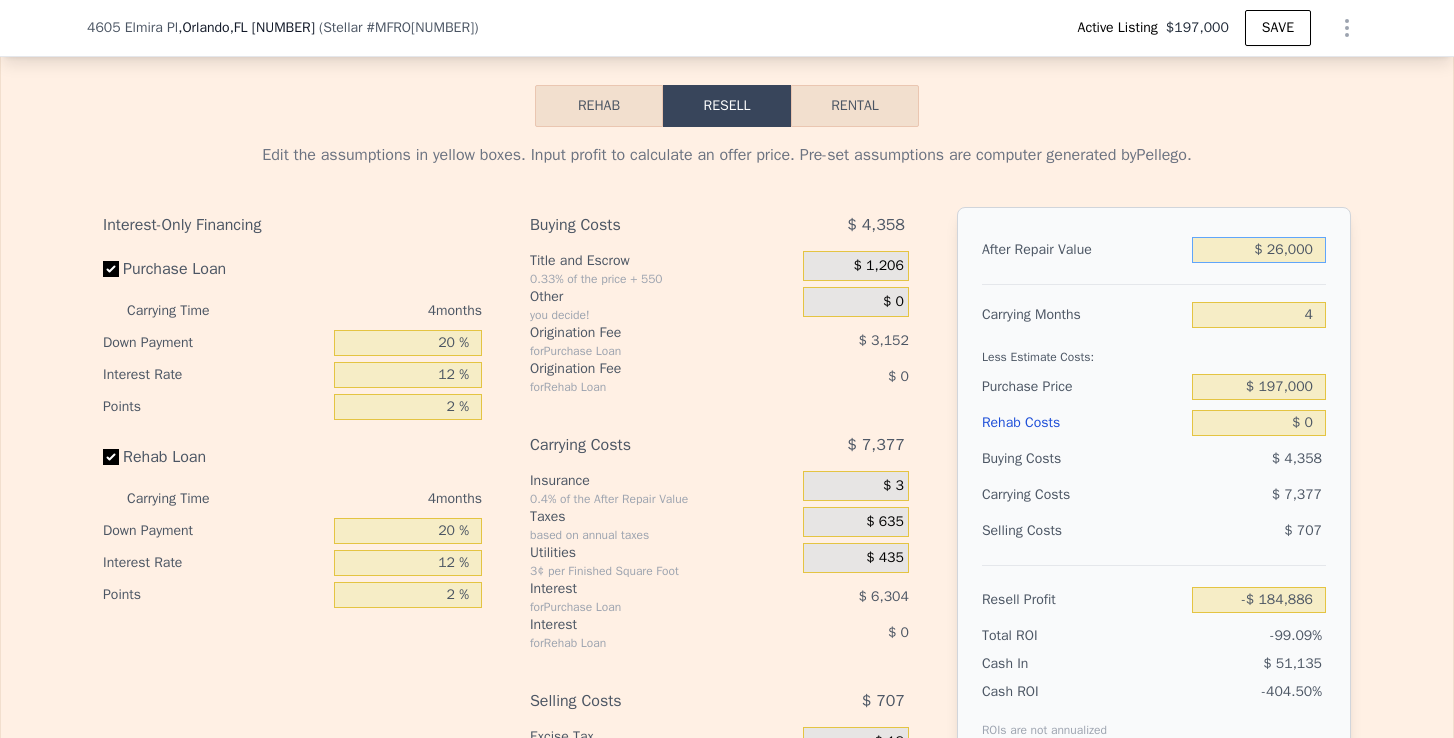 type on "$ 260,000" 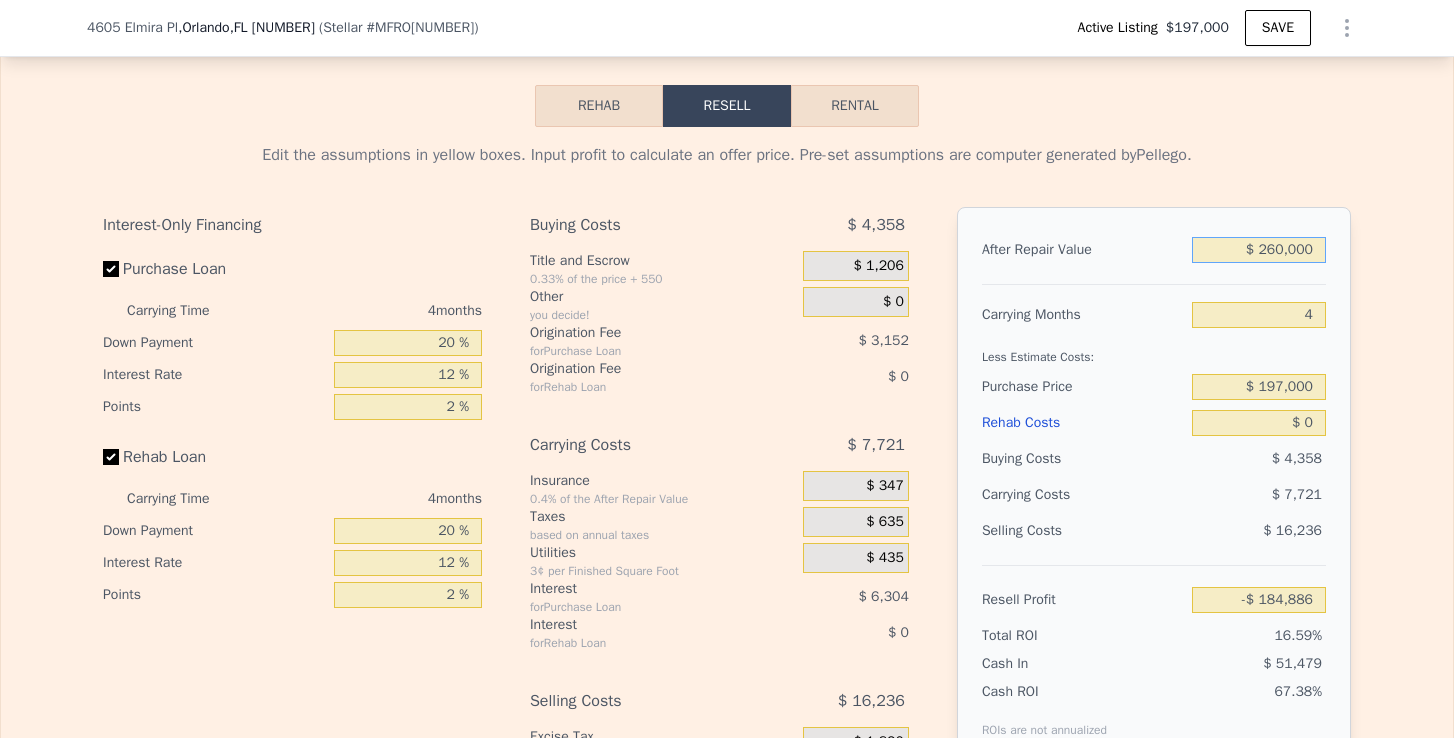 type on "$ 34,685" 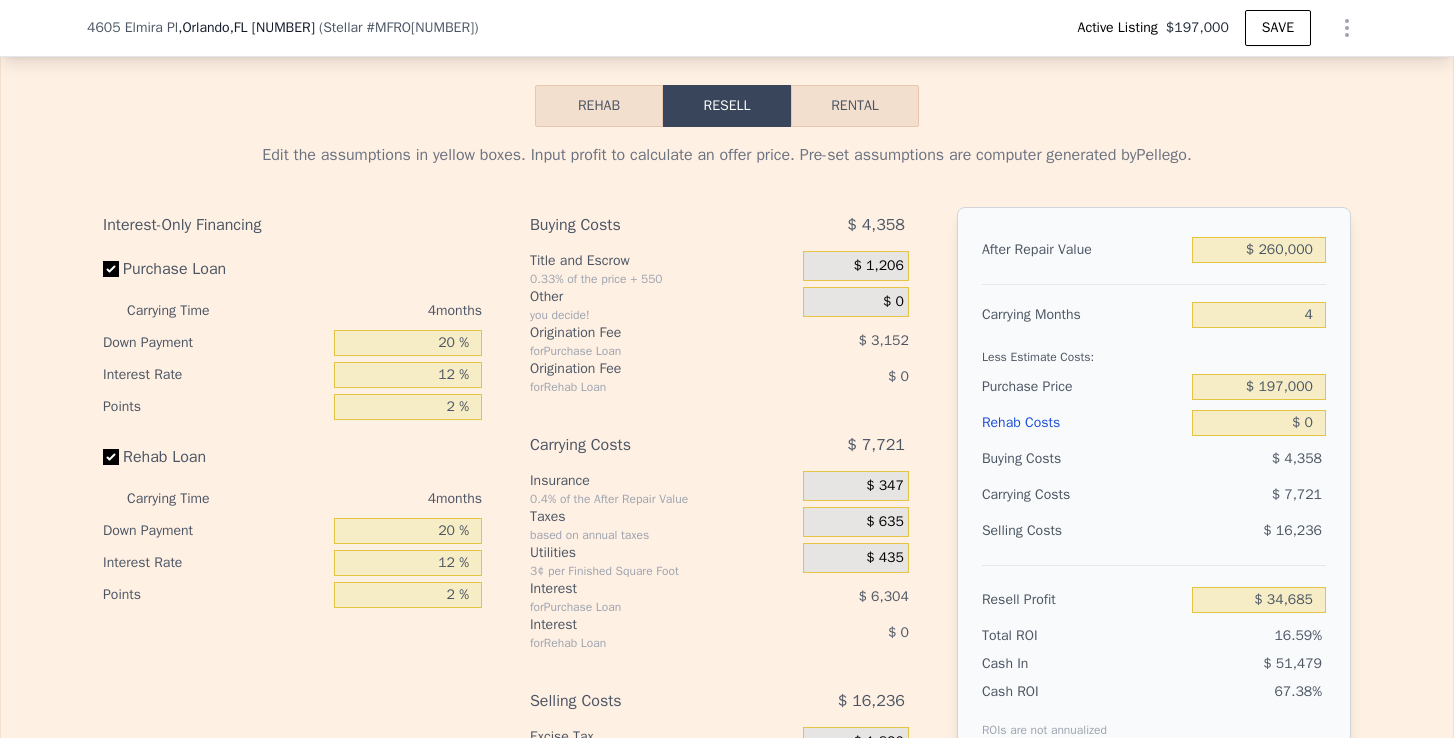 click on "4" at bounding box center [1259, 315] 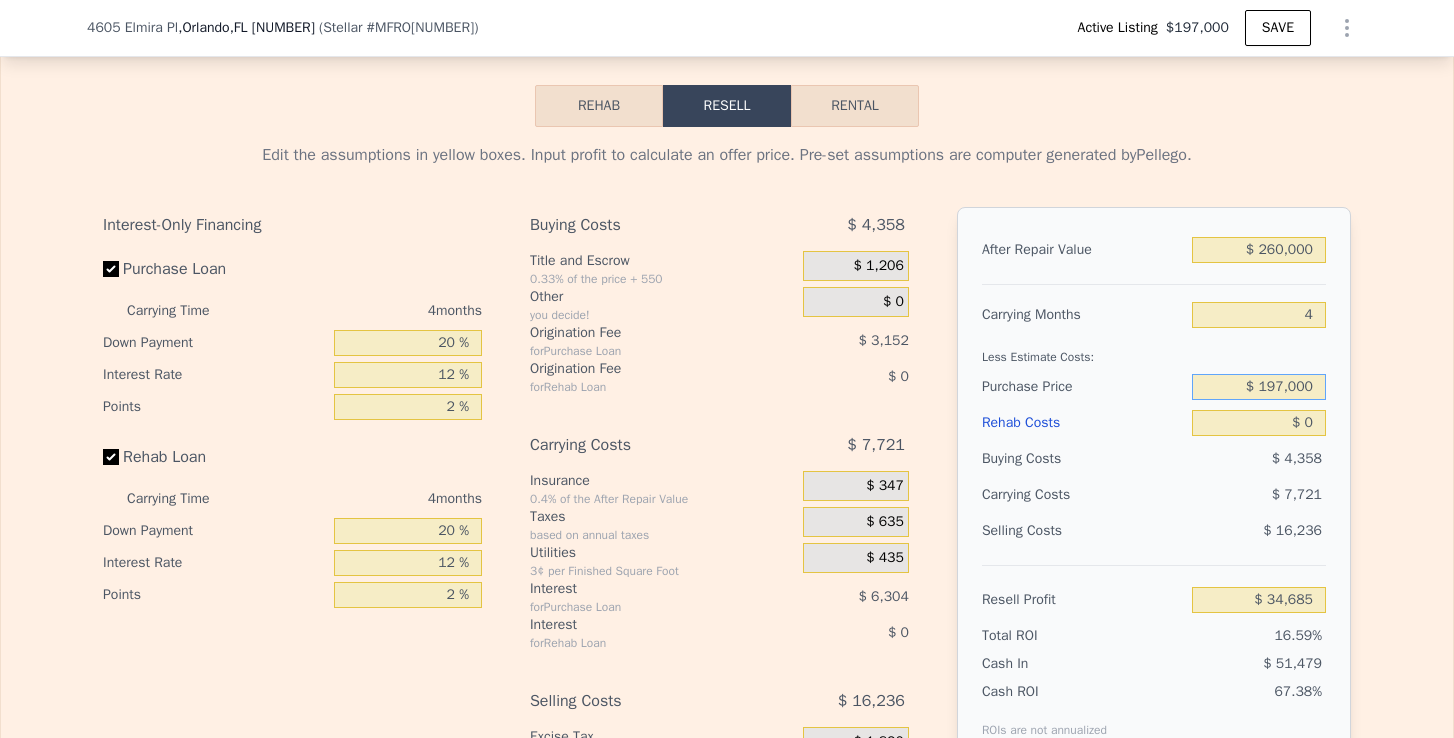 click on "$ 197,000" at bounding box center [1259, 387] 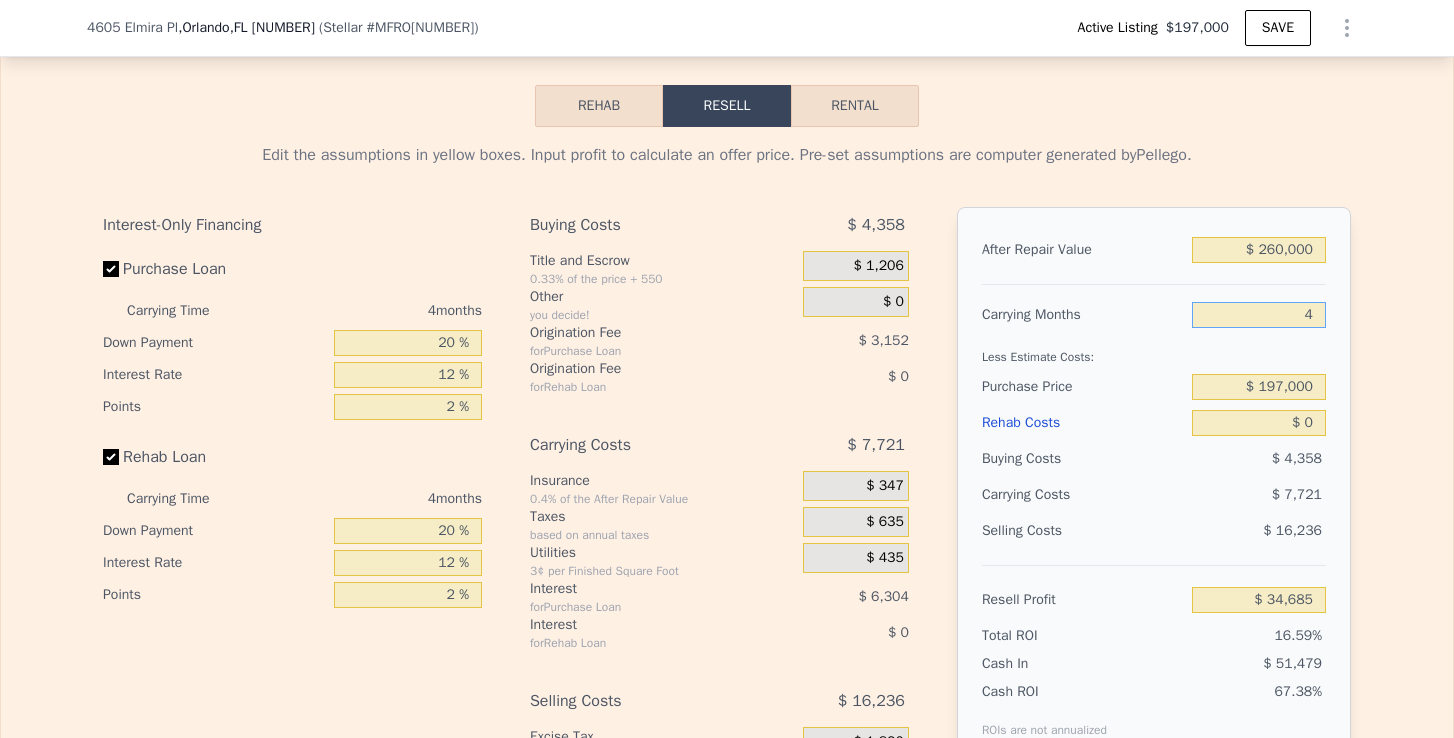click on "4" at bounding box center [1259, 315] 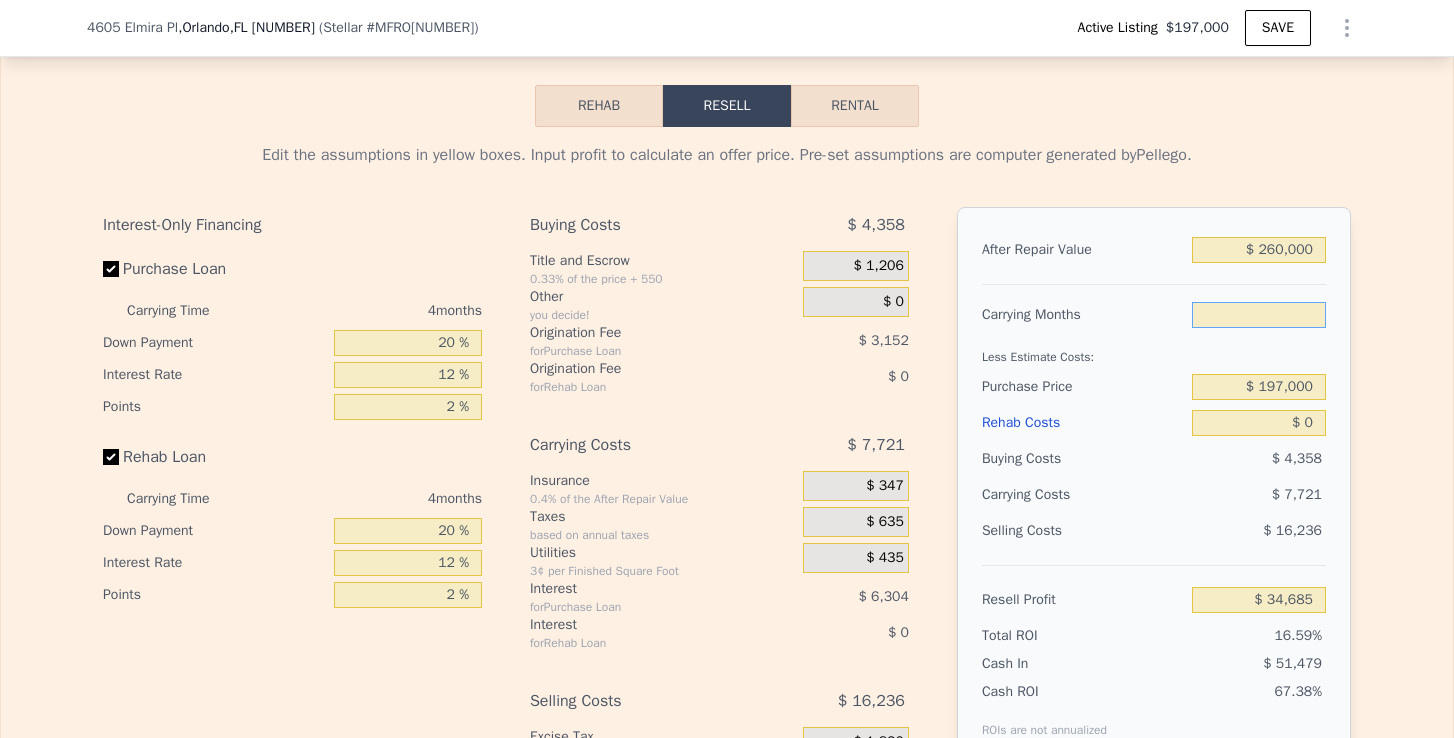 type on "6" 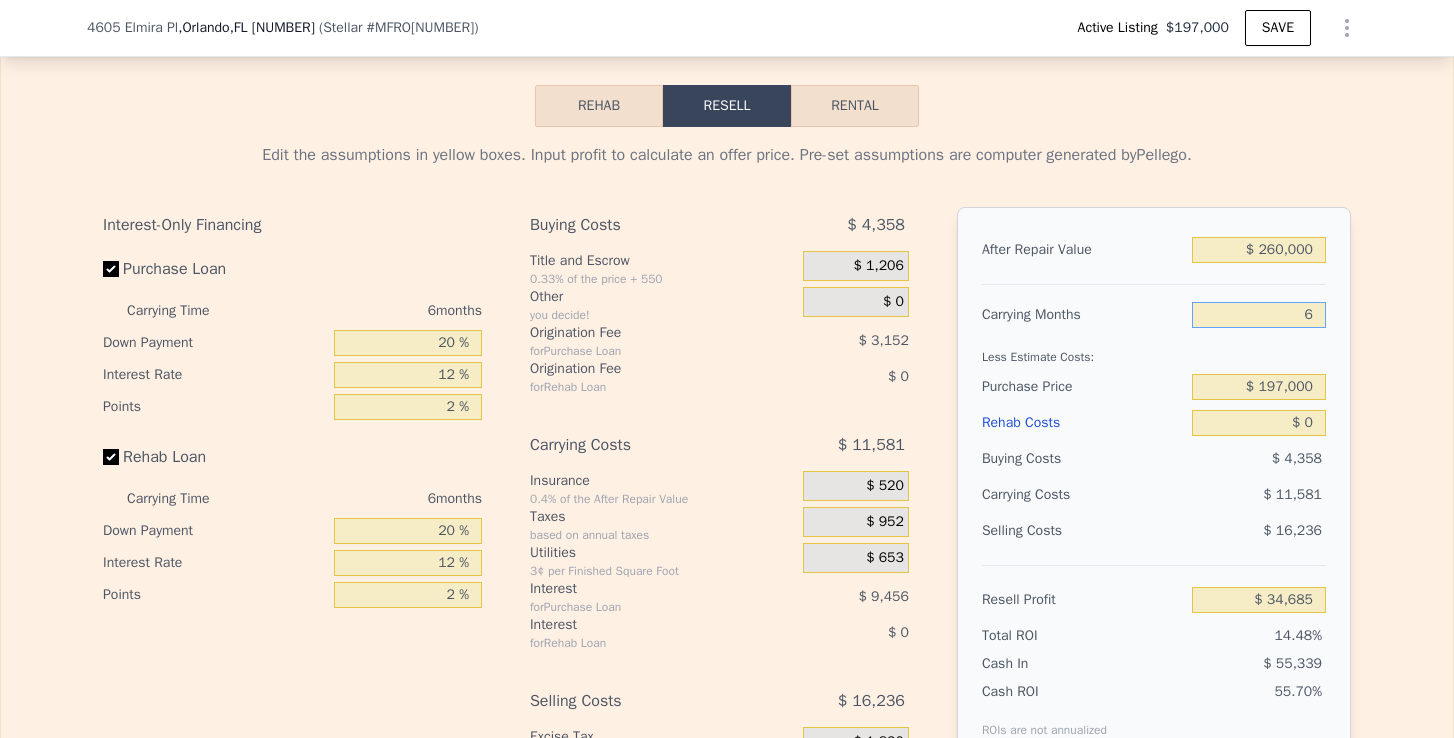 type on "$ 30,825" 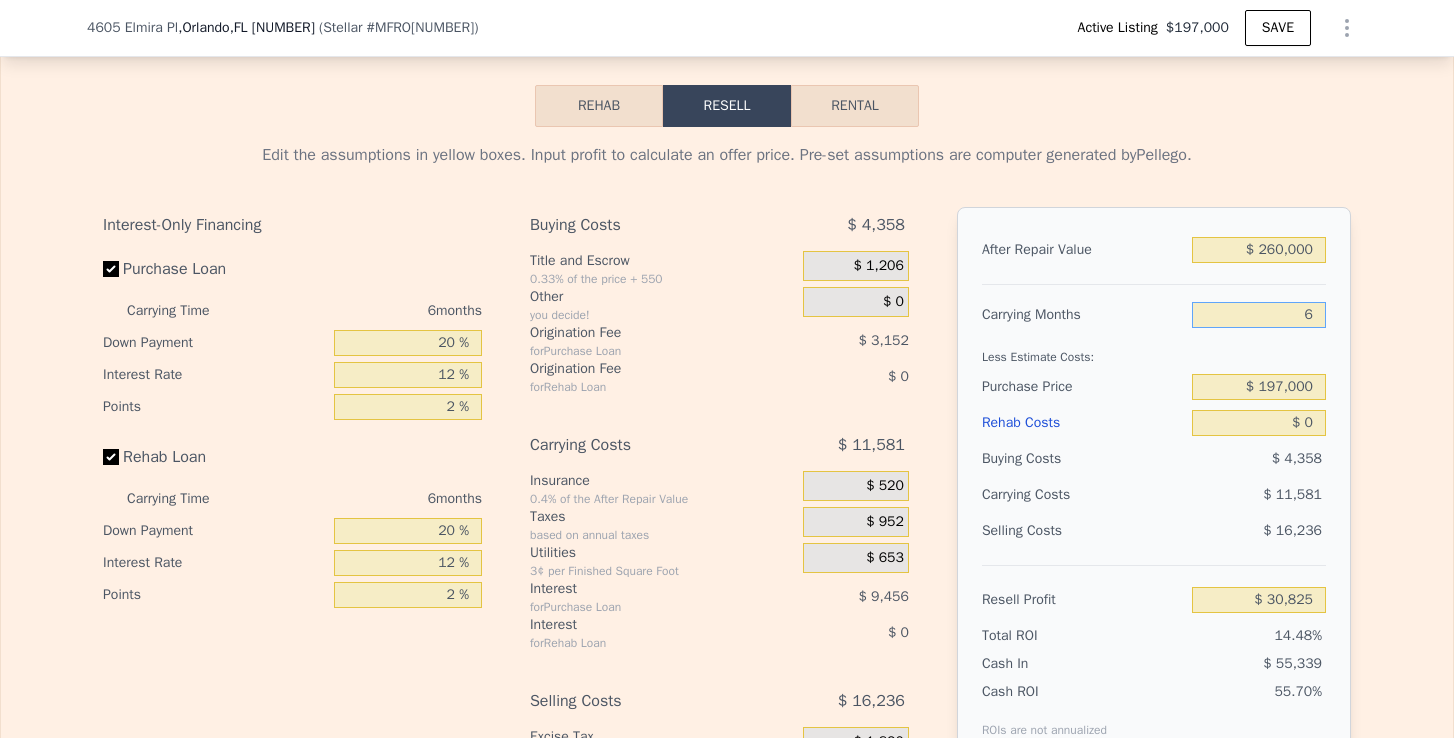 type on "6" 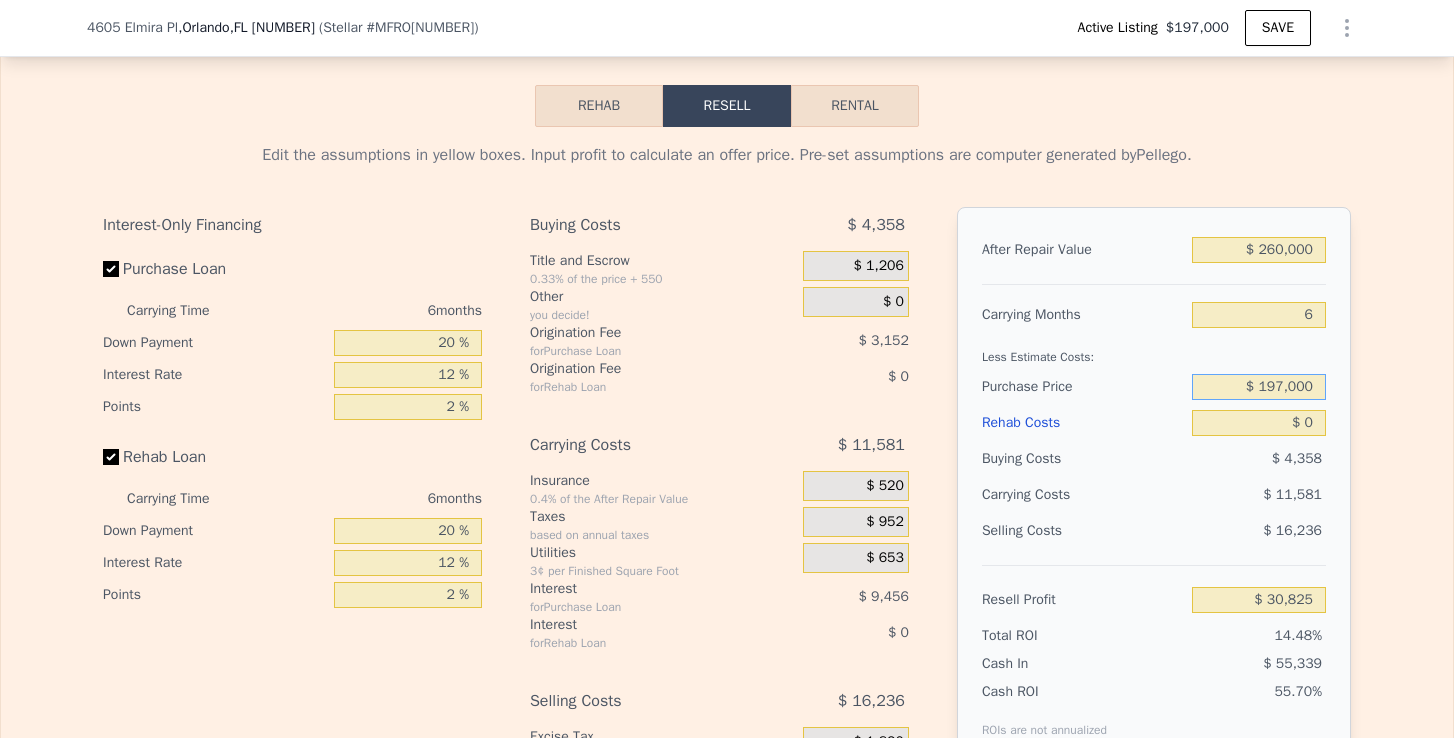 drag, startPoint x: 1260, startPoint y: 377, endPoint x: 1343, endPoint y: 380, distance: 83.0542 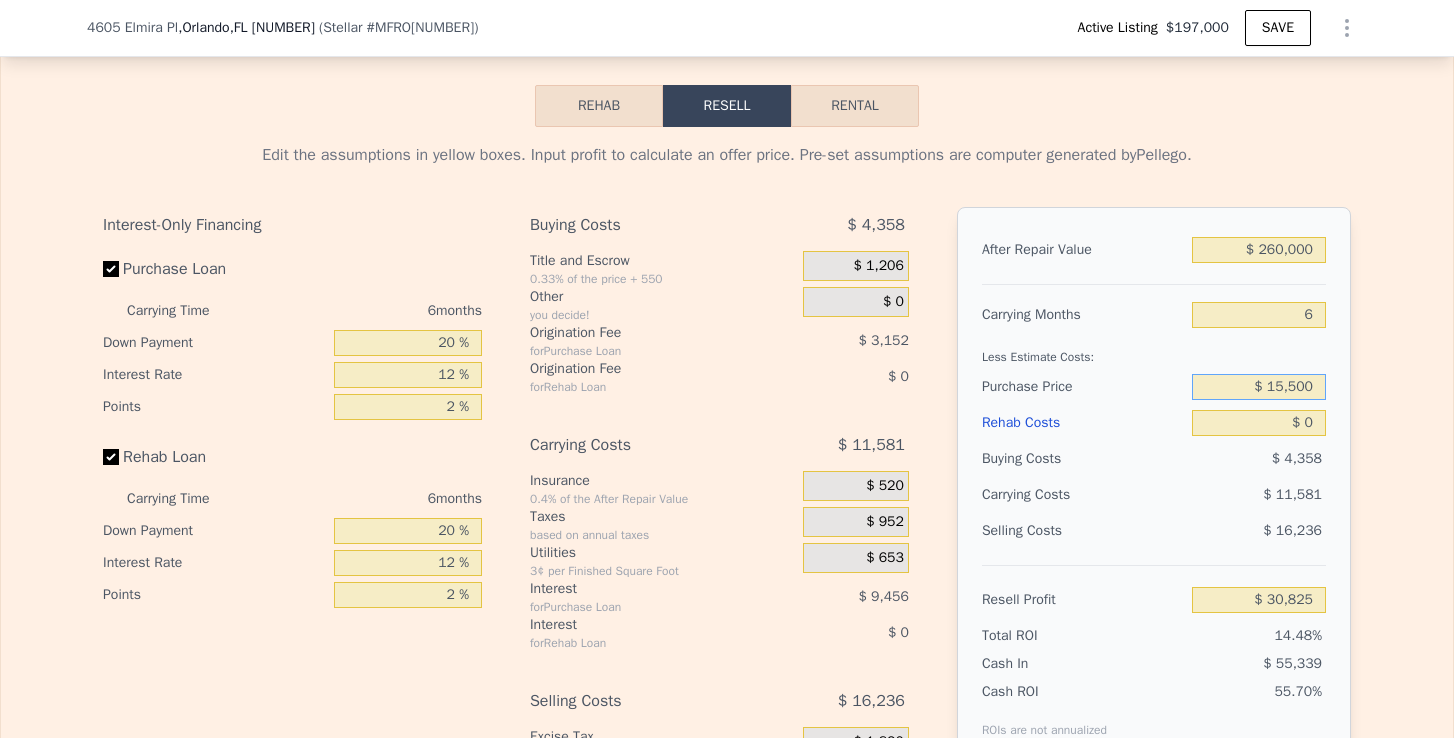 type on "$ 155,000" 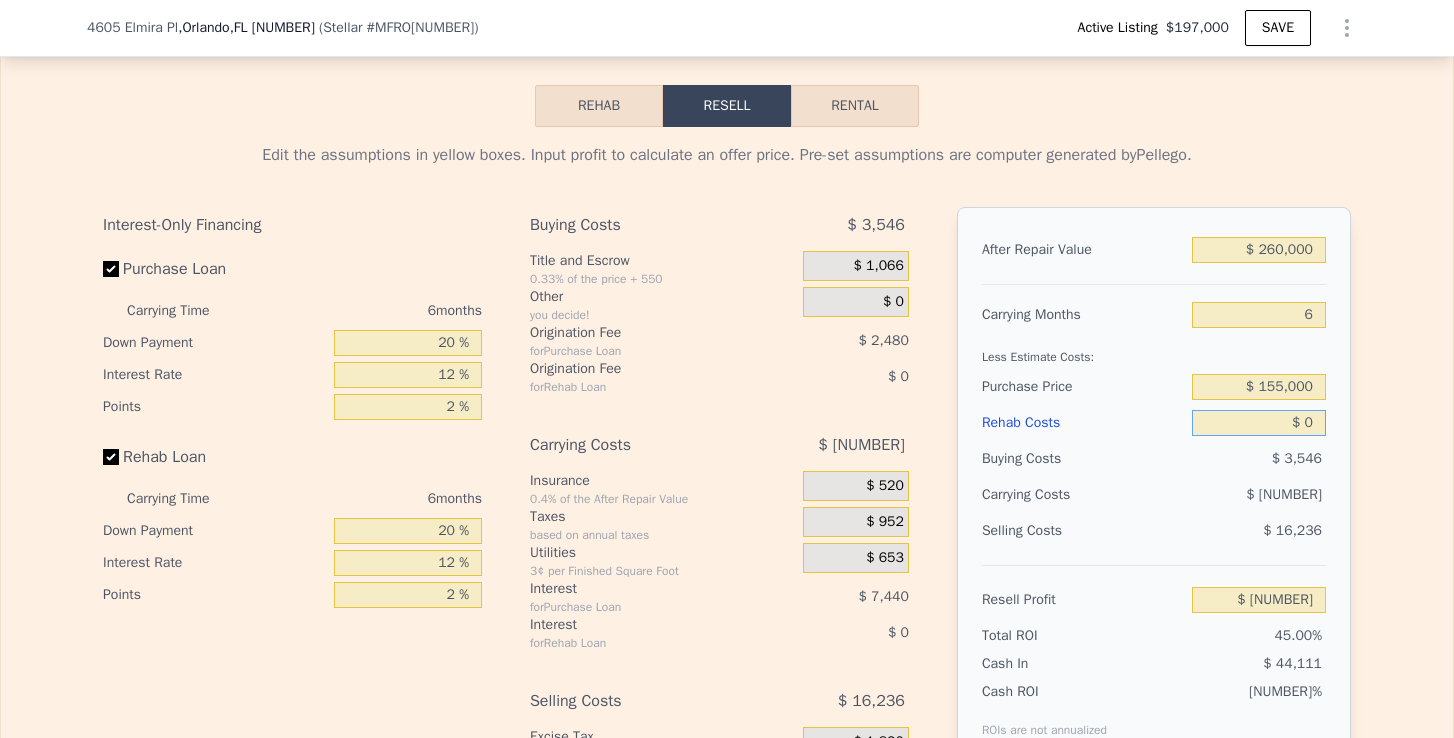 click on "$ 0" at bounding box center (1259, 423) 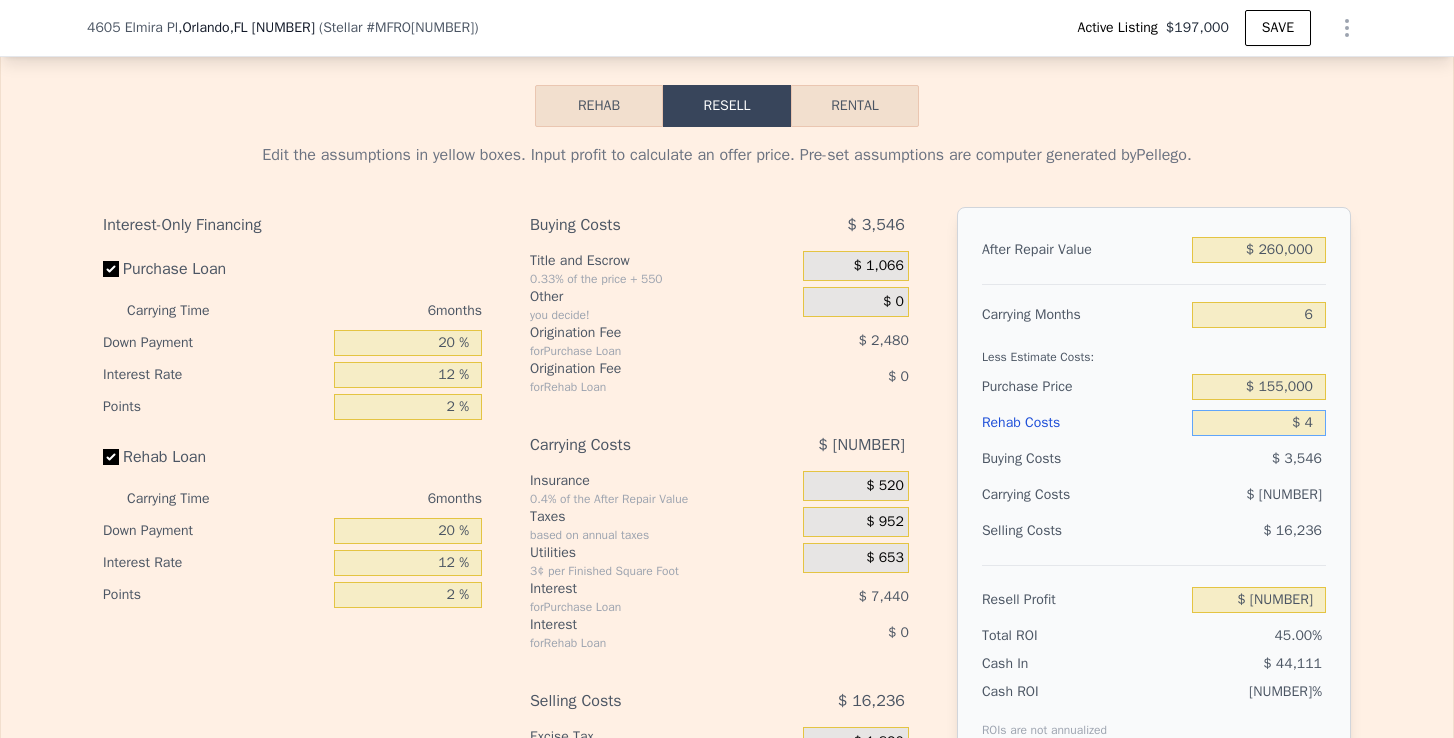 type on "$ 45" 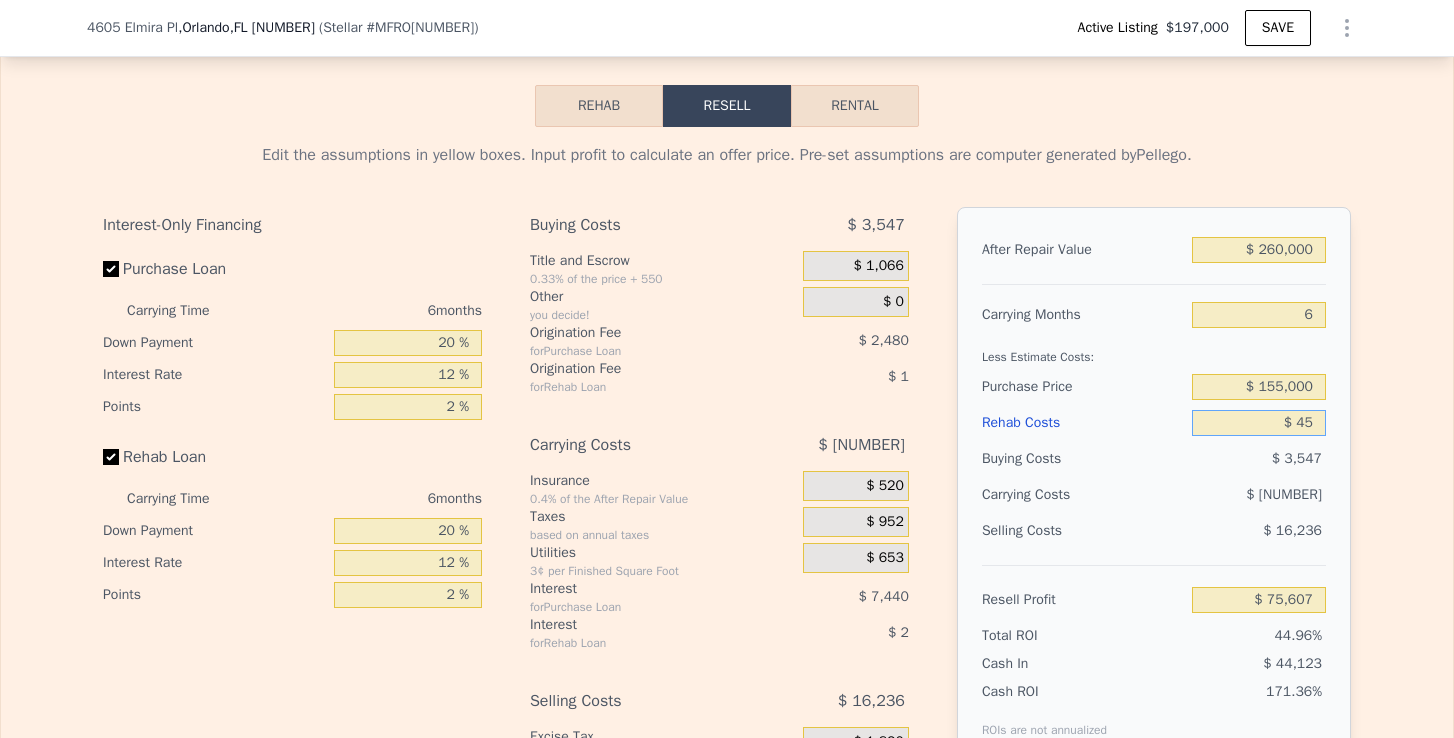 type on "$ 450" 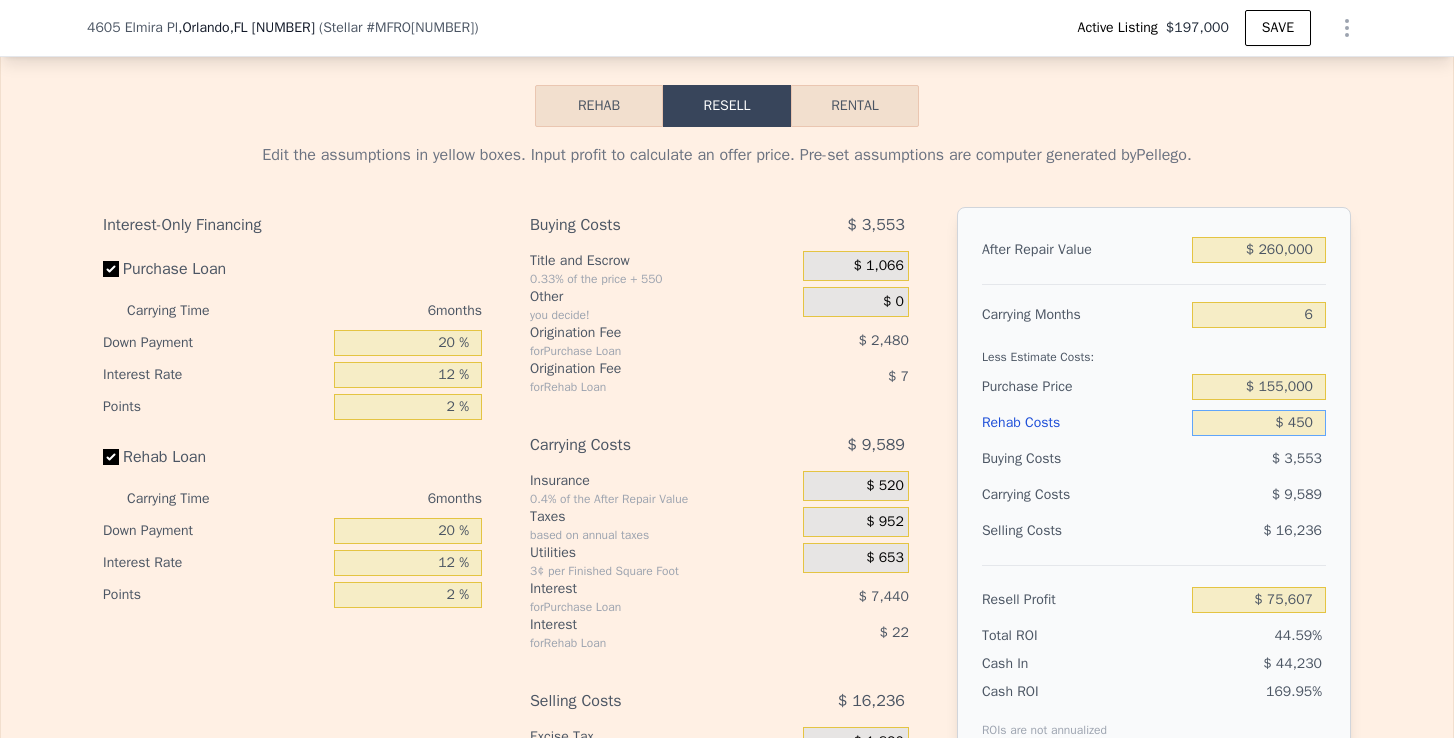 type on "$ 75,172" 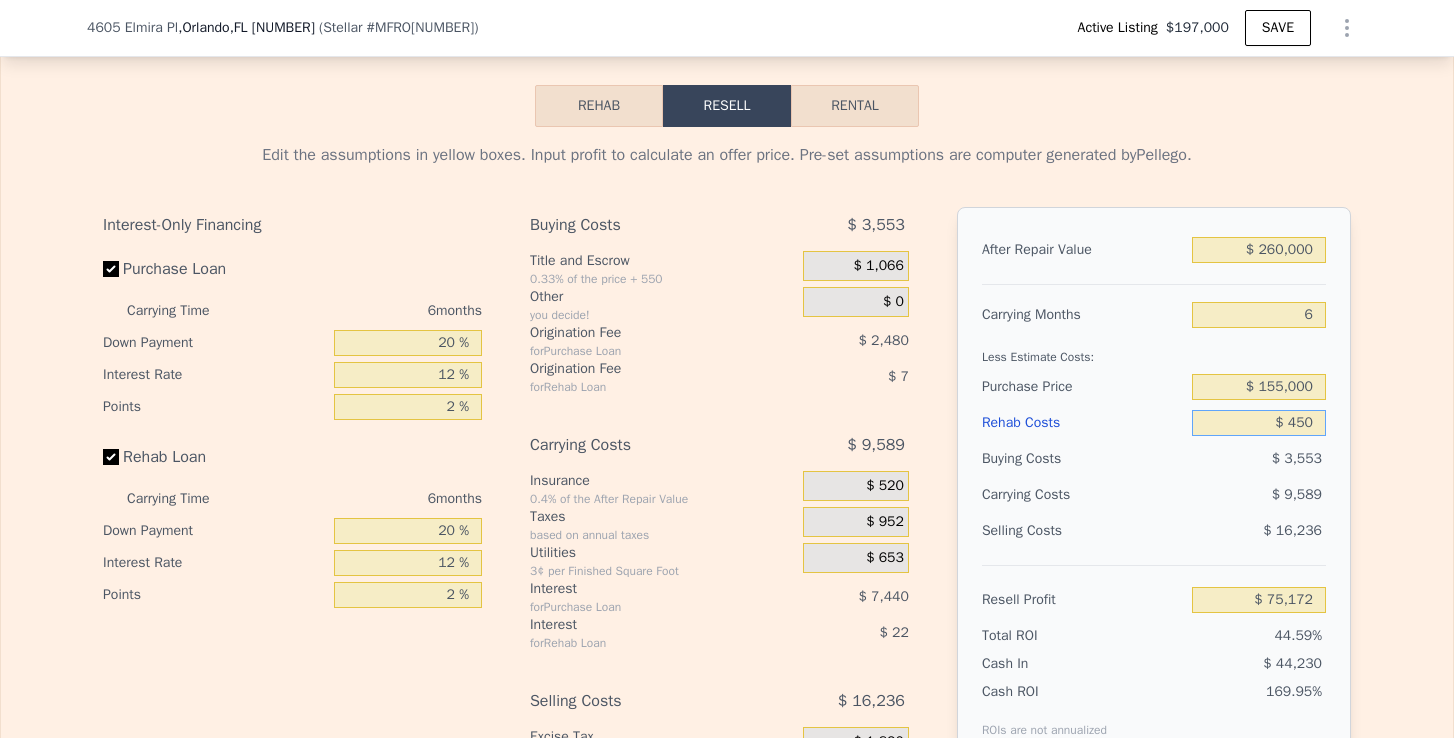 type on "$ 4,500" 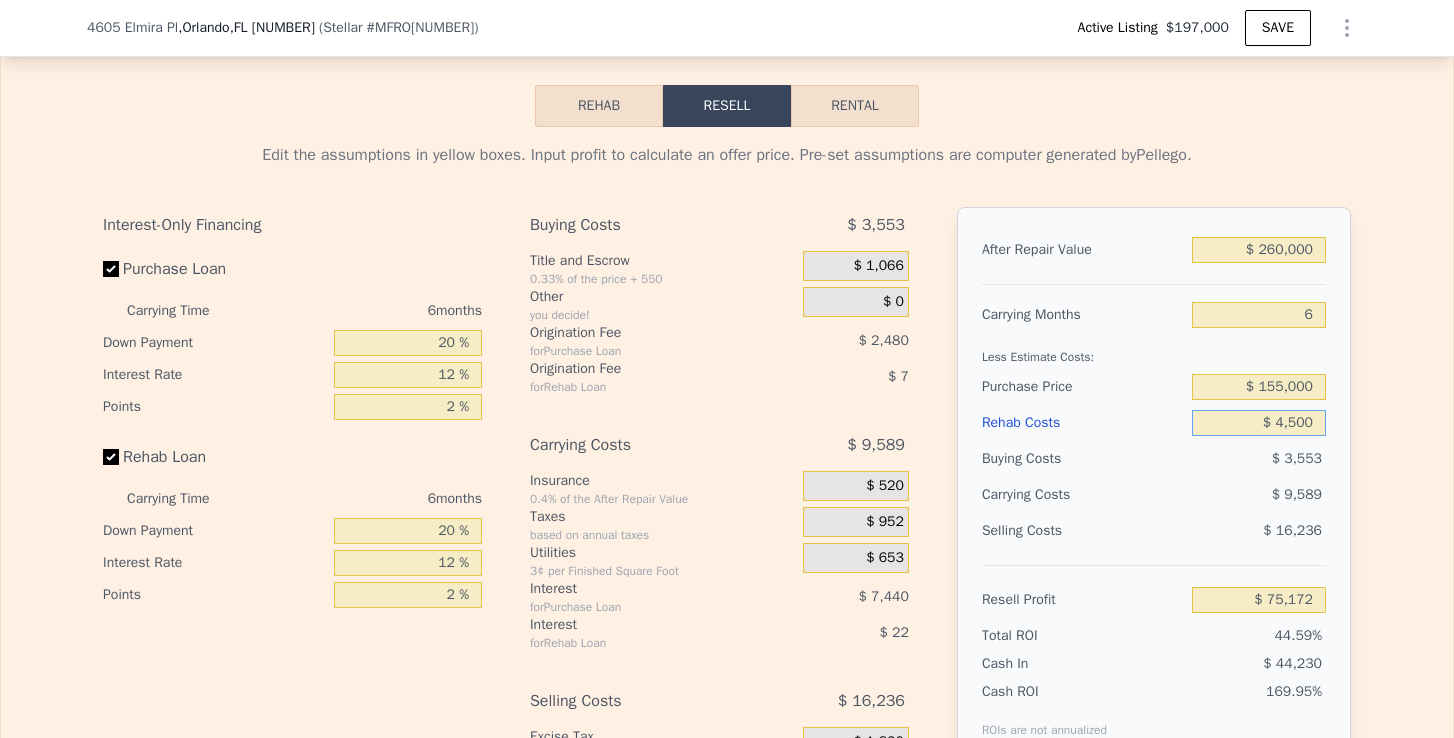 type on "$ 70,865" 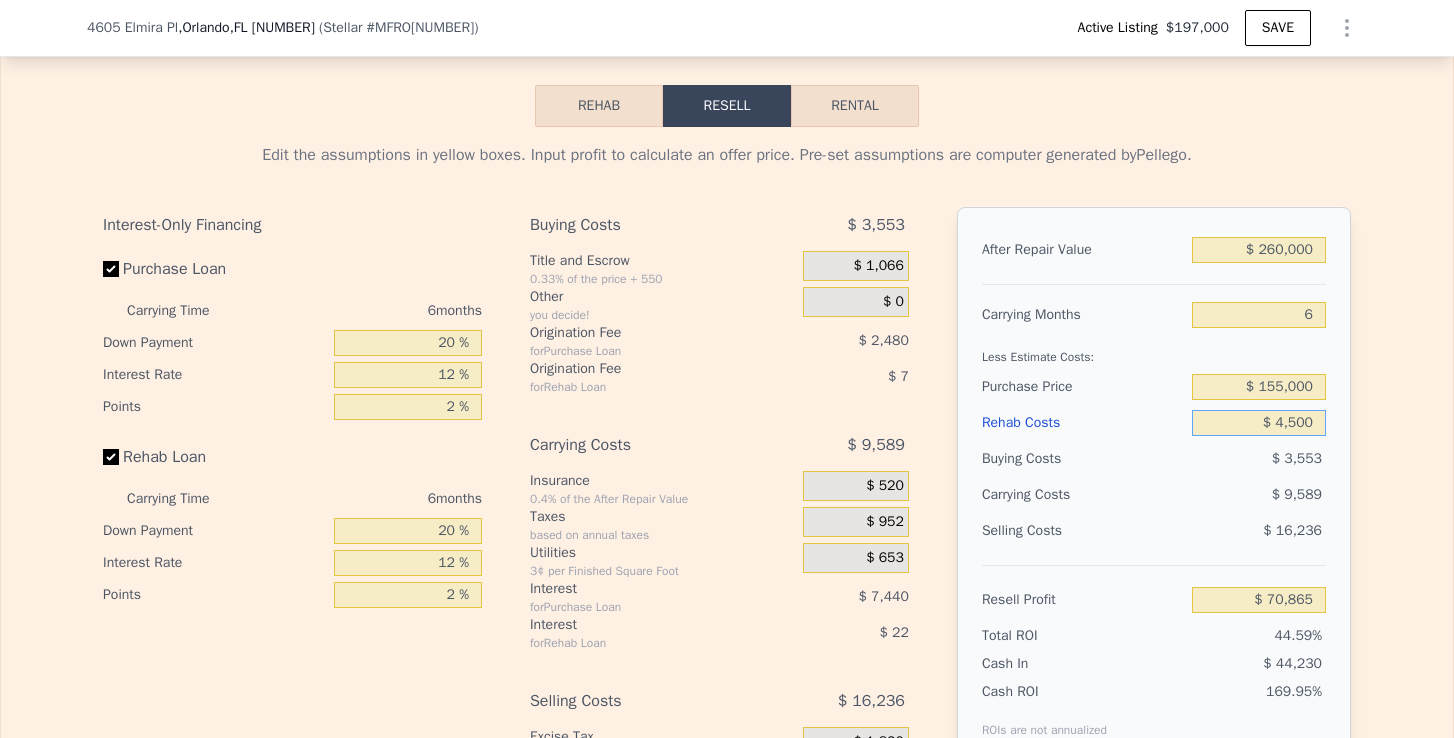 type on "$ 45,000" 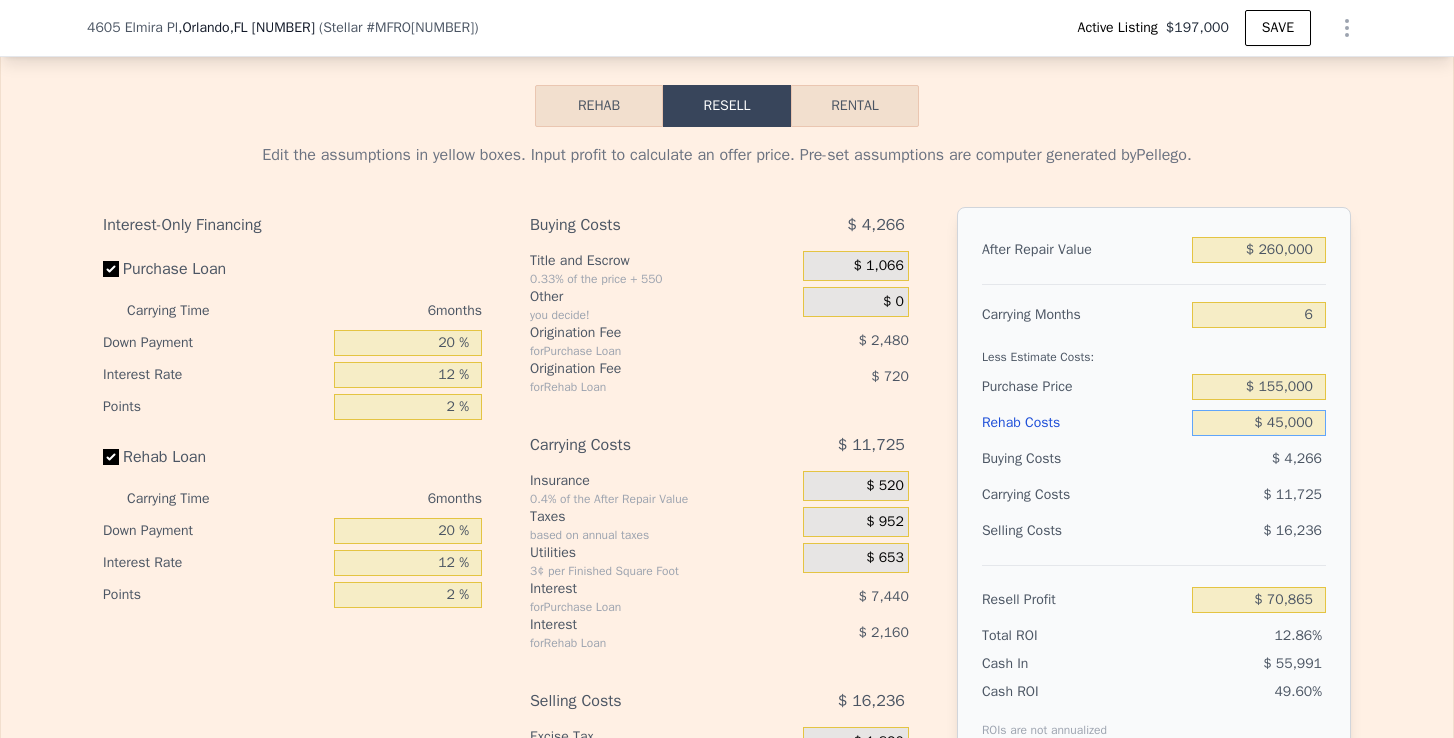 type on "$ 27,773" 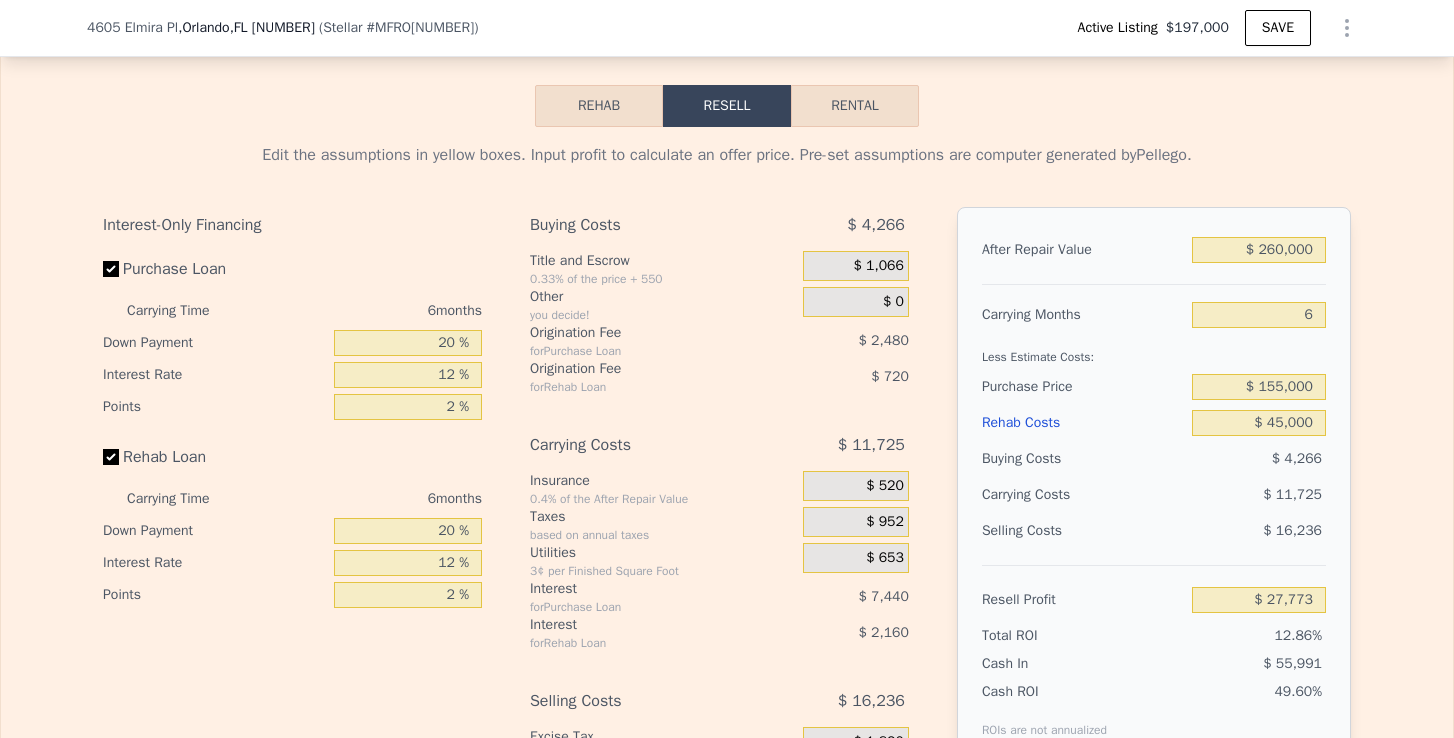 click on "After Repair Value $ 260,000 Carrying Months 6 Less Estimate Costs: Purchase Price $ 155,000 Rehab Costs $ 45,000 Buying Costs $ 4,266 Carrying Costs $ 11,725 Selling Costs $ 16,236 Resell Profit $ 27,773 Total ROI 12.86% Cash In $ 55,991 Cash ROI ROIs are not annualized 49.60%" at bounding box center [1154, 485] 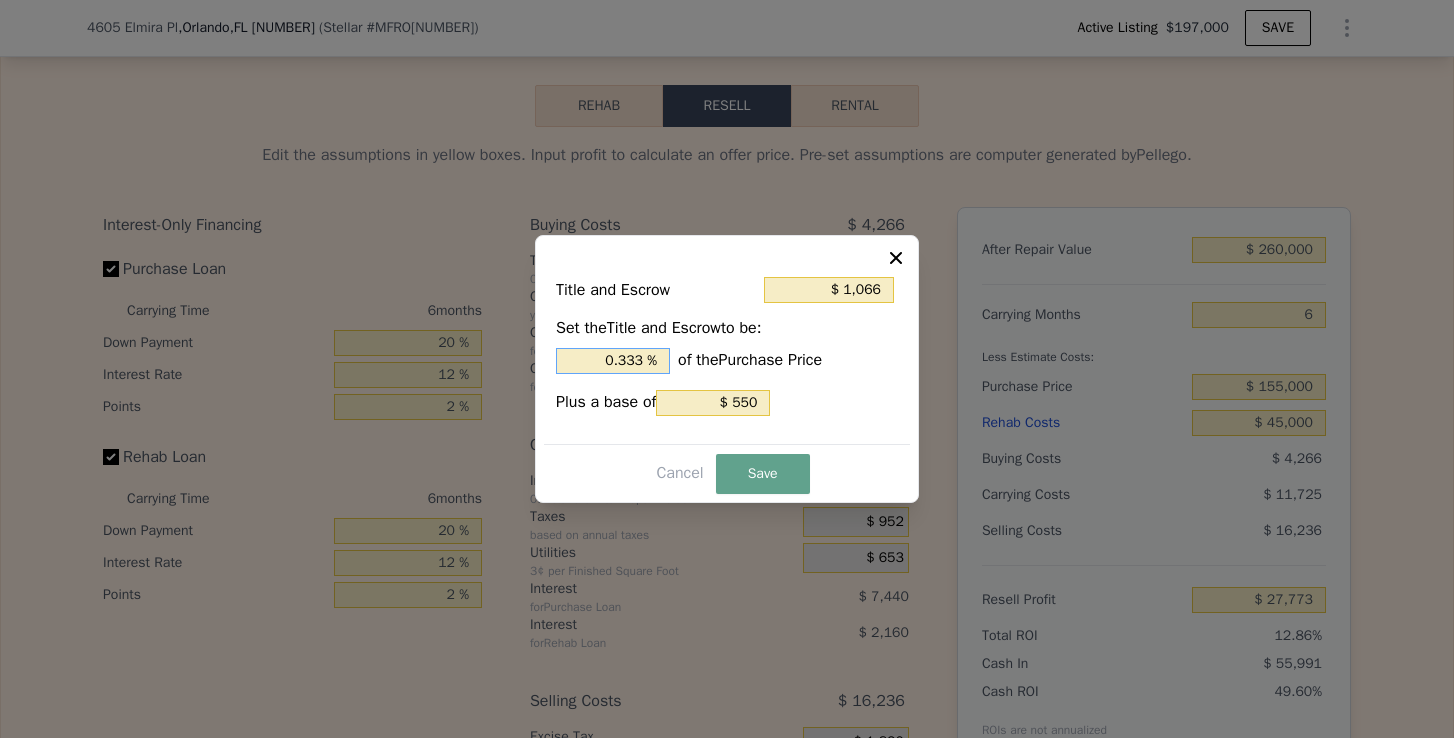 drag, startPoint x: 641, startPoint y: 357, endPoint x: 557, endPoint y: 357, distance: 84 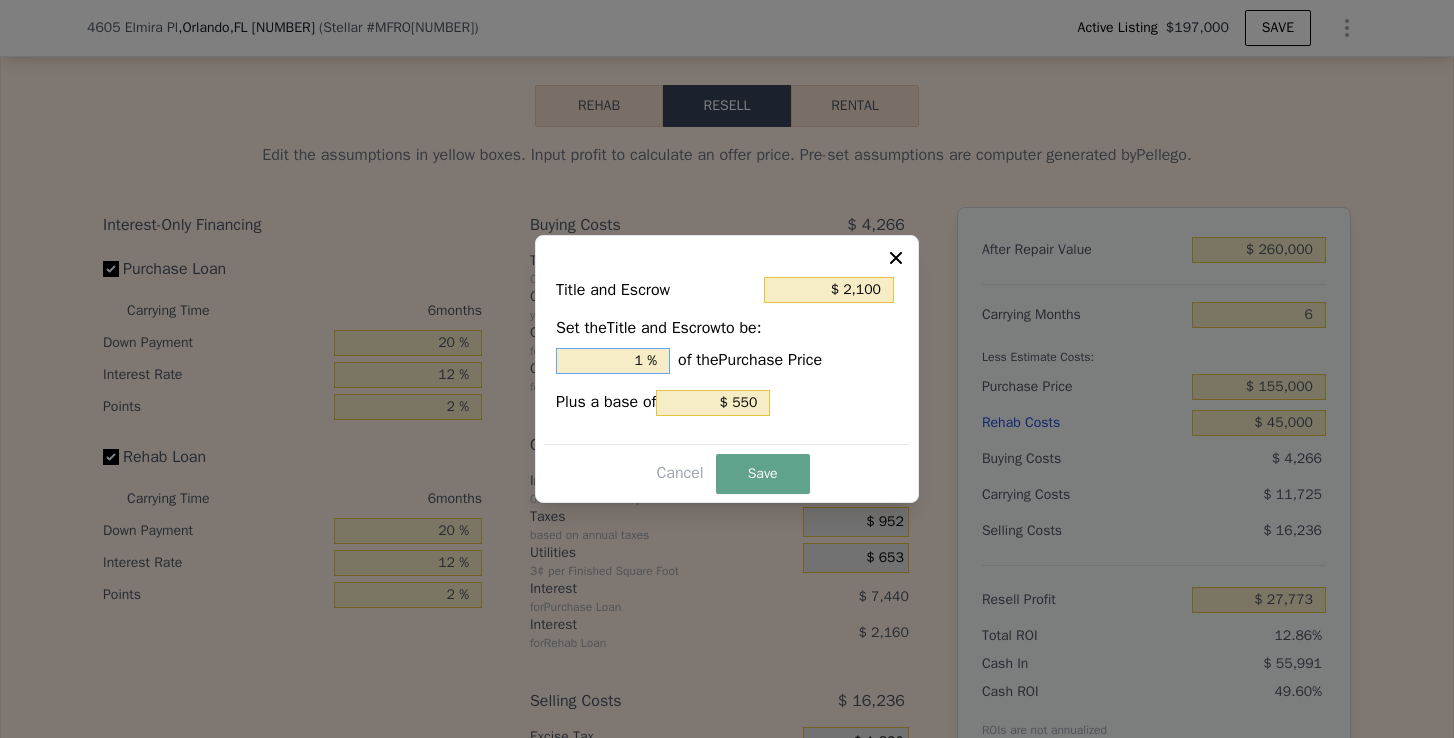 type on "1. %" 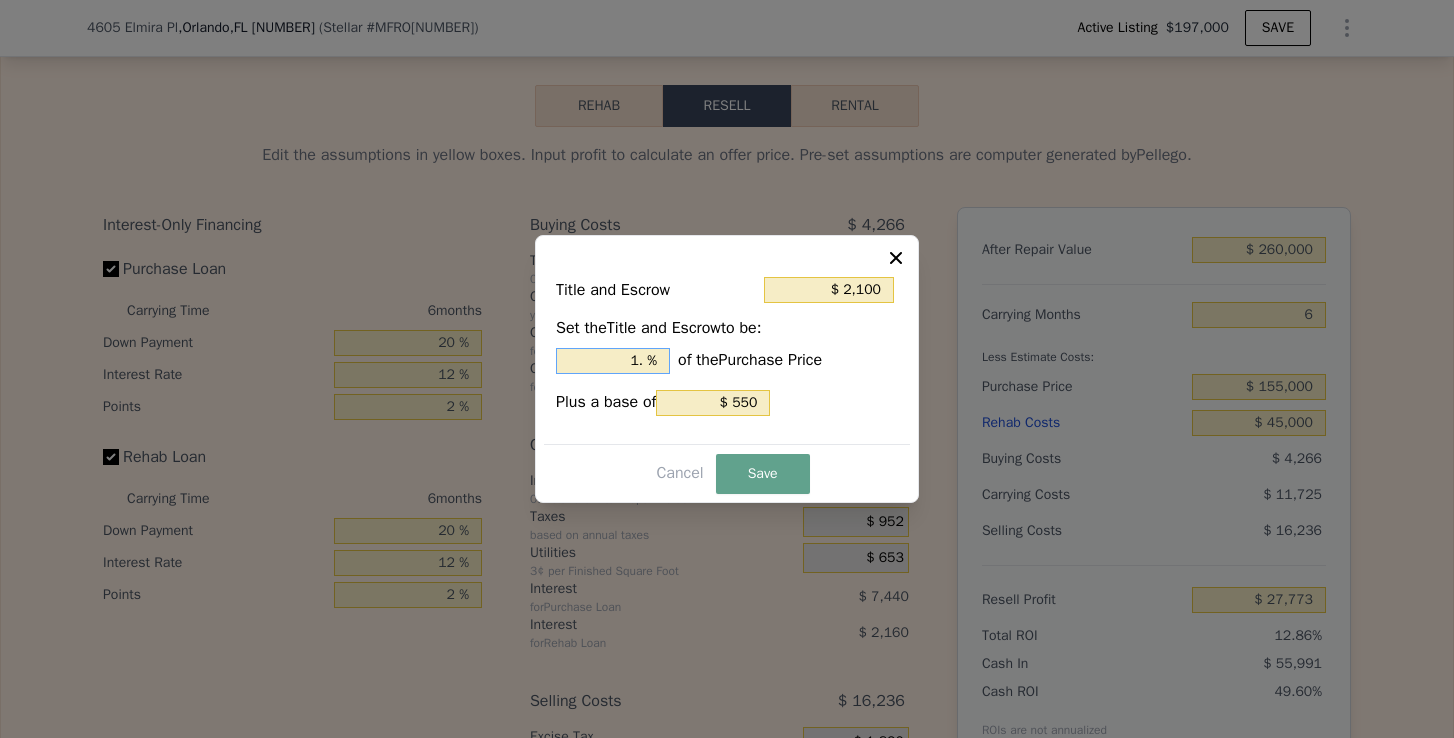 type on "$ 2,410" 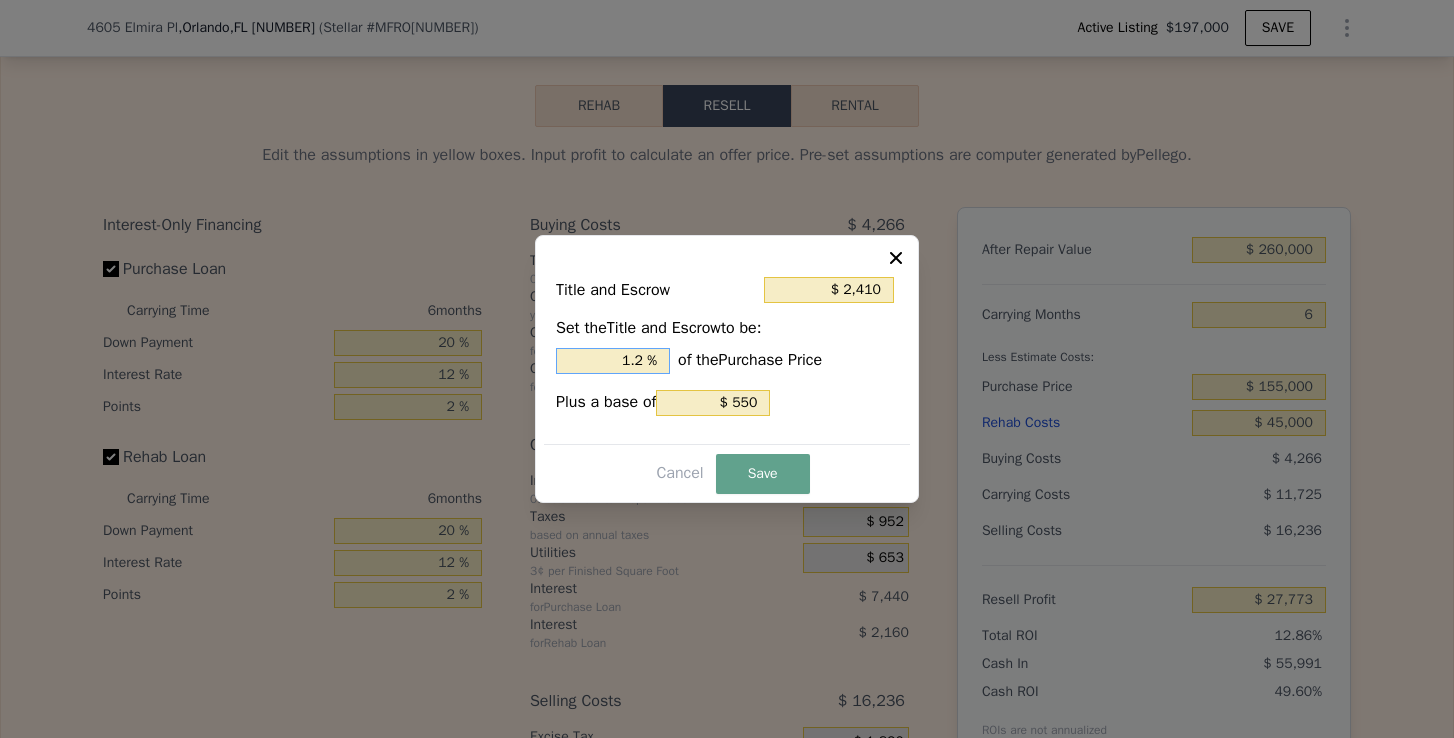 type on "$ 2,488" 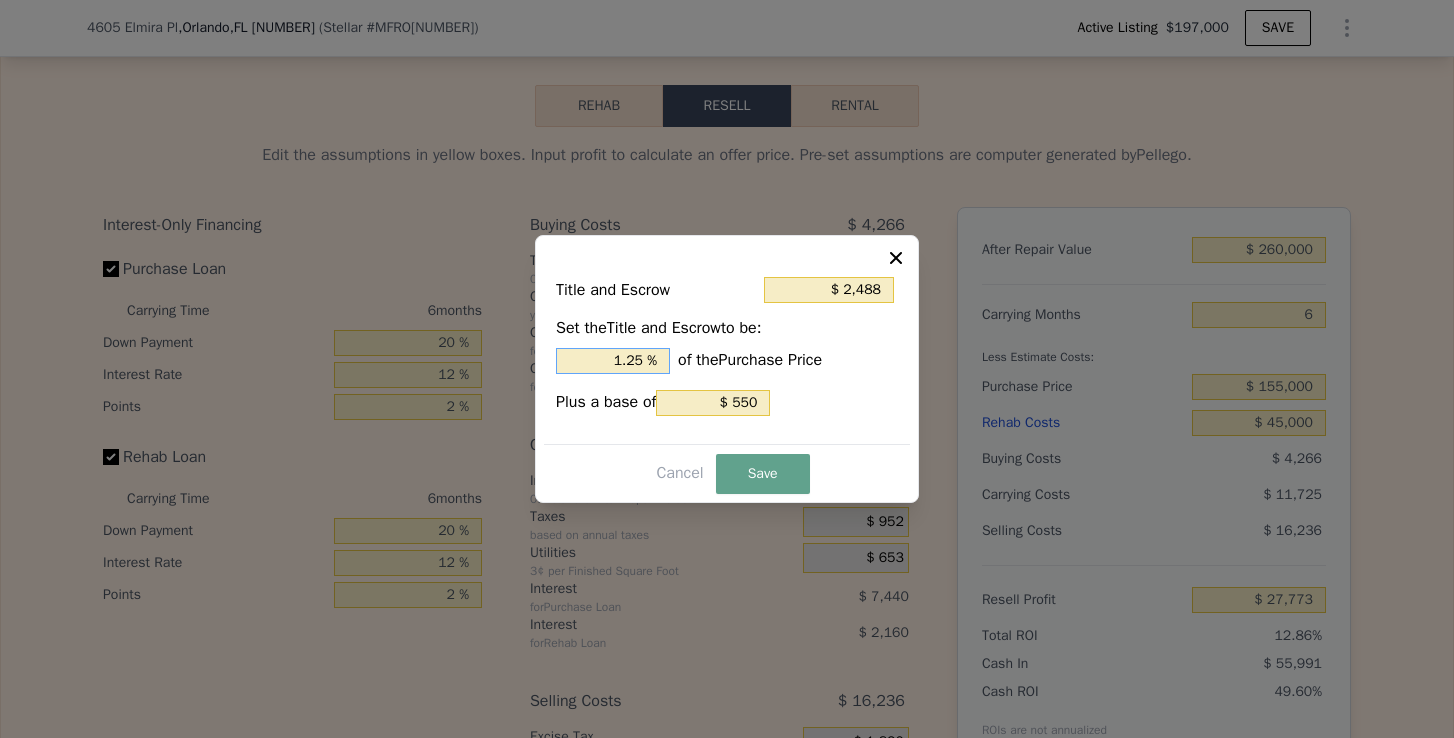 type on "1.25 %" 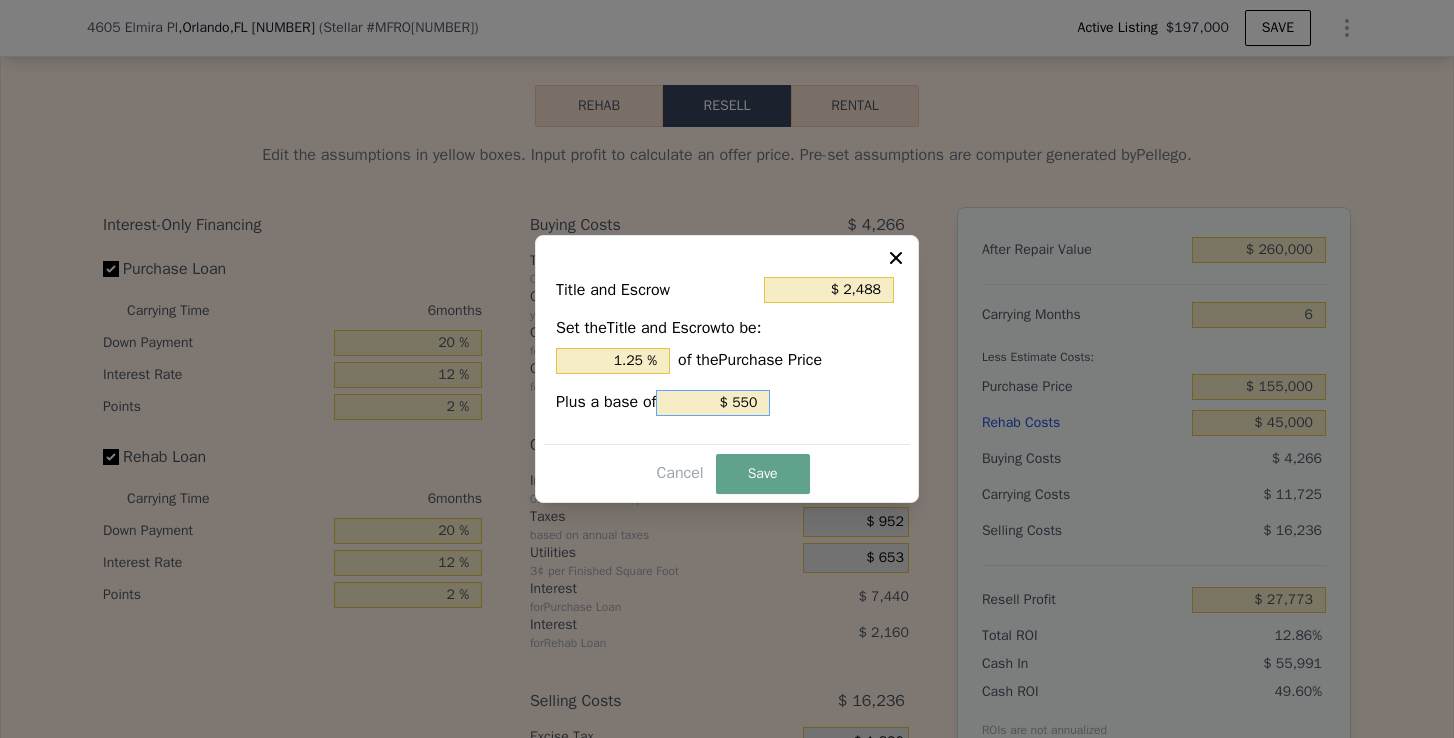 drag, startPoint x: 737, startPoint y: 404, endPoint x: 769, endPoint y: 404, distance: 32 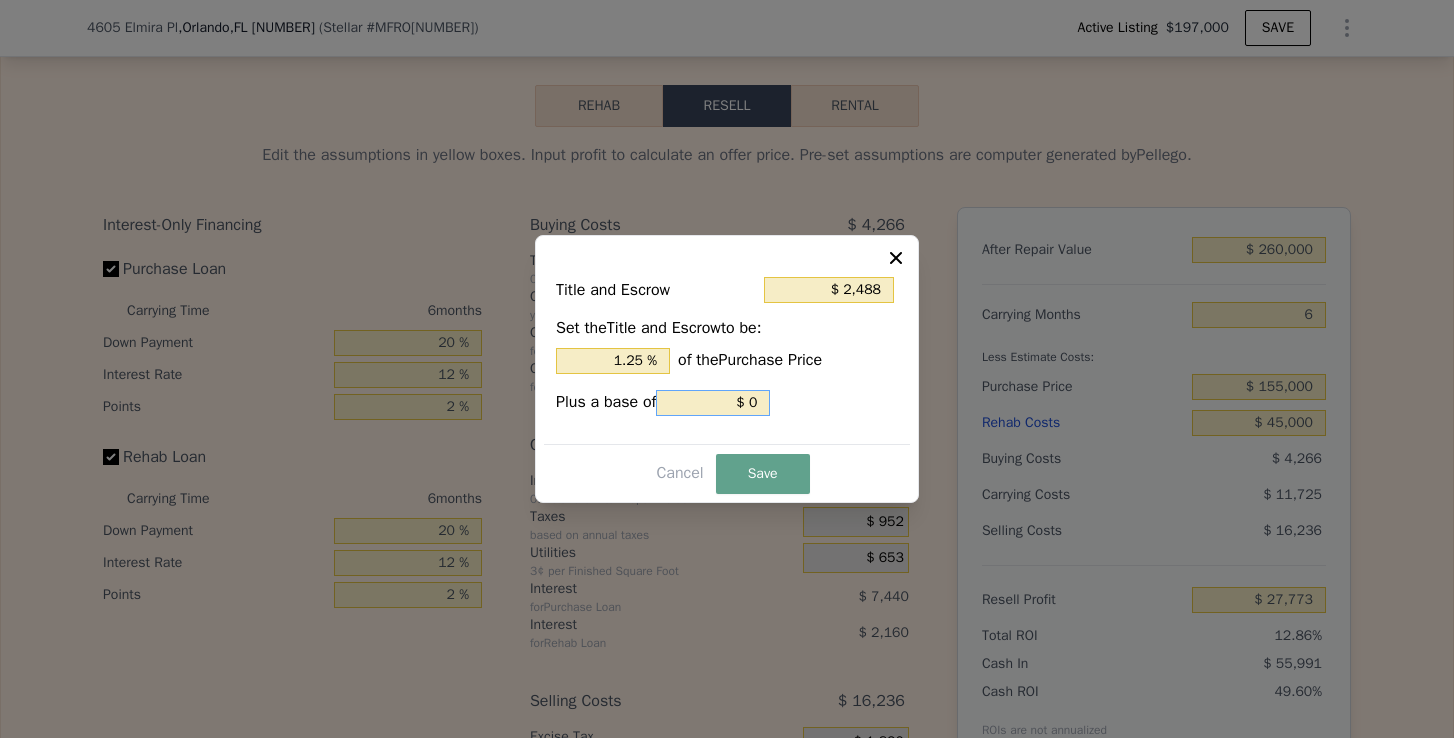 type on "$ 1,938" 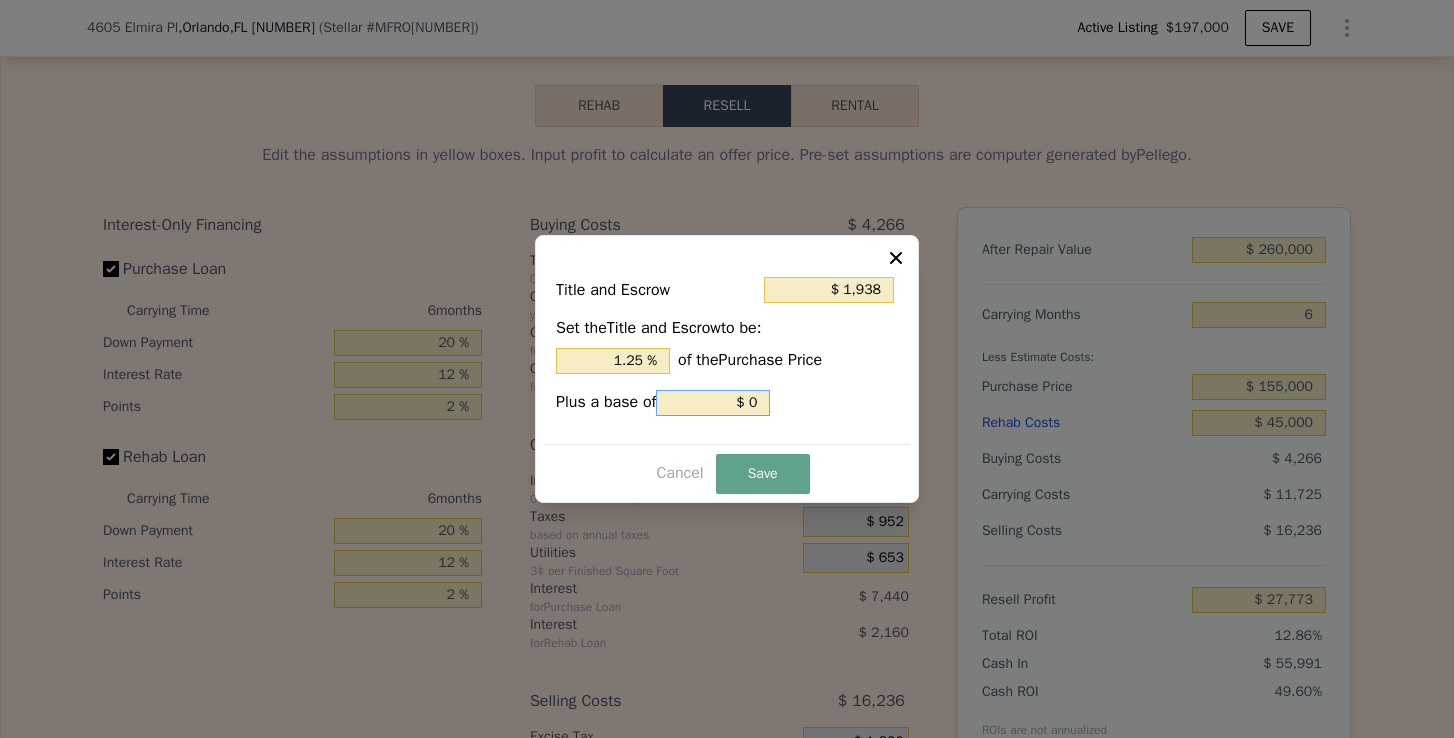 type on "$ 0" 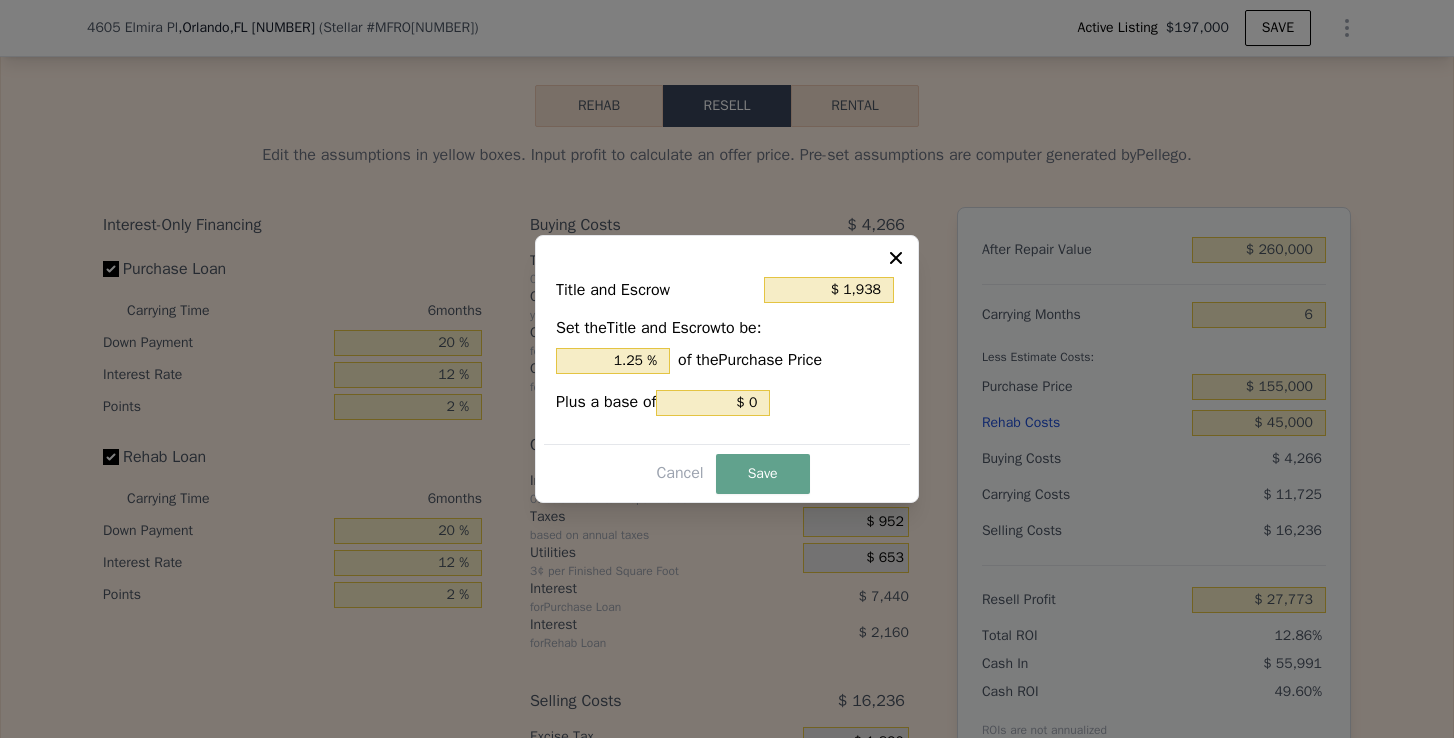 click on "Title and Escrow $ [PRICE] Set the Title and Escrow to be: 1.25 % of the Purchase Price Plus a base of $ 0 Cancel Save" at bounding box center [727, 369] 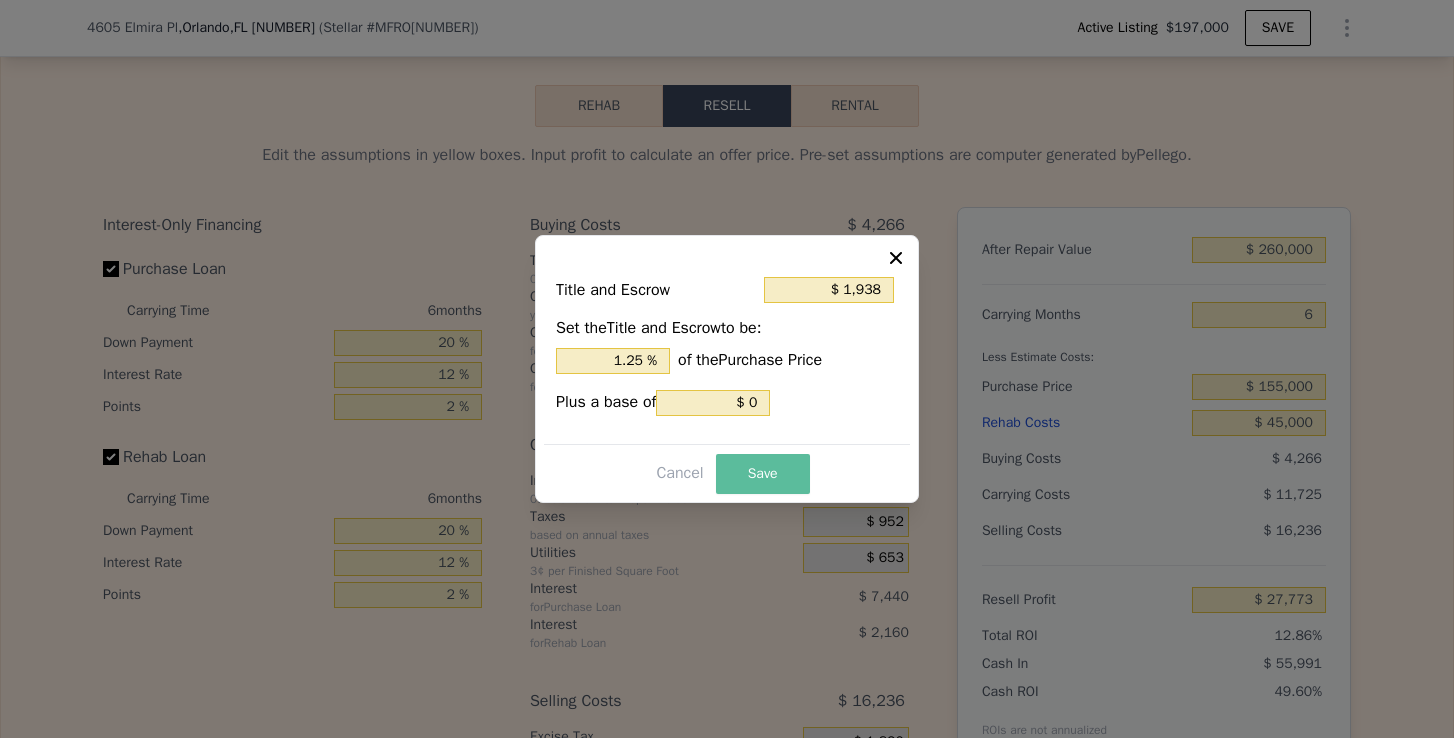 click on "Save" at bounding box center [763, 474] 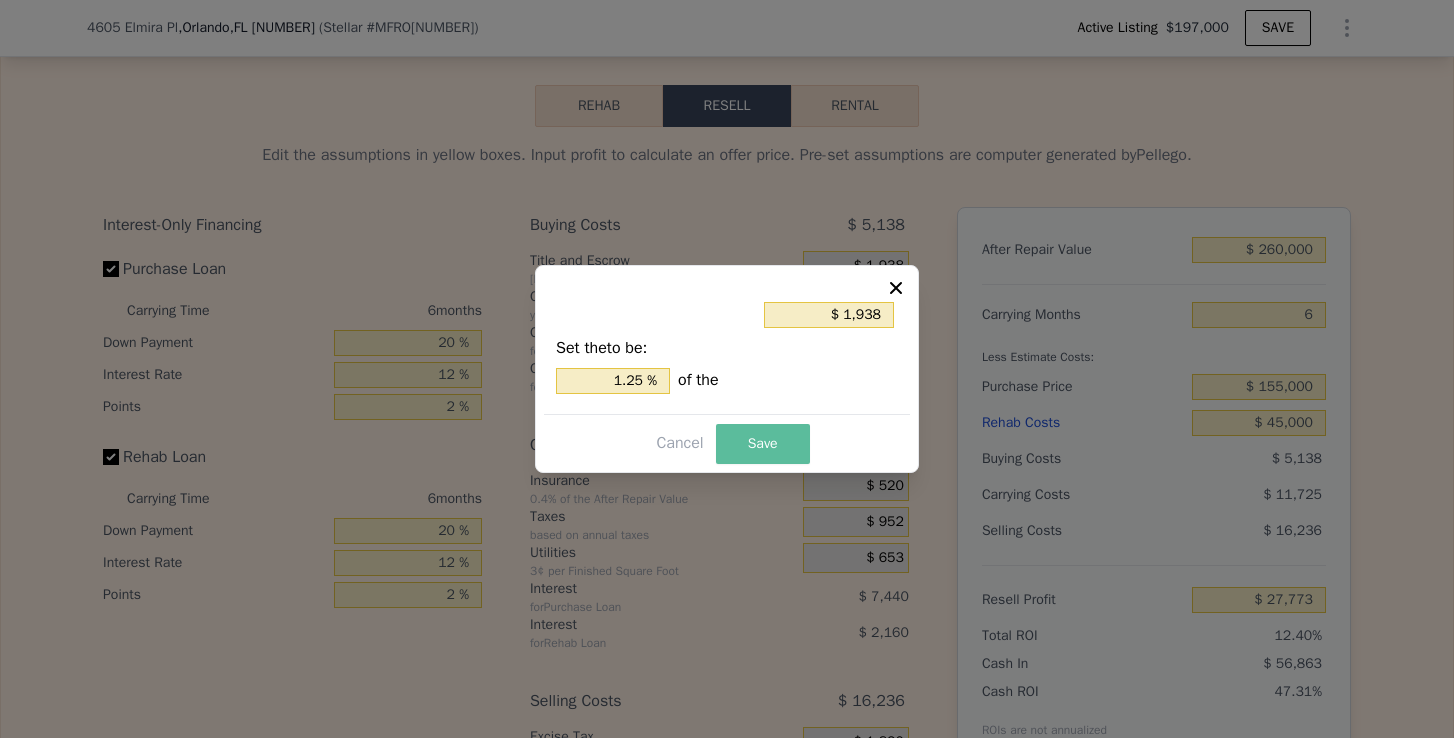 type on "$ 26,901" 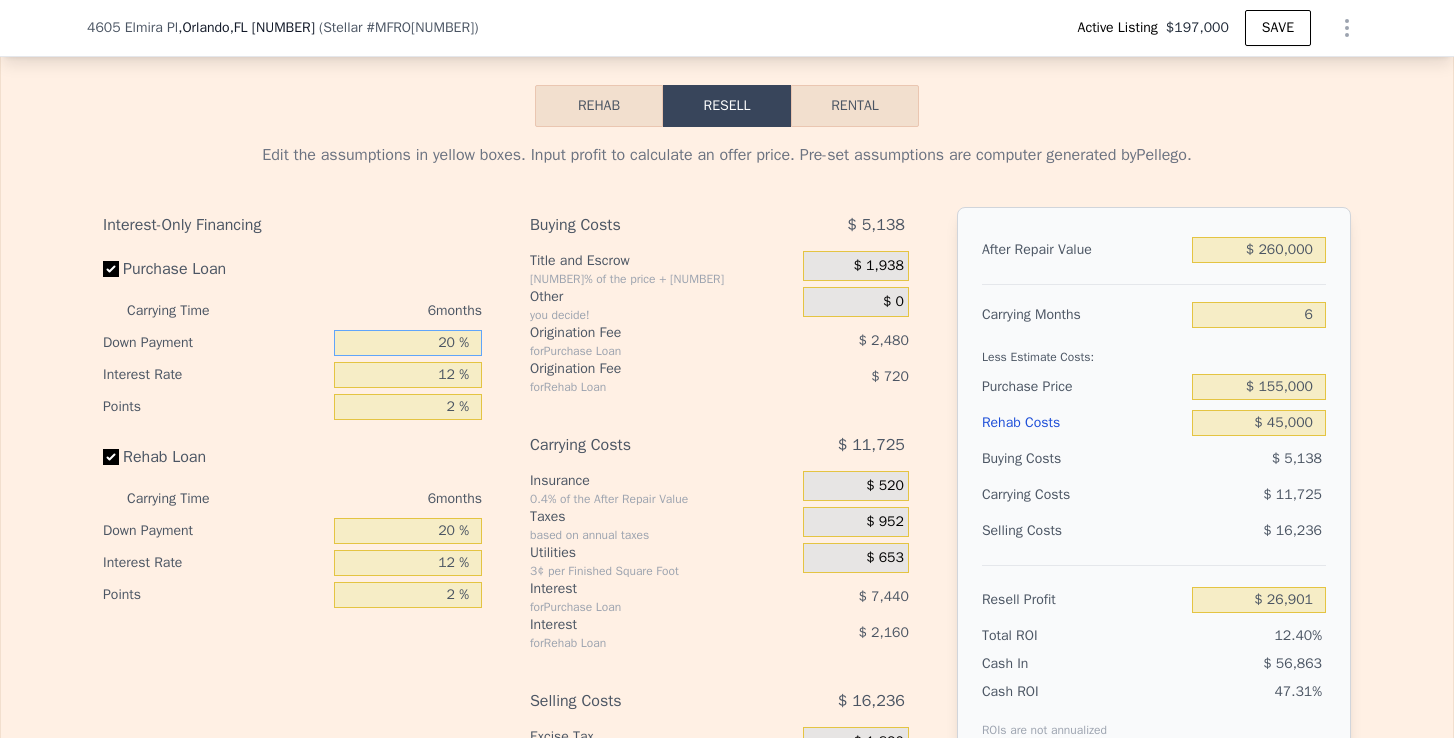 click on "20 %" at bounding box center [408, 343] 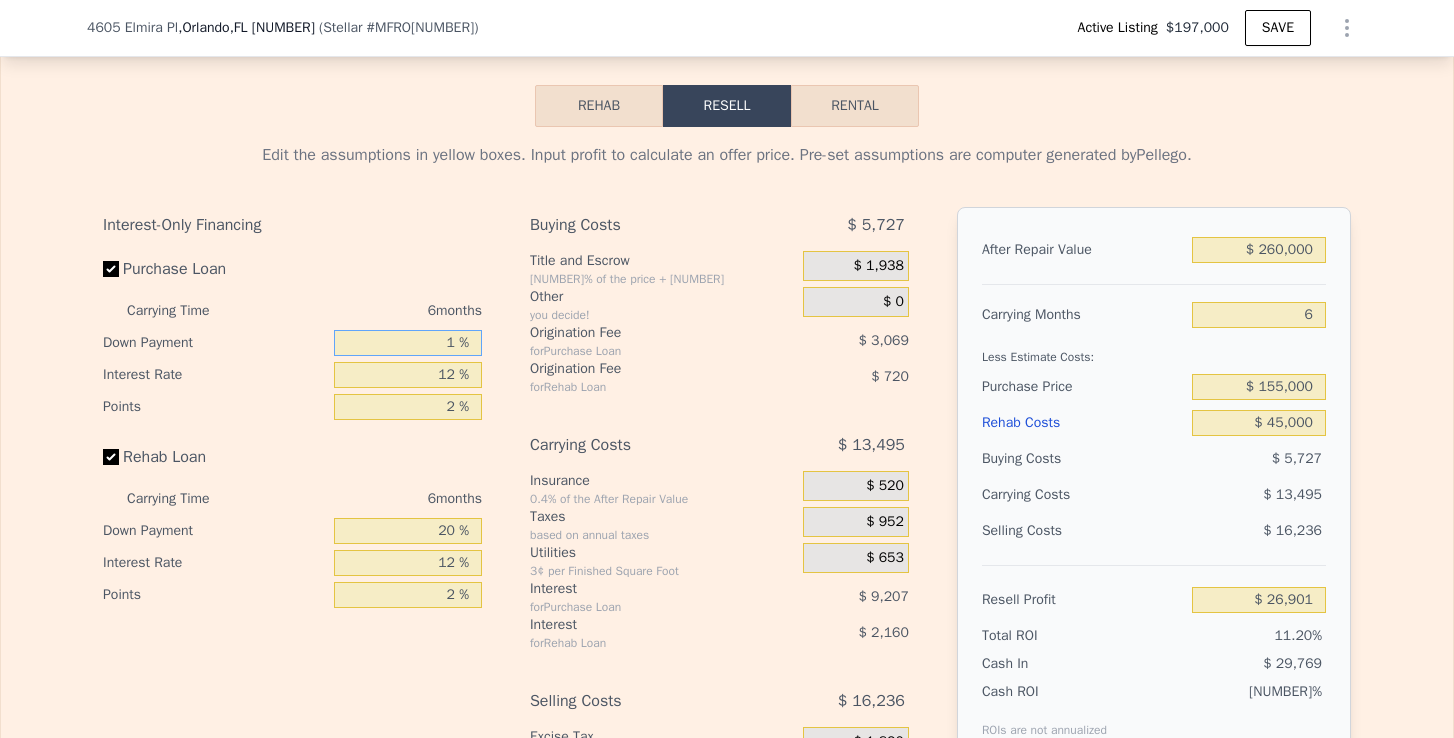type on "$ 24,542" 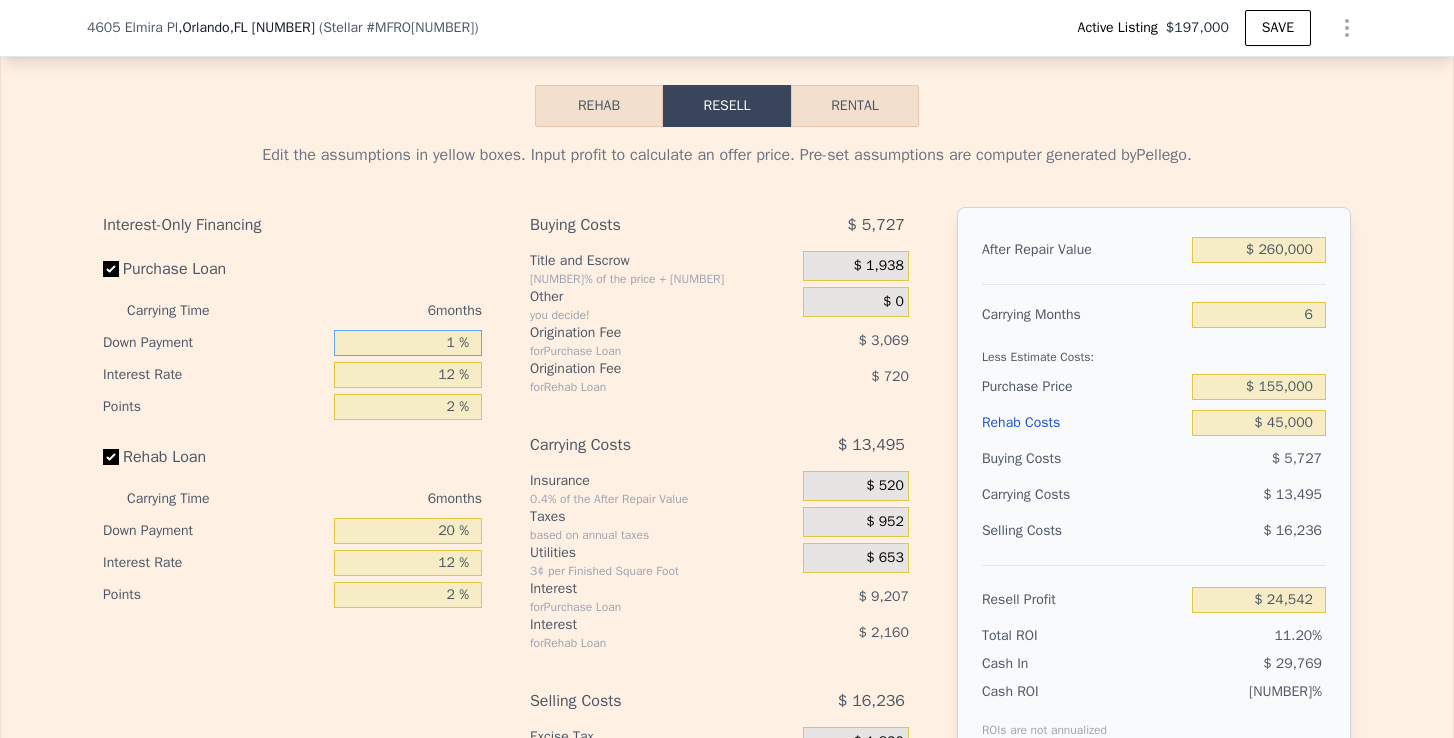 type on "15 %" 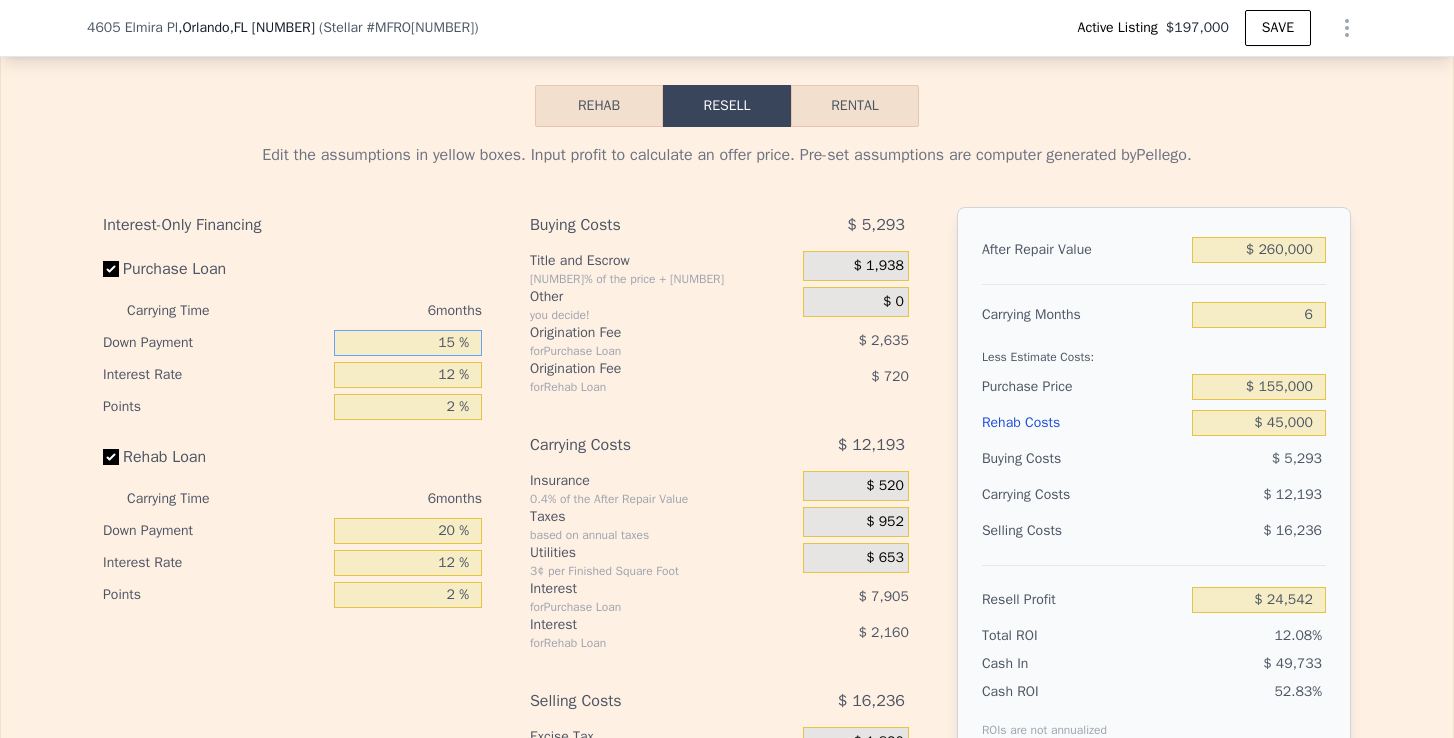 type on "$ 26,278" 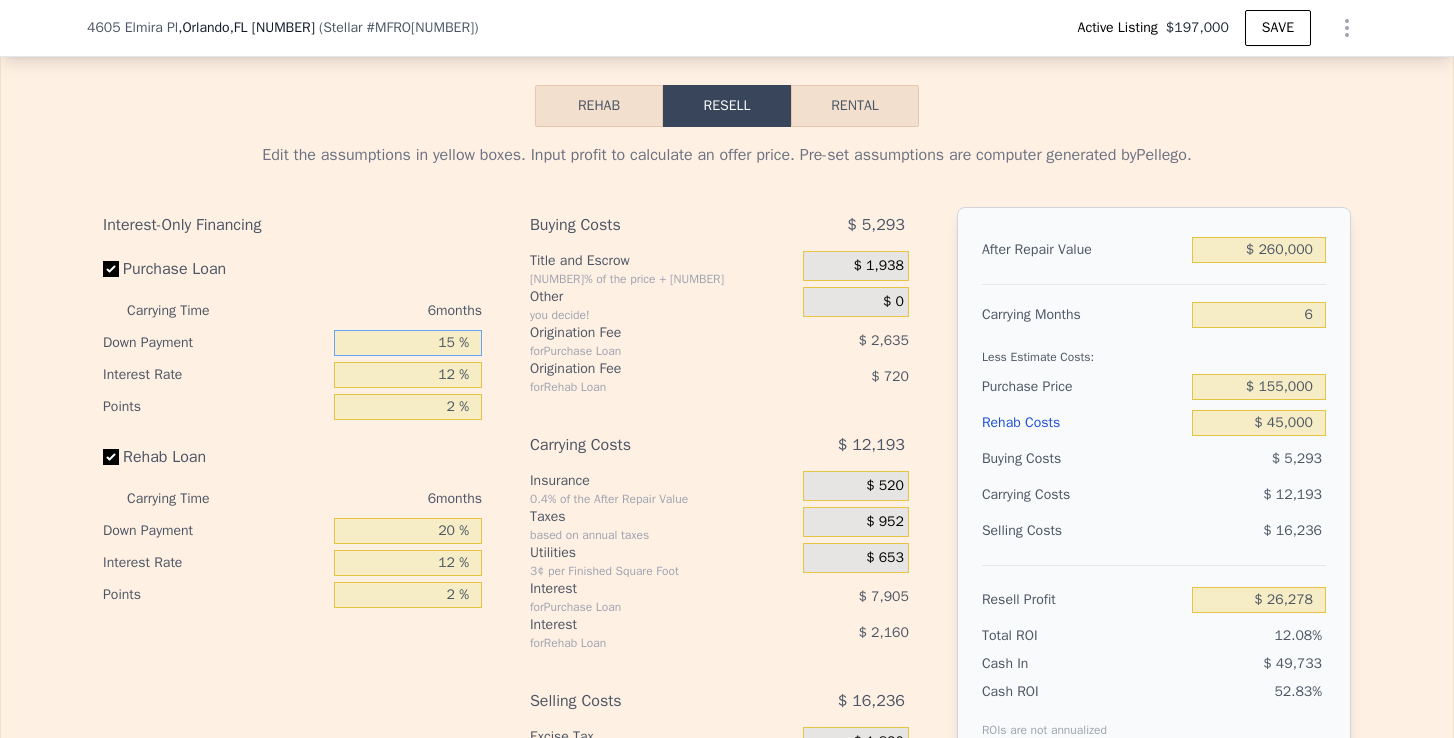 type on "15 %" 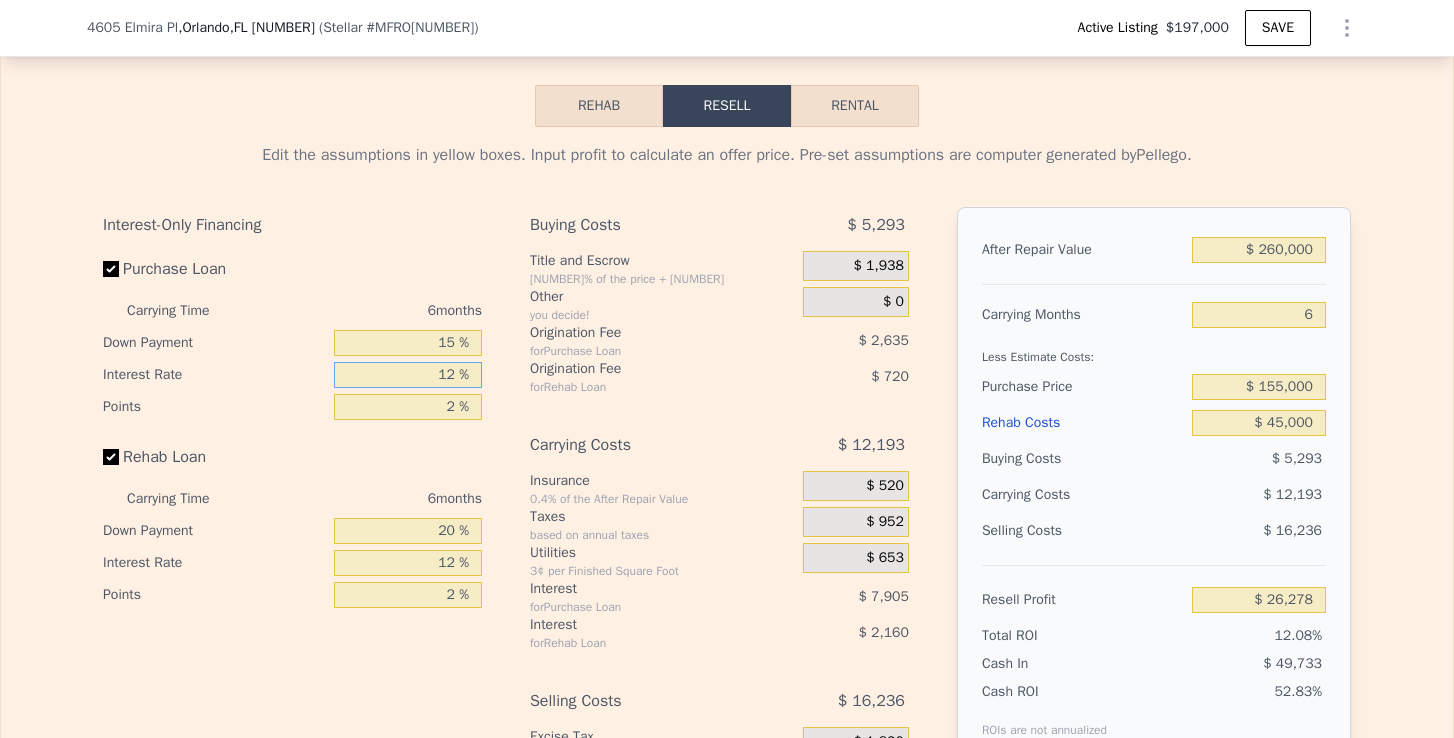 click on "12 %" at bounding box center [408, 375] 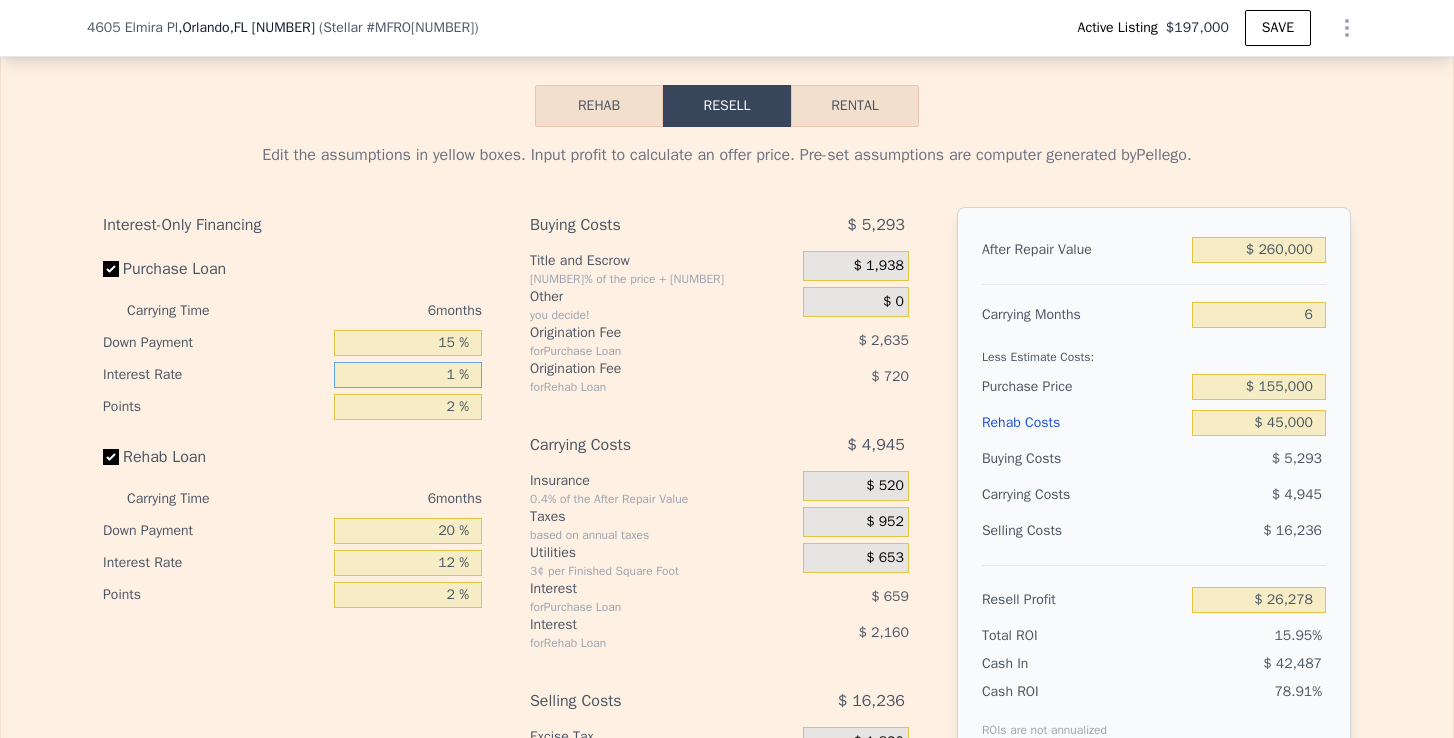type on "$ 33,526" 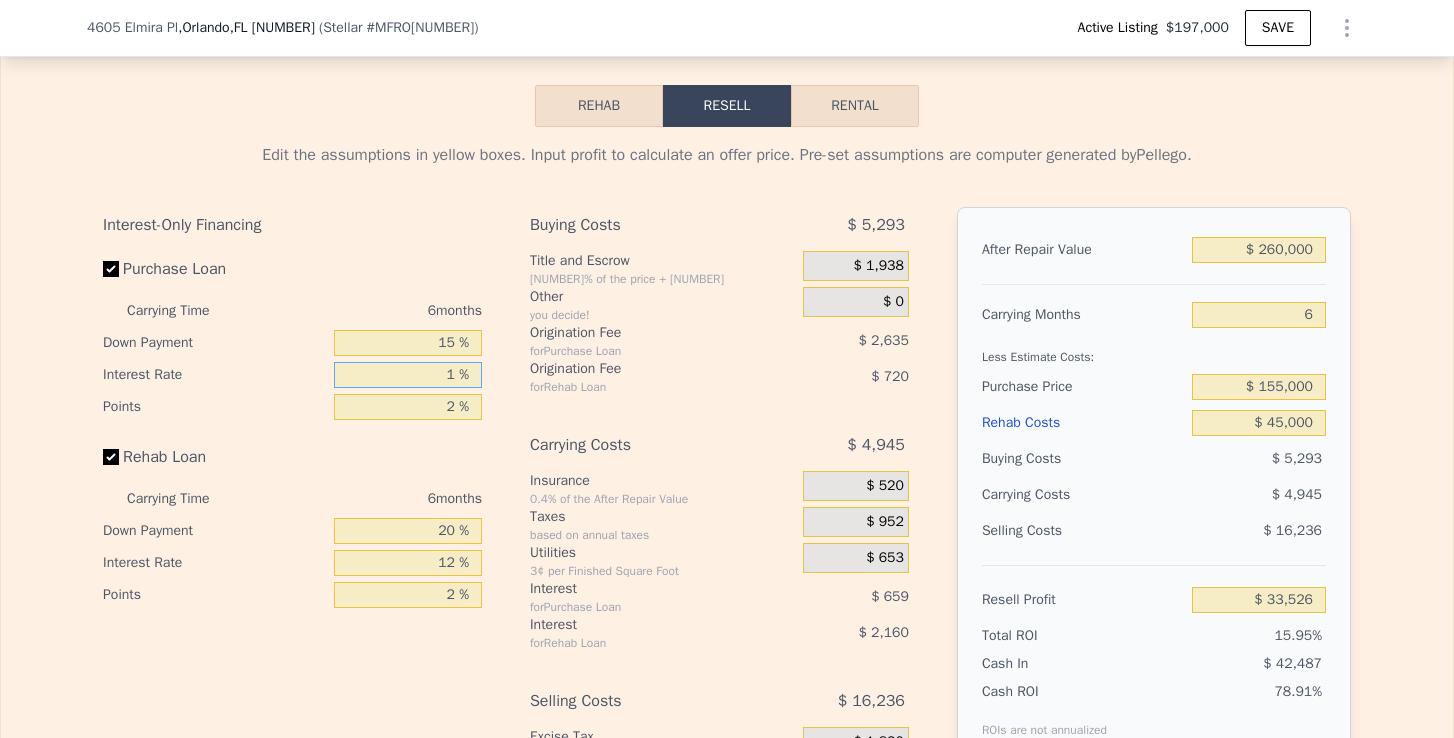 type on "10 %" 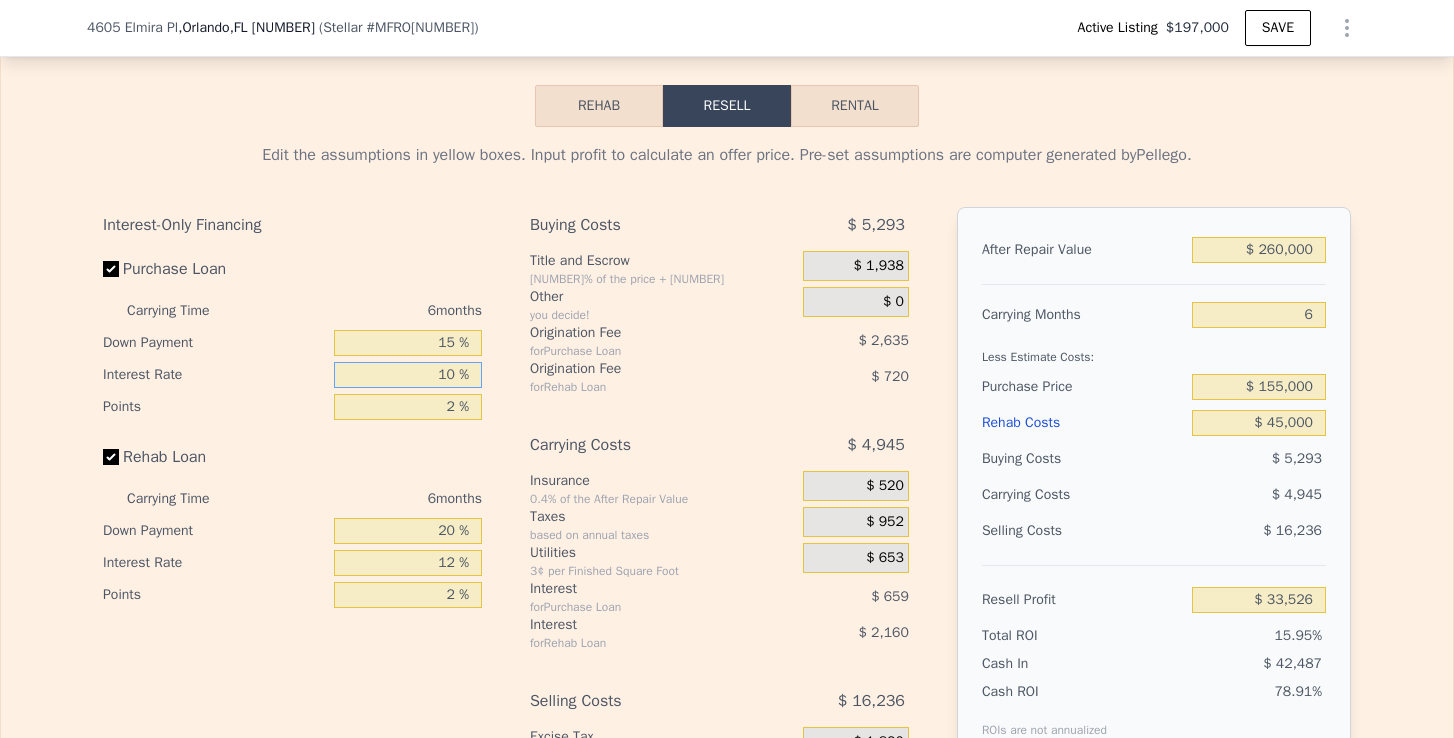 type on "$ 27,598" 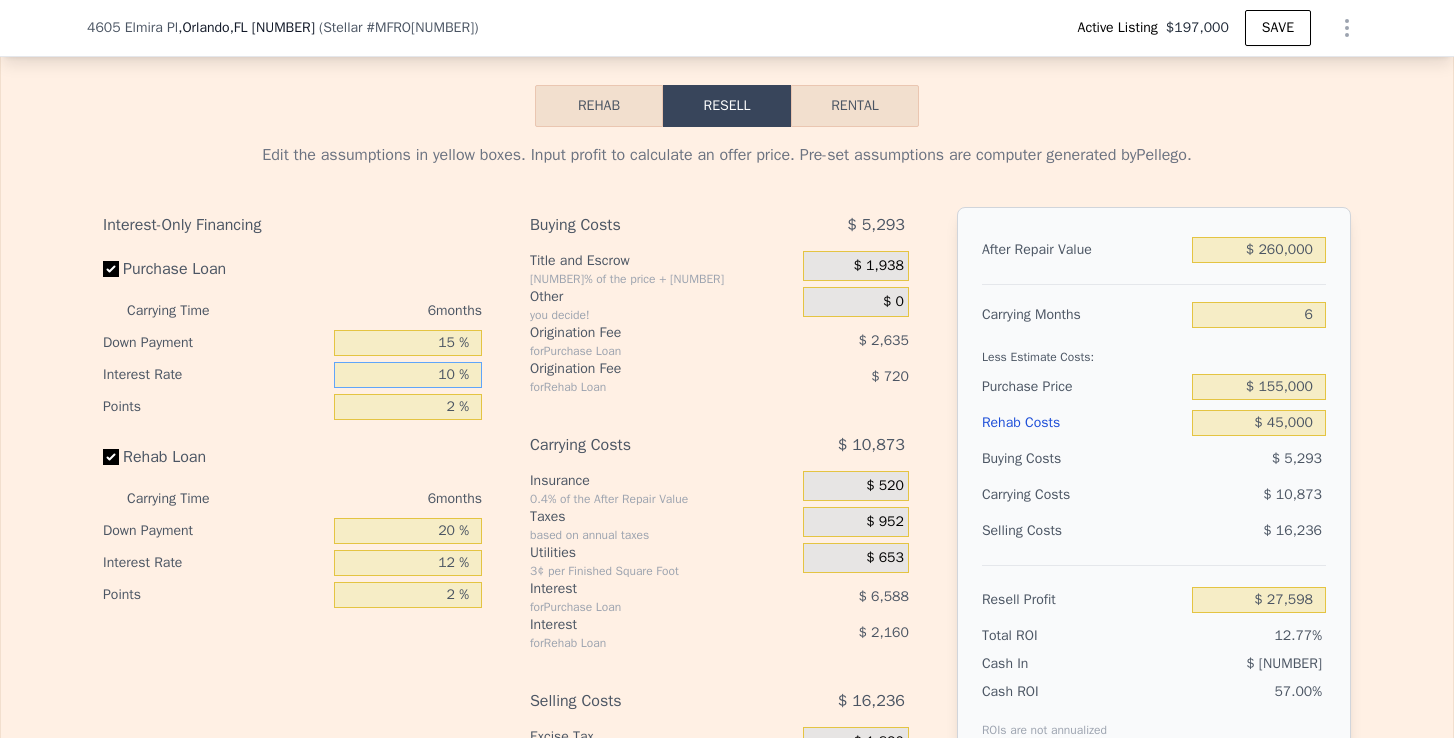 type on "10 %" 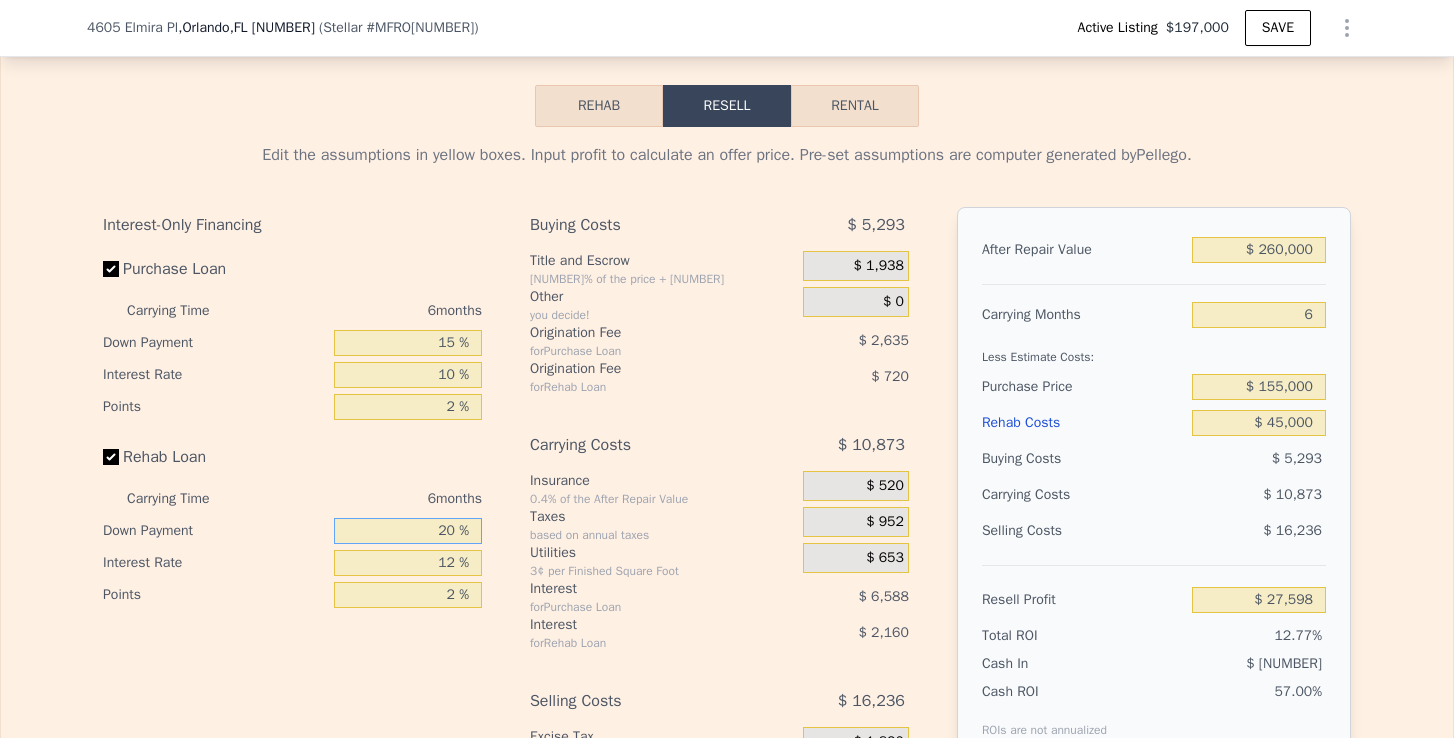 drag, startPoint x: 452, startPoint y: 526, endPoint x: 427, endPoint y: 526, distance: 25 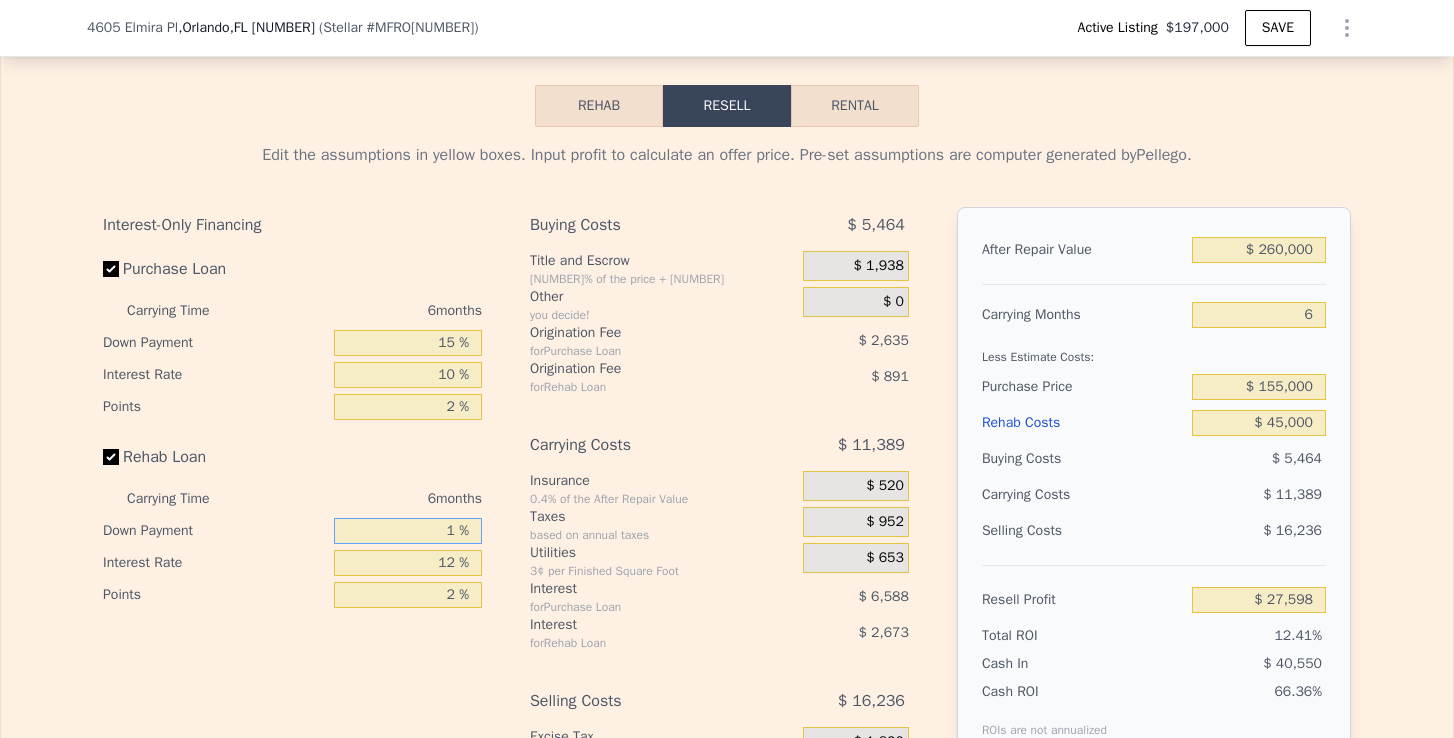 type on "$ 26,911" 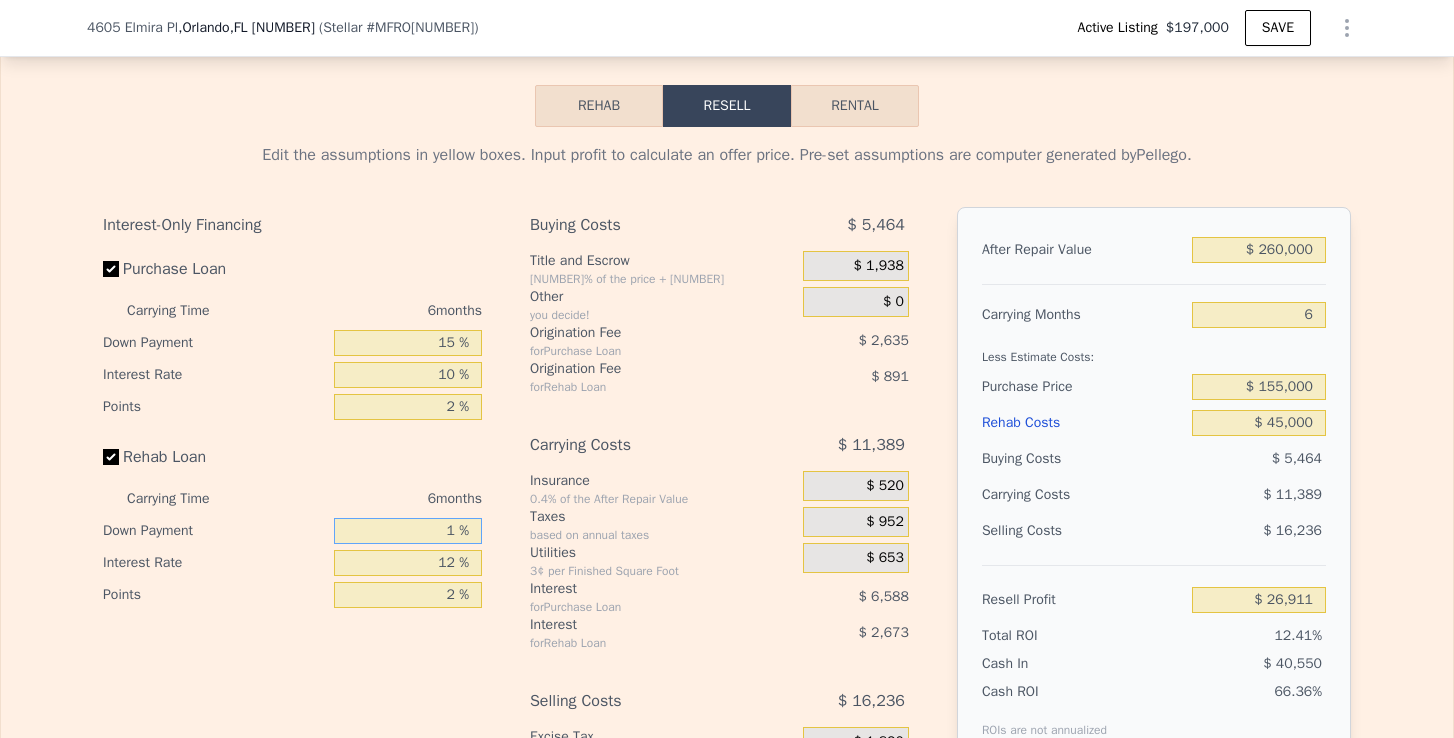 type on "15 %" 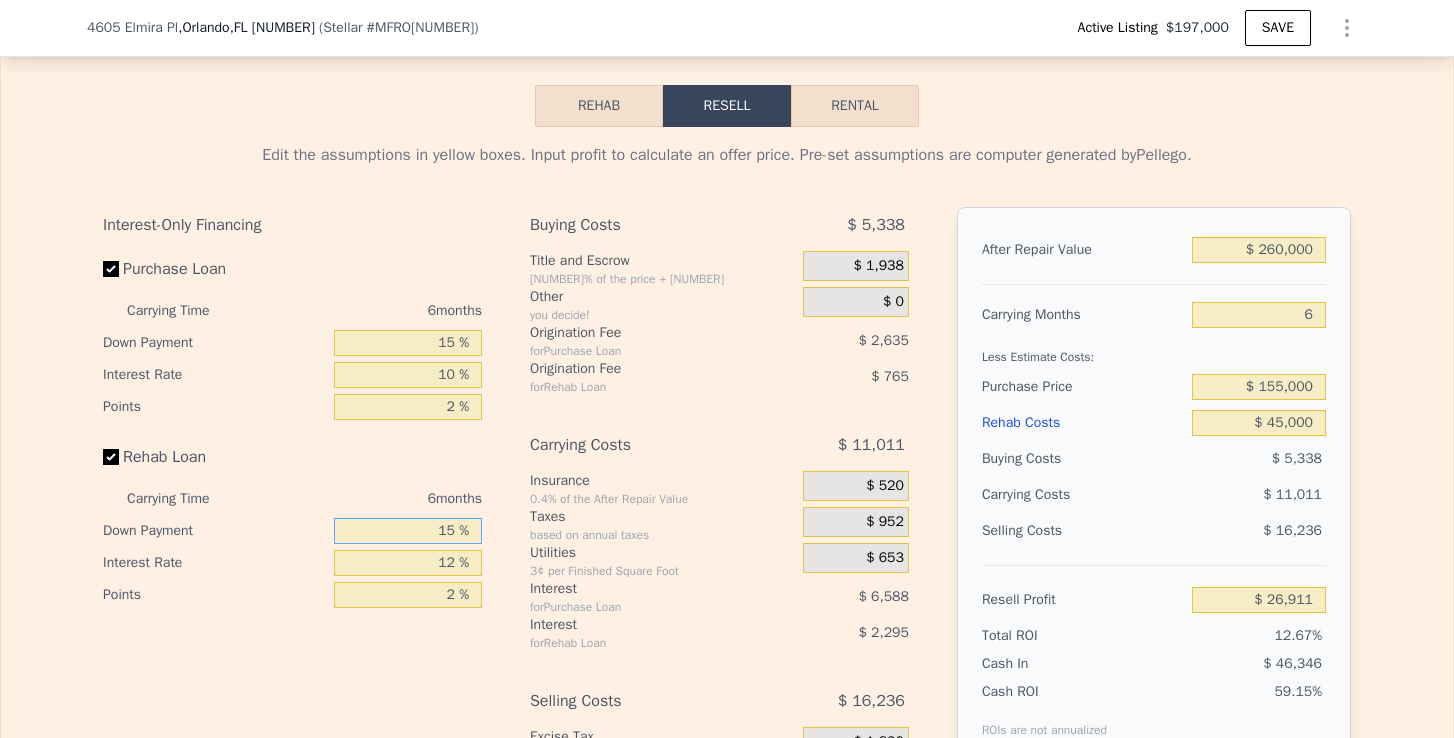 type on "$ 27,415" 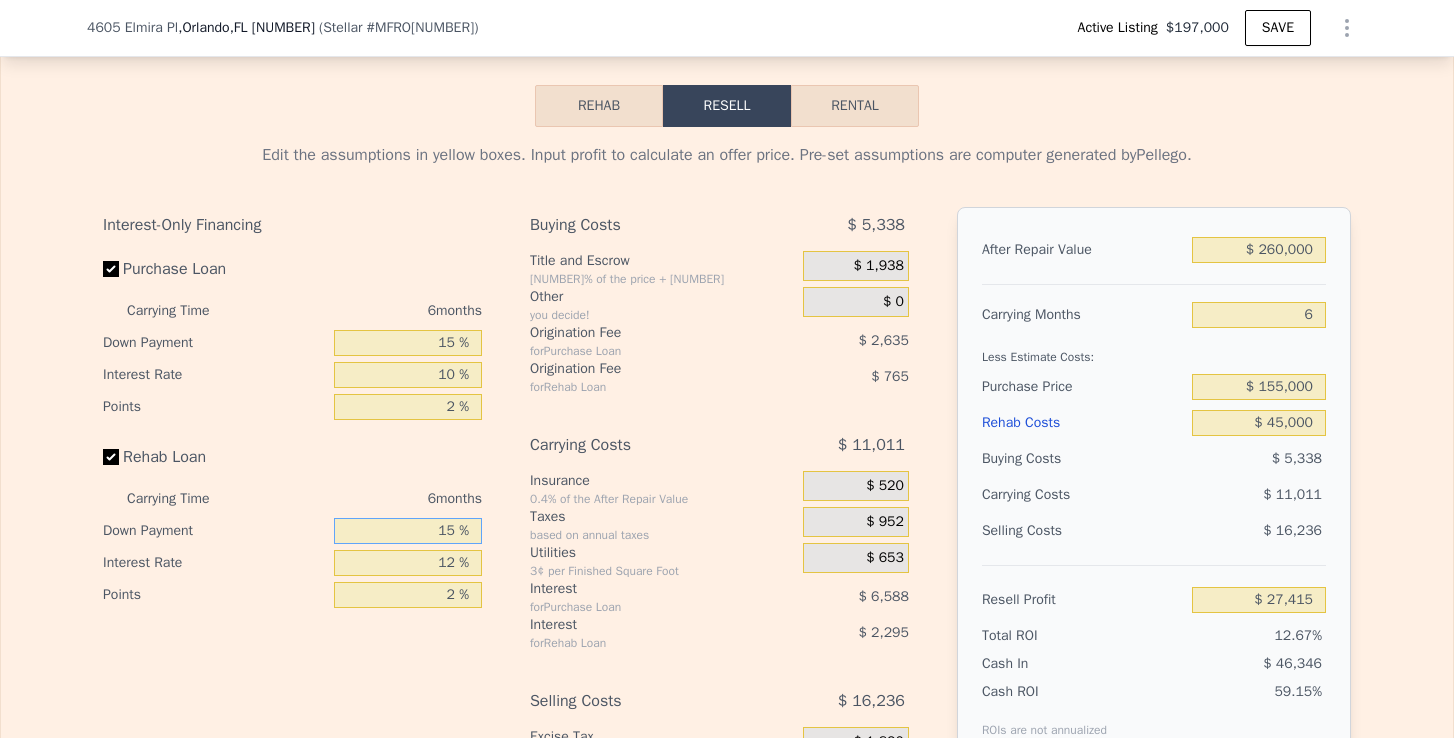 type on "15 %" 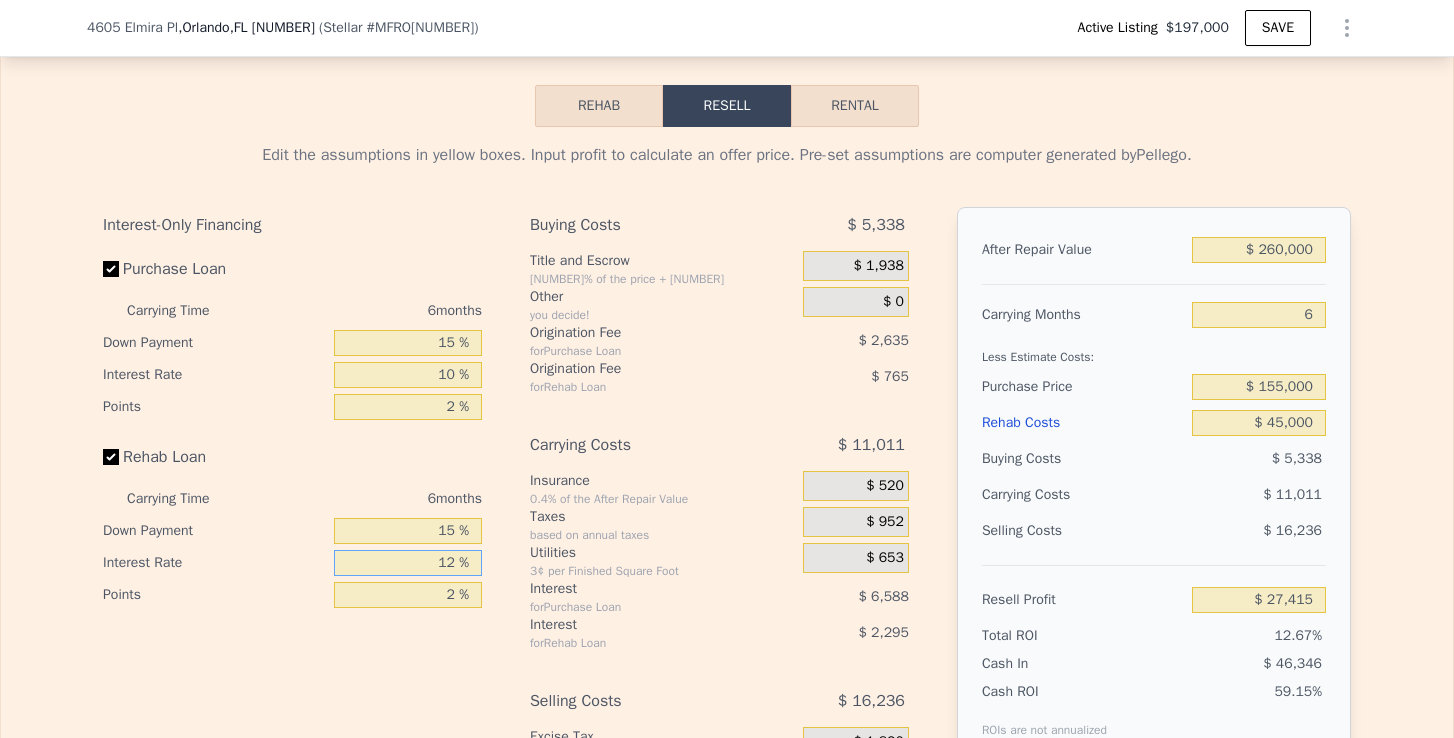 click on "12 %" at bounding box center [408, 563] 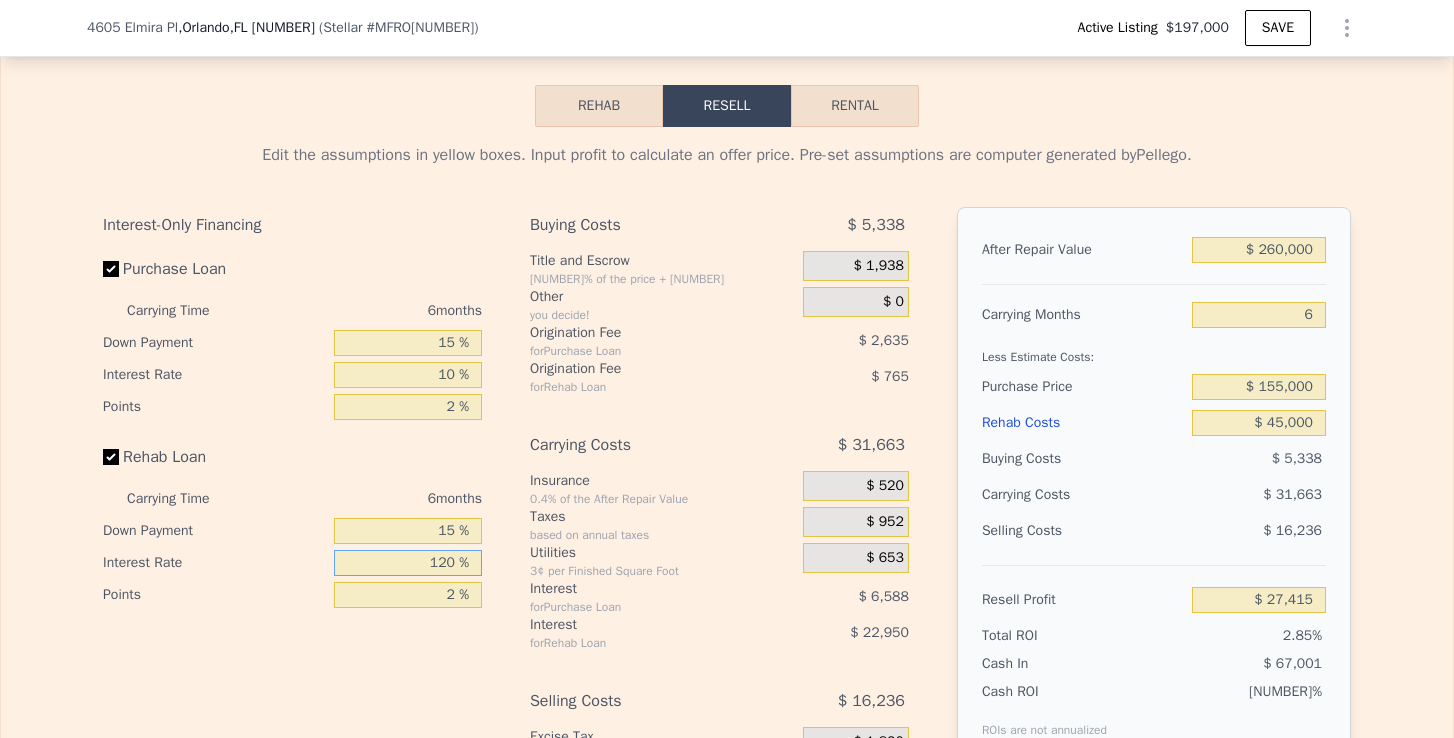 type on "$ 6,763" 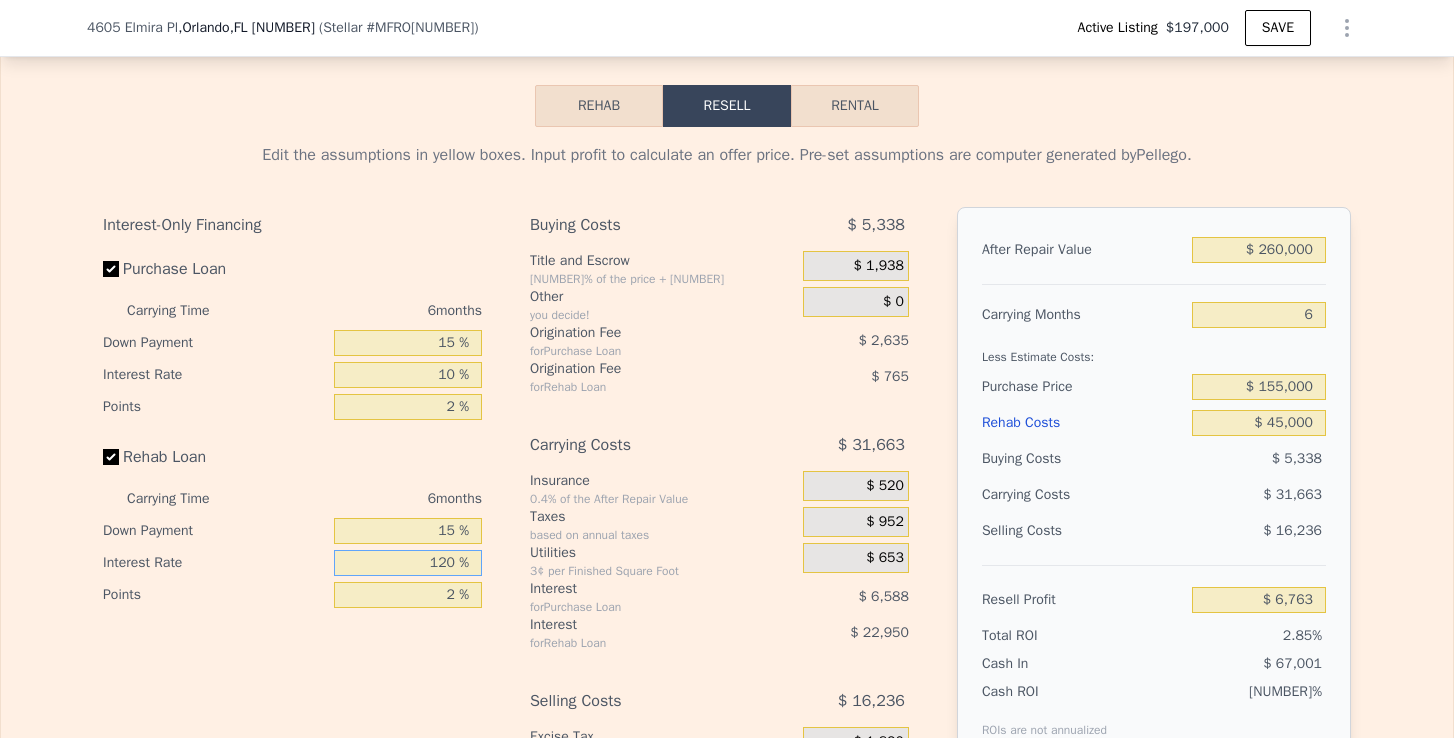 type on "10 %" 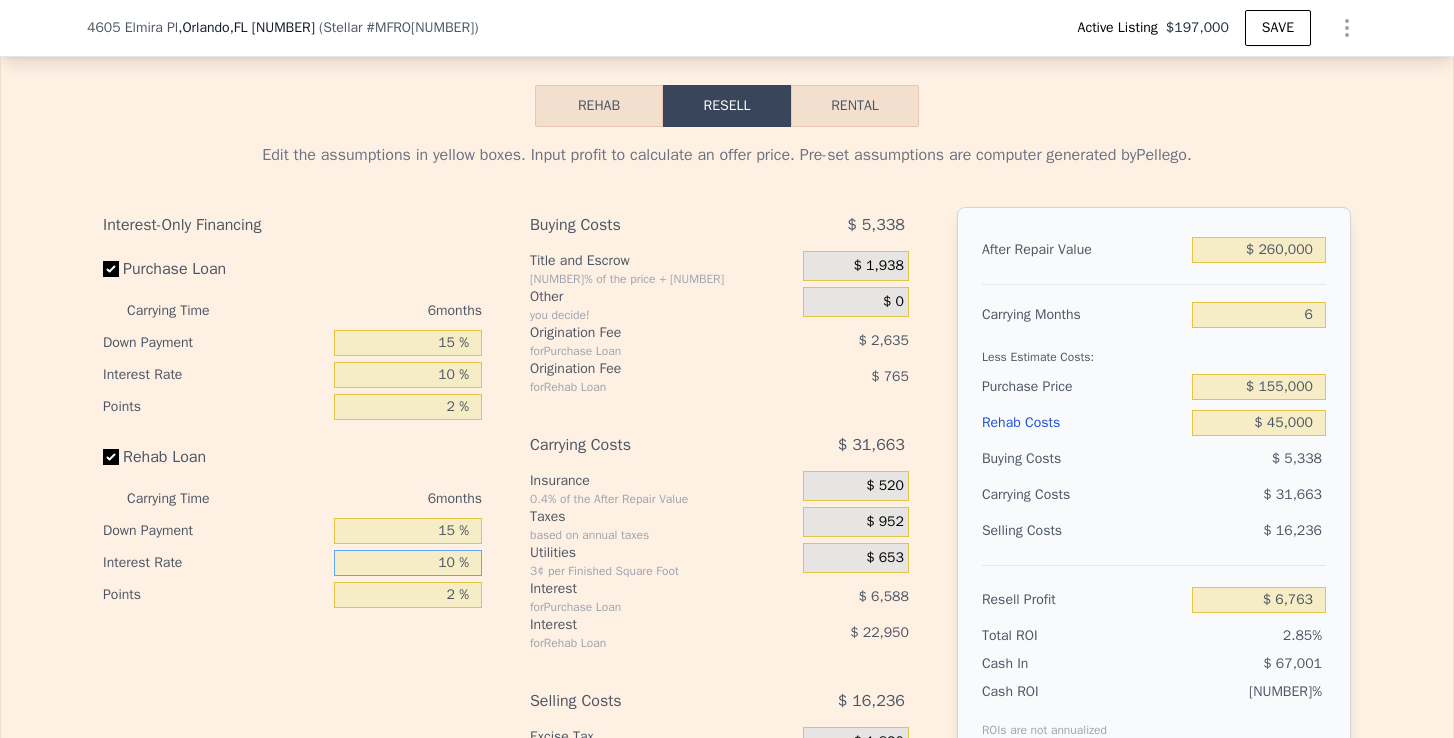 type on "$ 27,799" 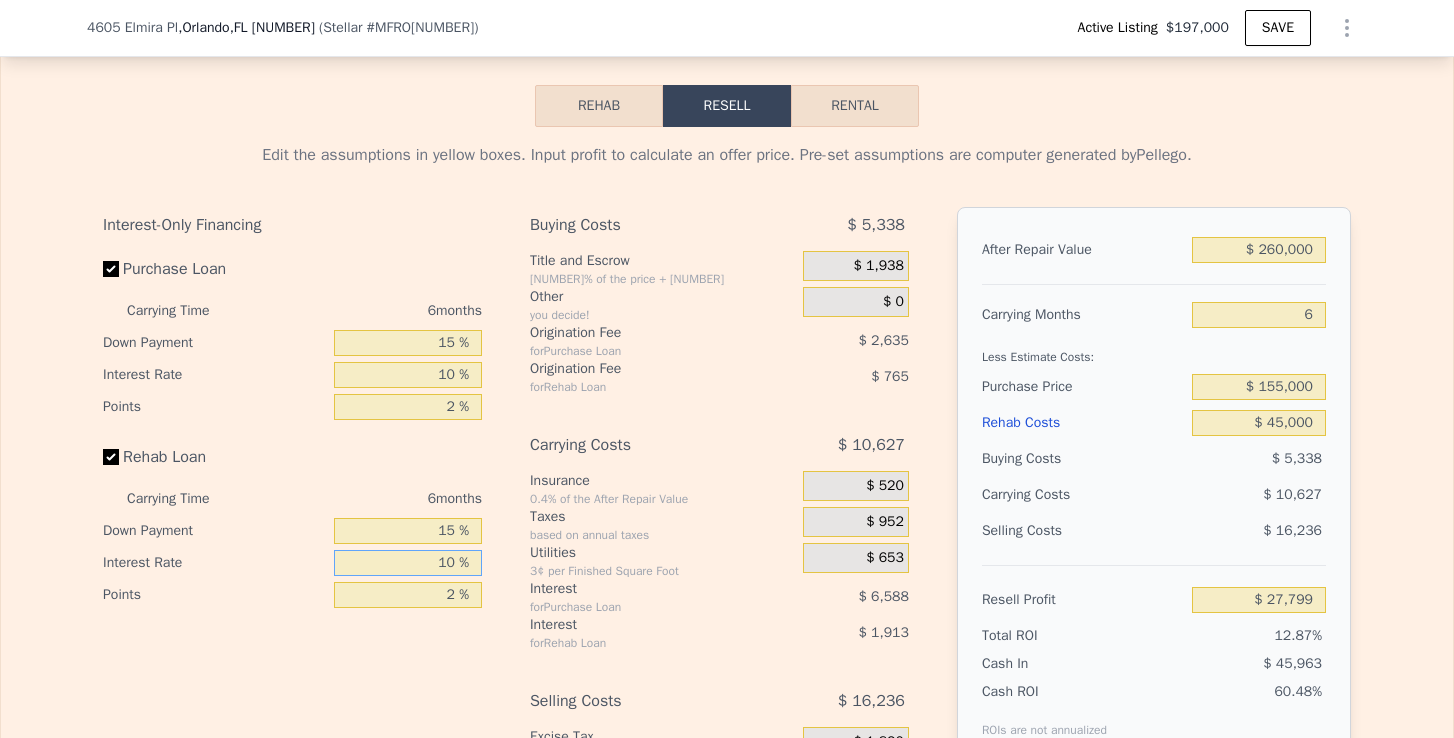 type on "10 %" 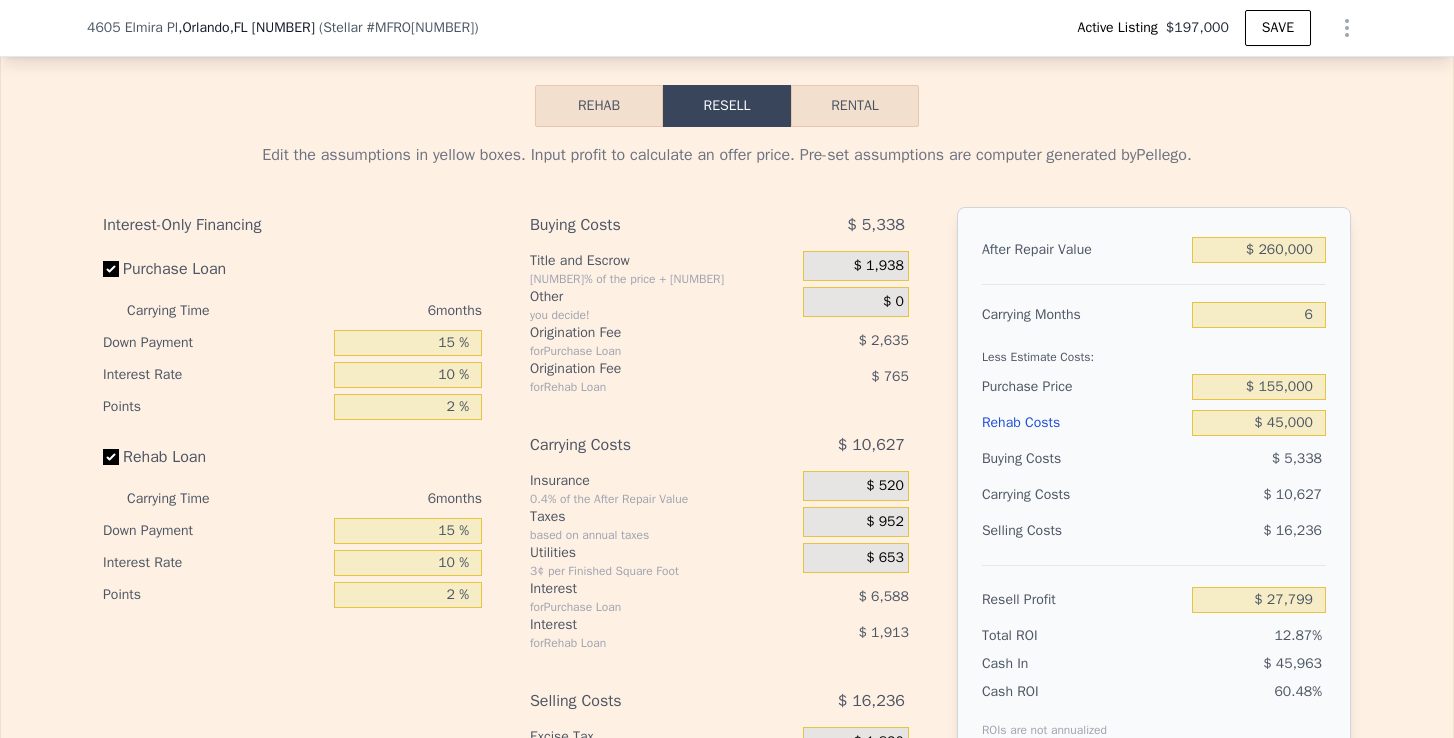 click on "3¢ per Finished Square Foot" at bounding box center (662, 571) 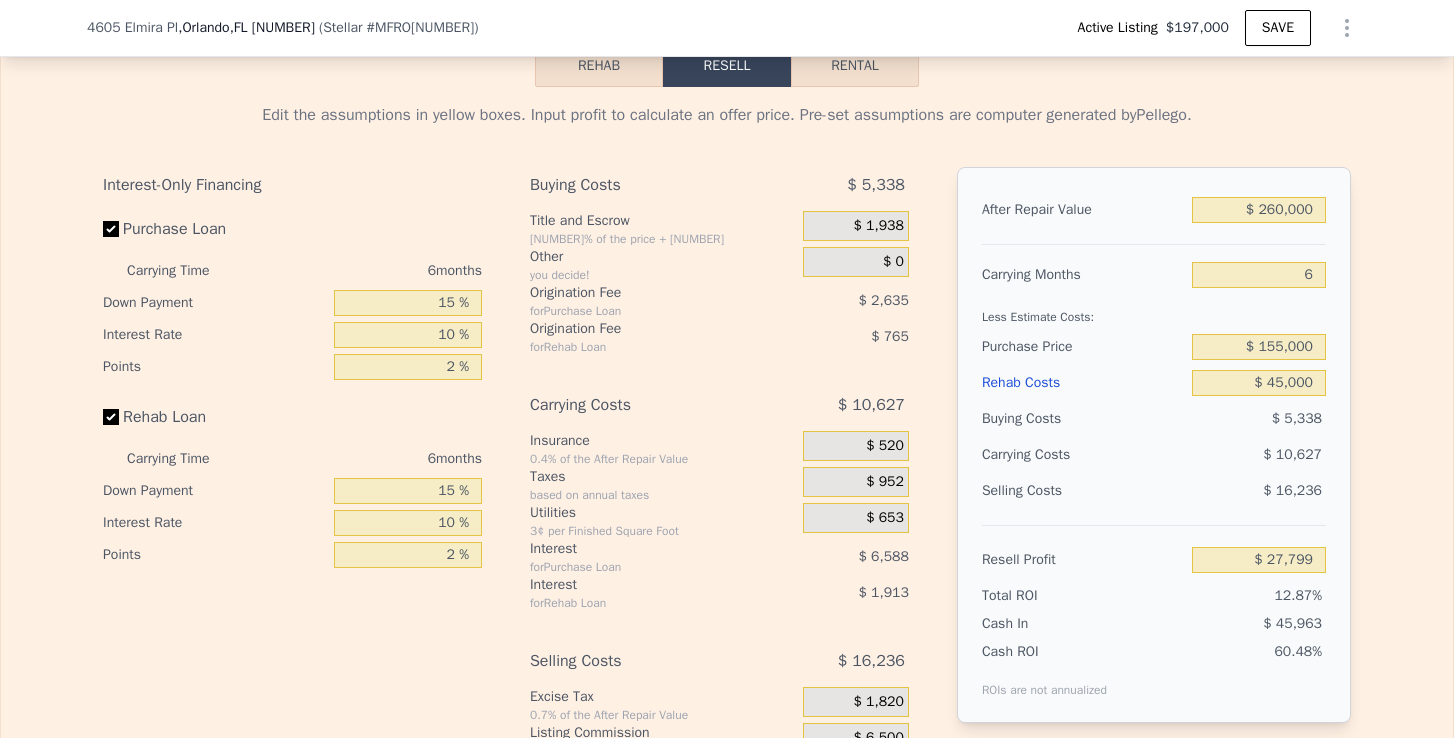scroll, scrollTop: 3309, scrollLeft: 0, axis: vertical 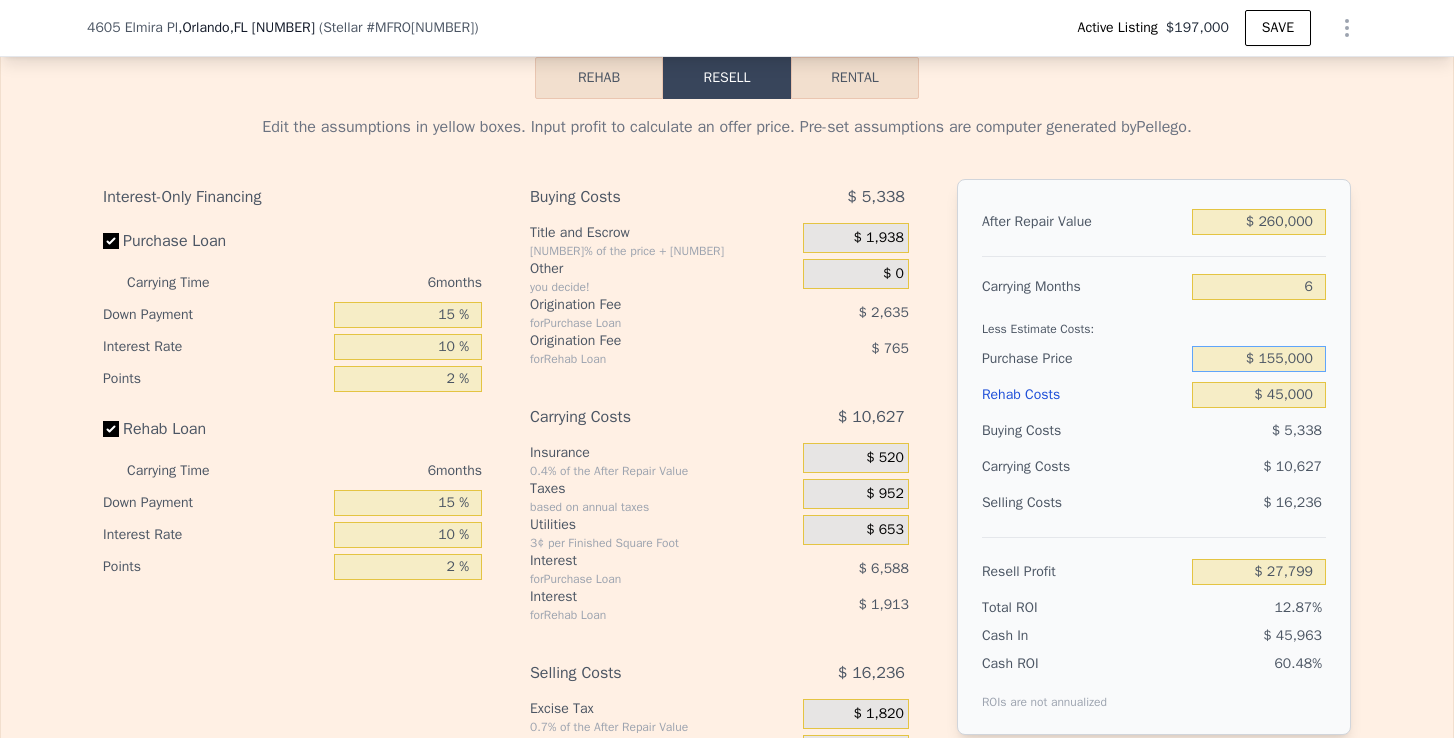click on "$ 155,000" at bounding box center (1259, 359) 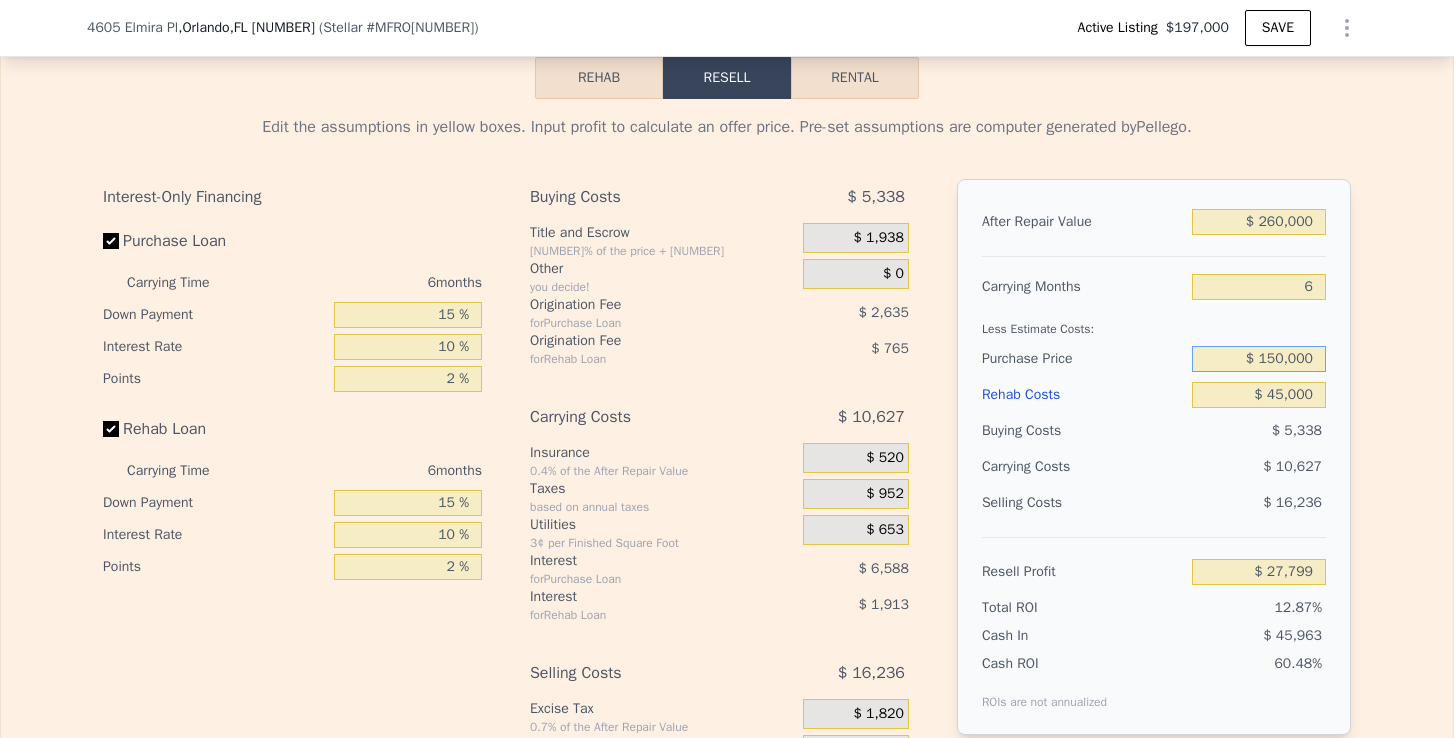 type on "$ 150,000" 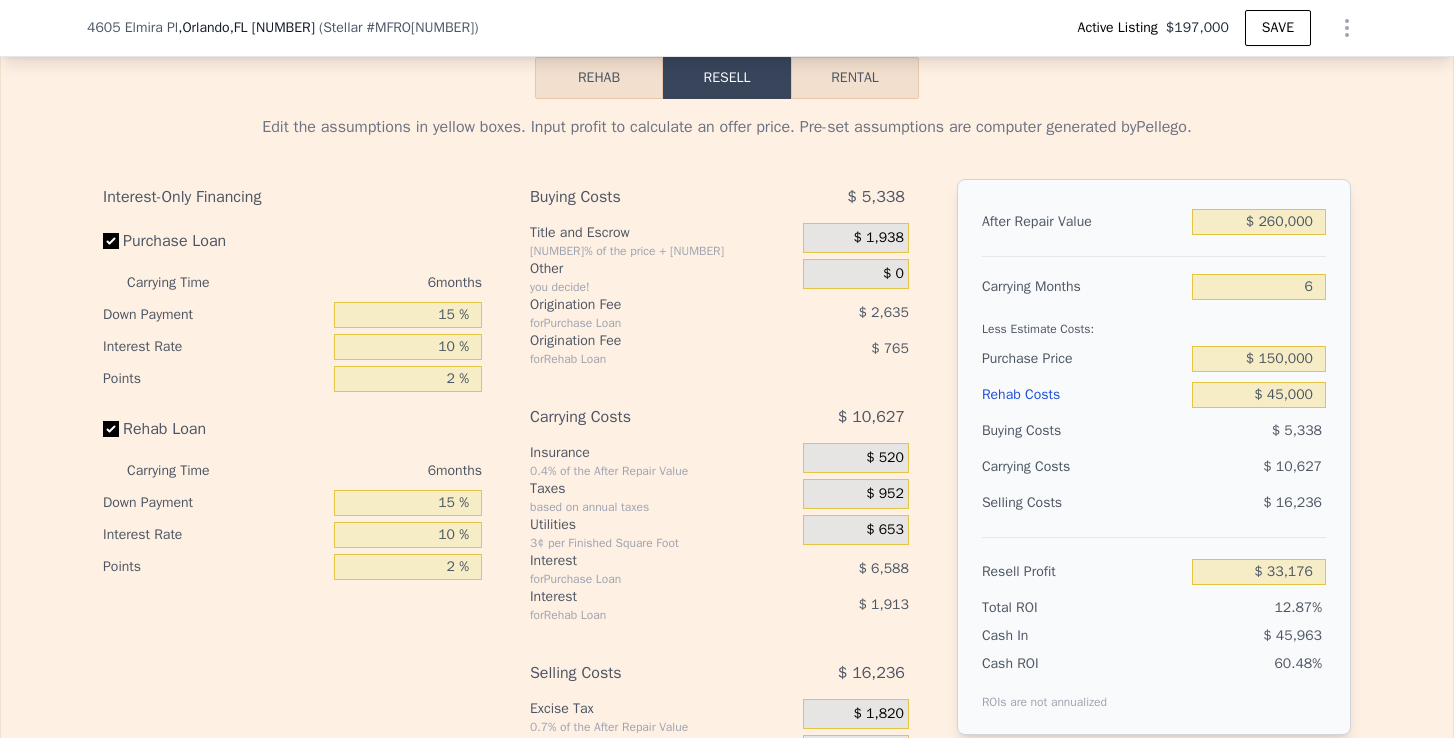 click on "$ 5,338" at bounding box center [1259, 431] 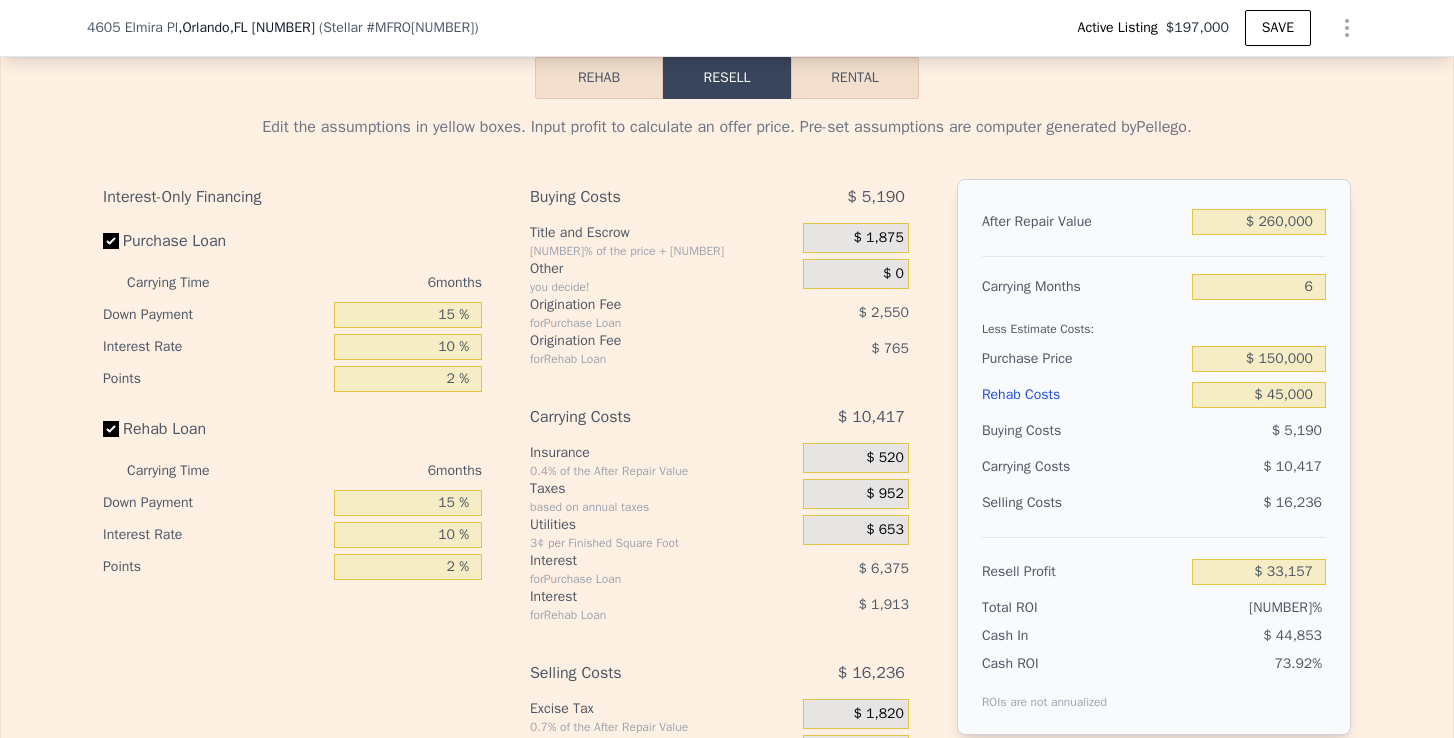 click on "Rental" at bounding box center [855, 78] 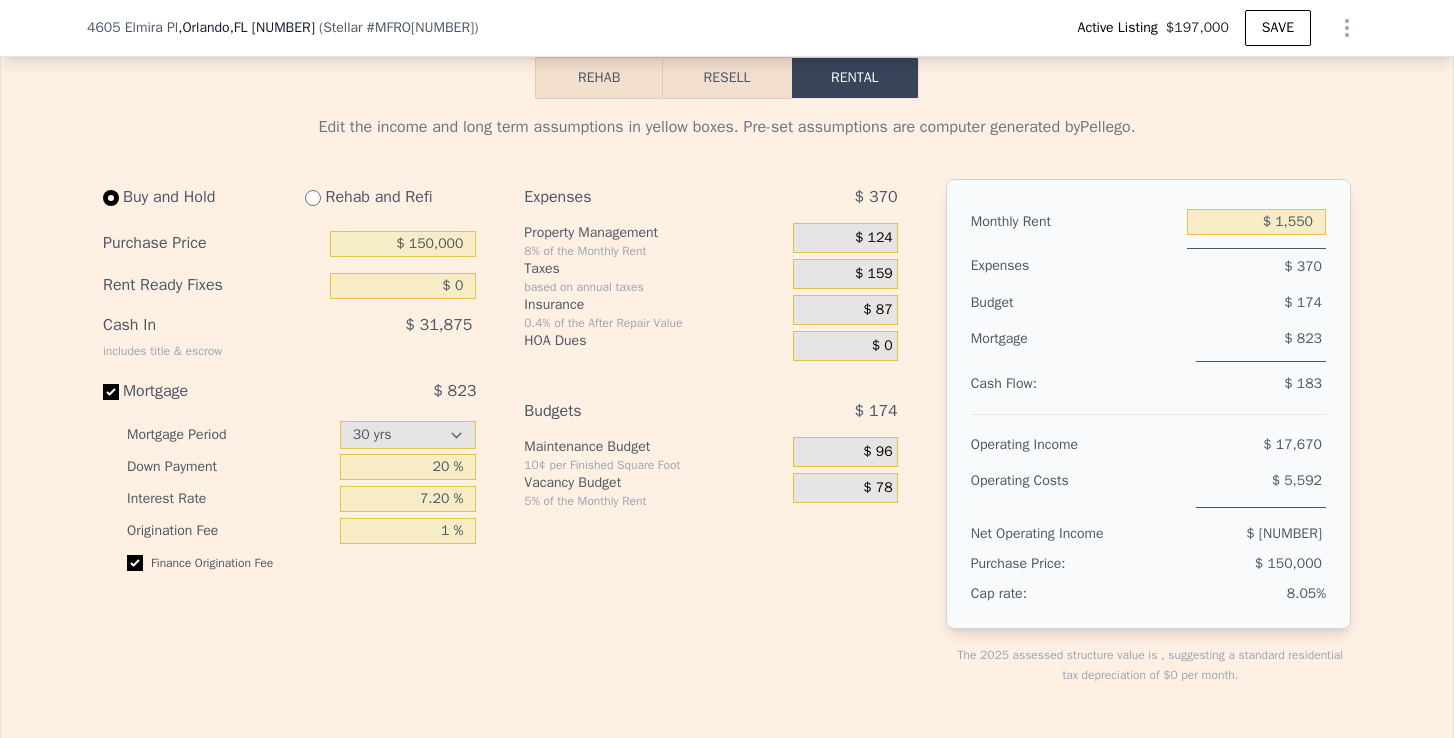 click at bounding box center (313, 198) 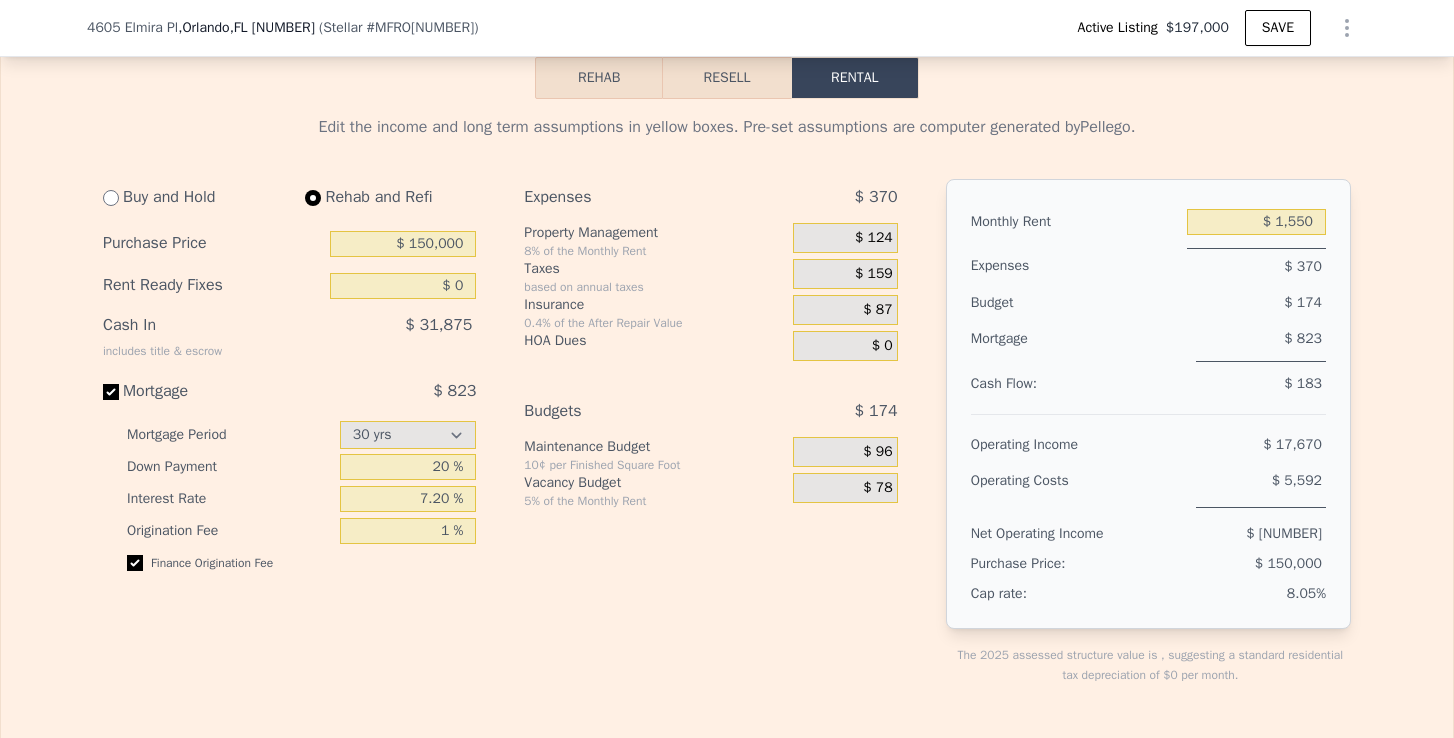 type on "$ 45,000" 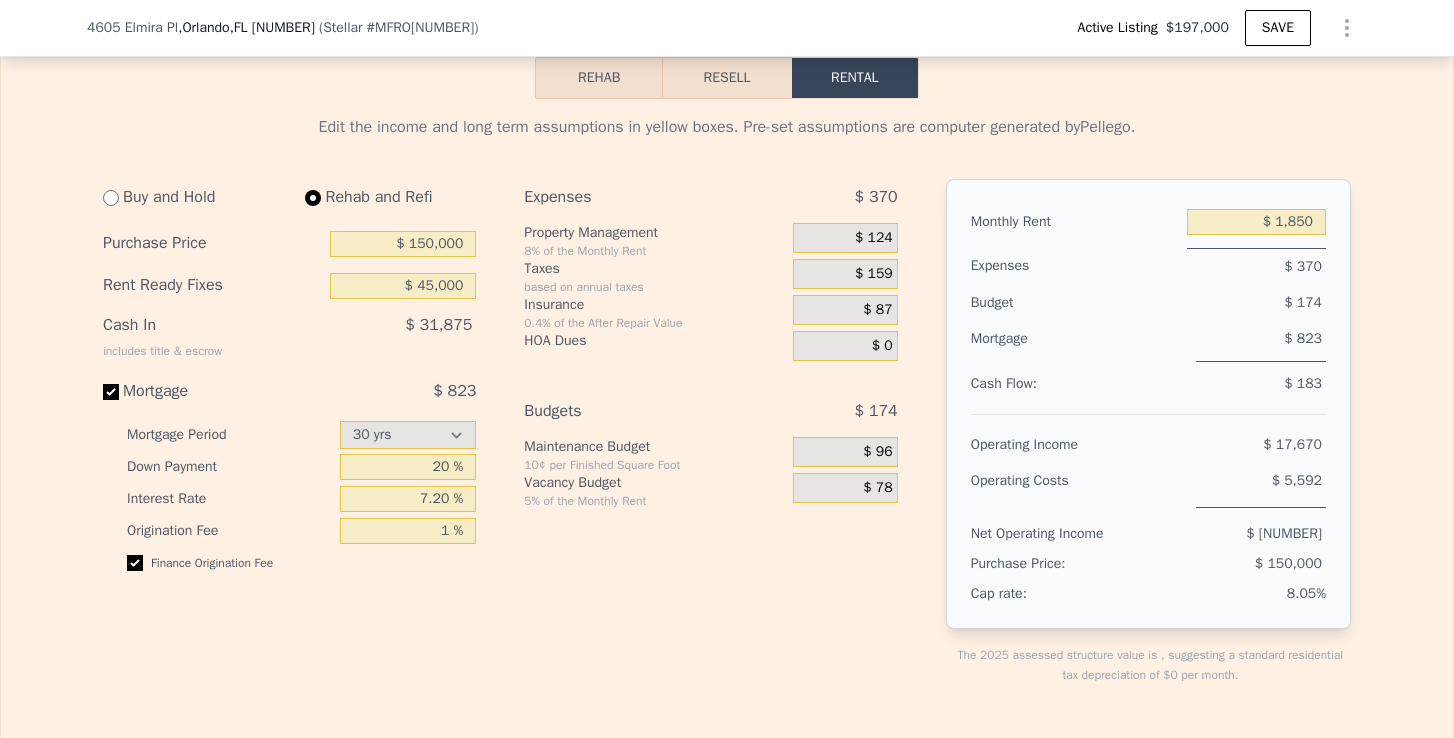 select on "30" 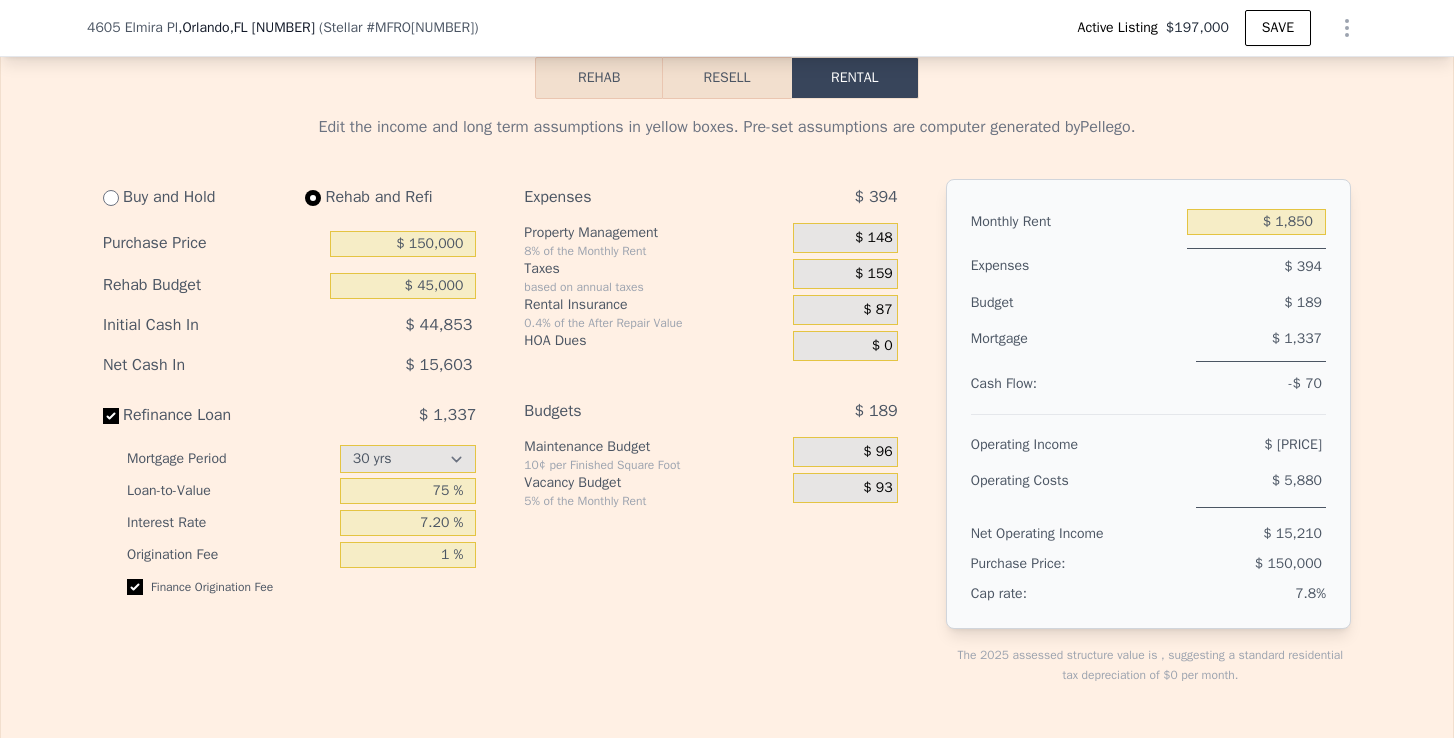 click on "$ 148" at bounding box center (874, 238) 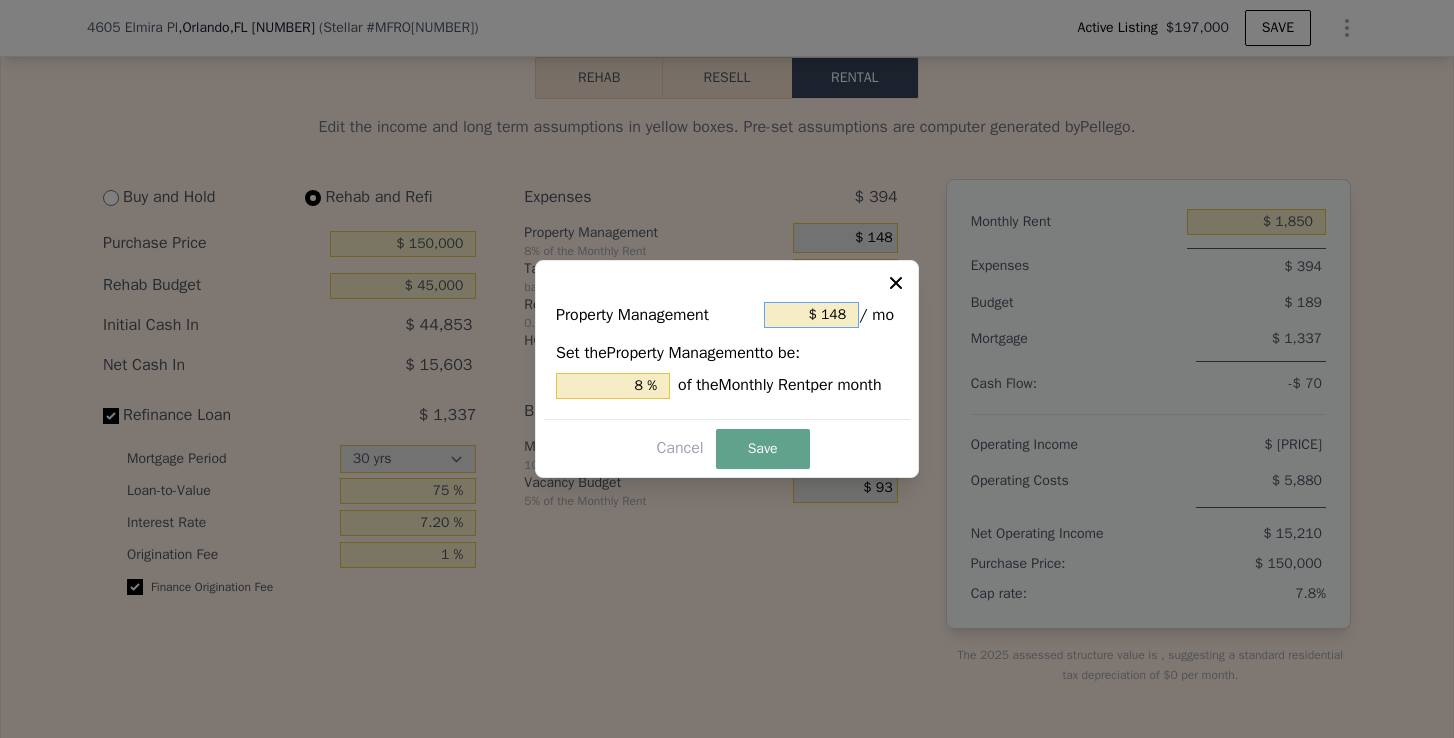 drag, startPoint x: 844, startPoint y: 297, endPoint x: 824, endPoint y: 300, distance: 20.22375 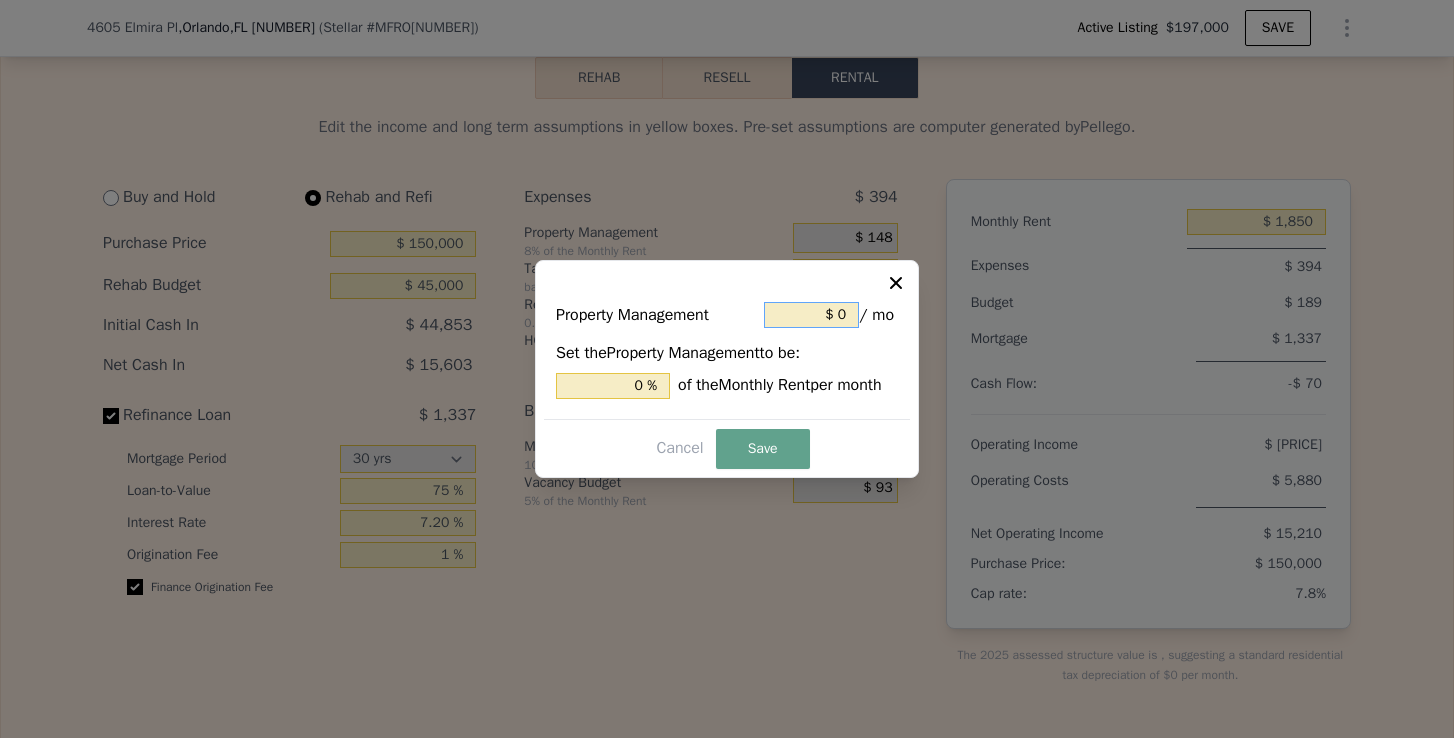 type on "$ 0" 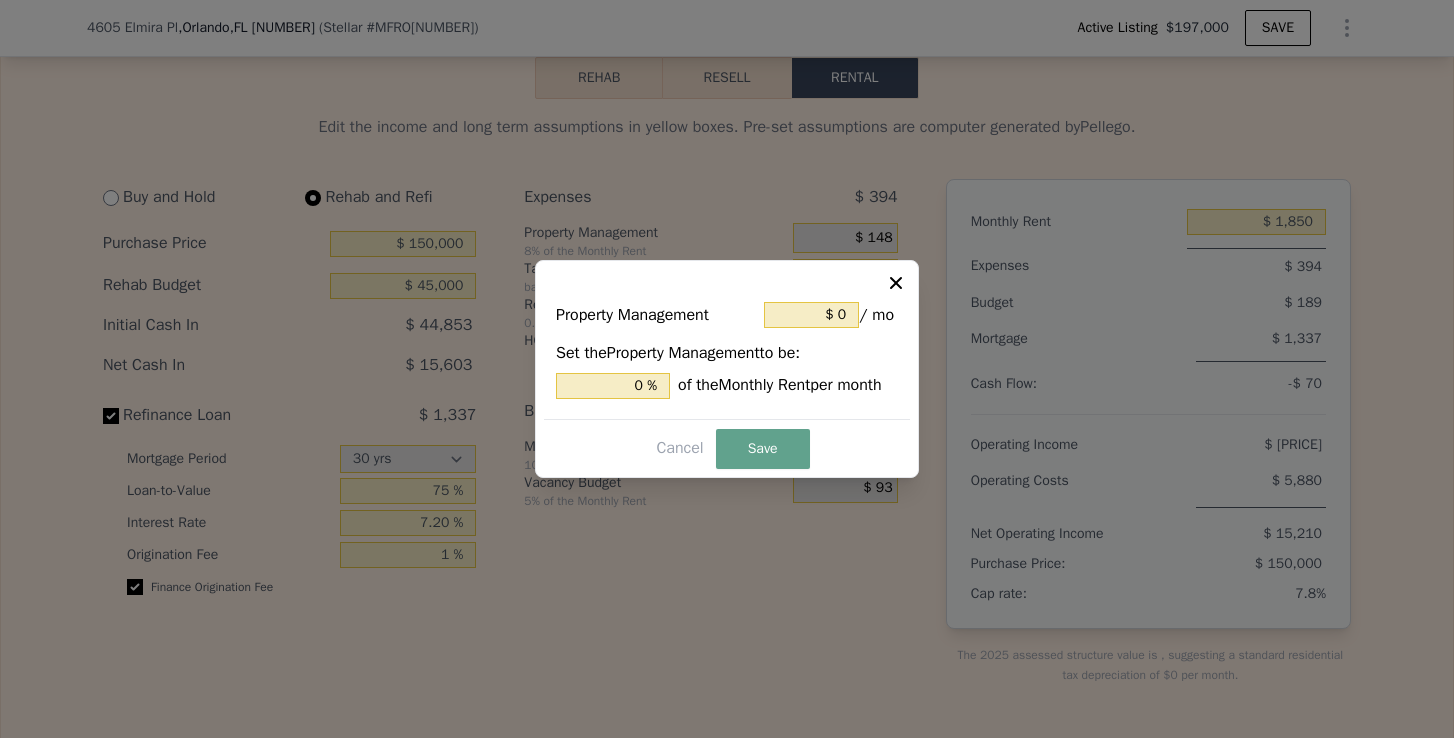 click on "Property Management $[CURRENCY]  / mo Set the  Property Management  to be: [NUMBER] % of the  Monthly Rent  per month Cancel Save" at bounding box center (727, 369) 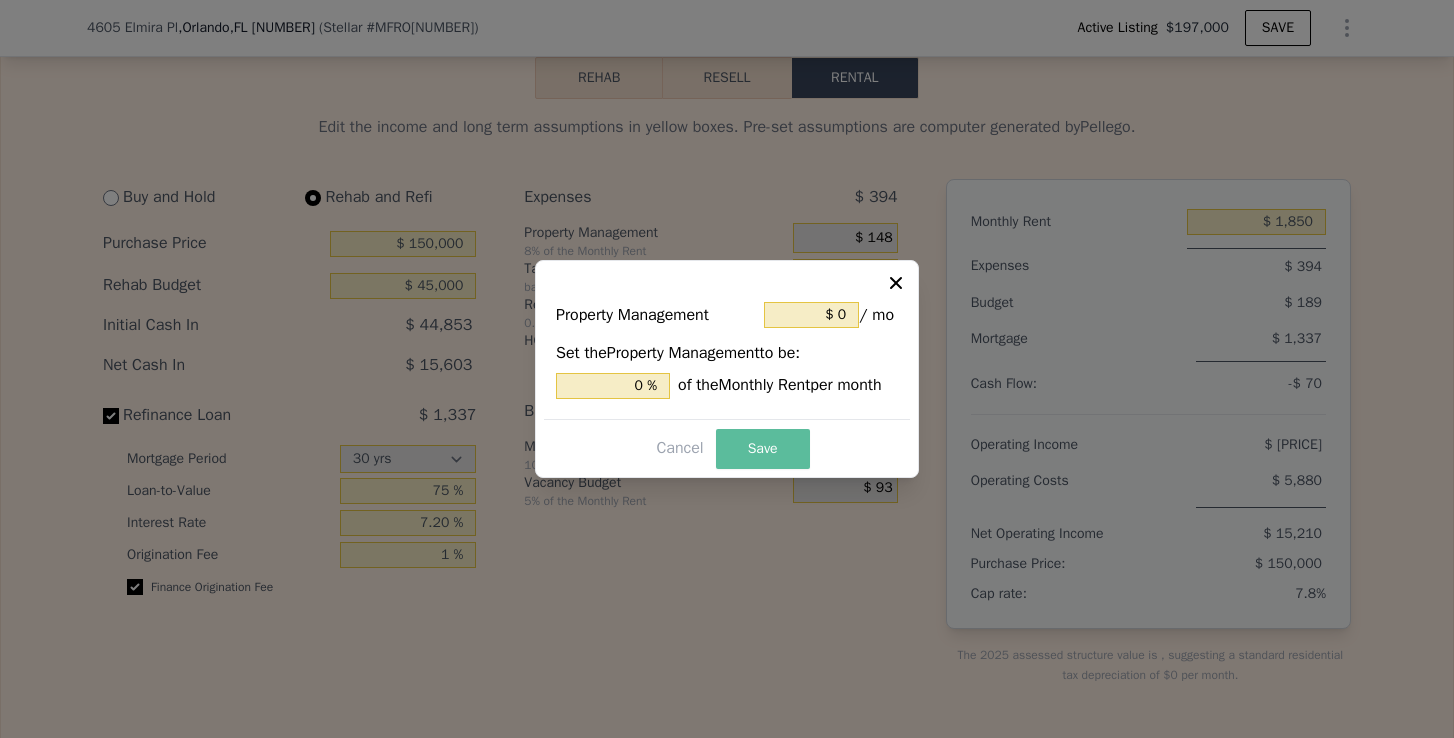 click on "Save" at bounding box center (763, 449) 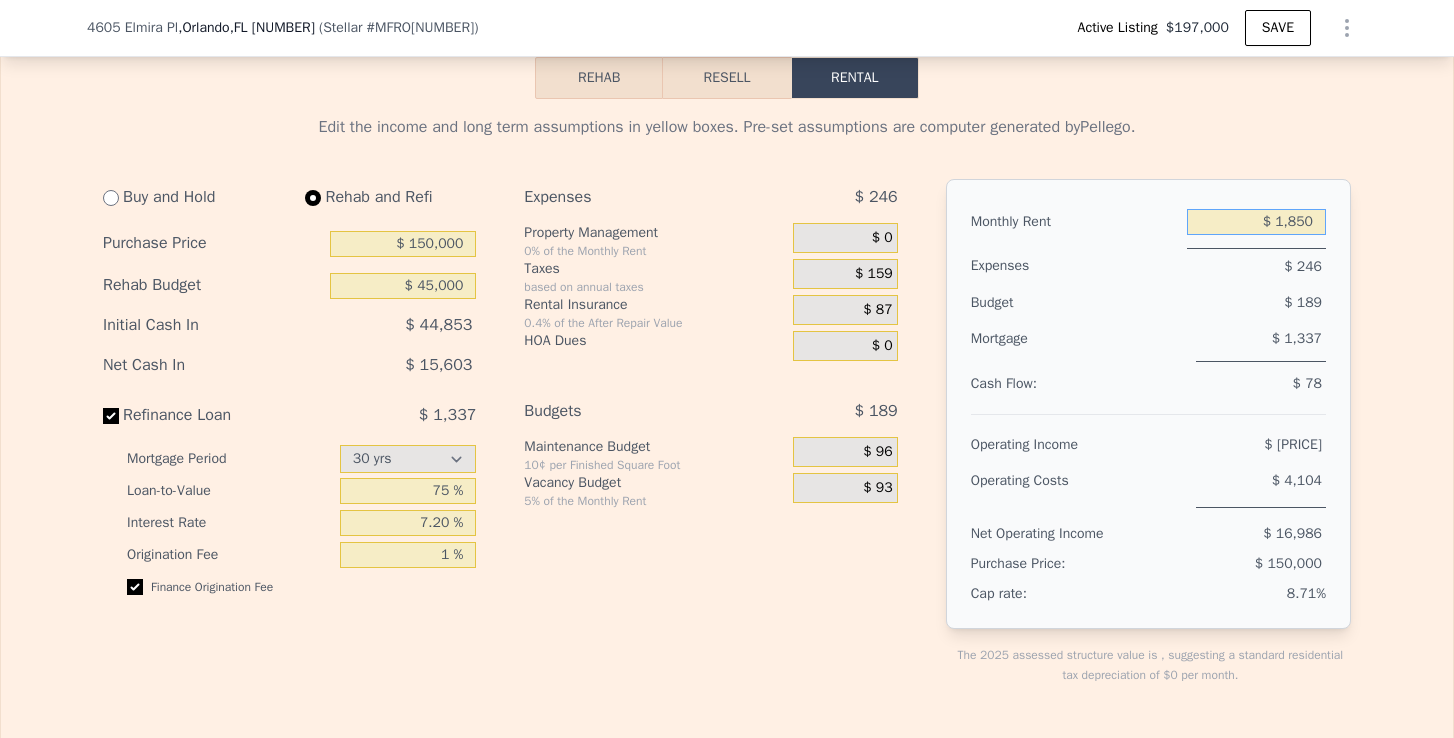 drag, startPoint x: 1310, startPoint y: 217, endPoint x: 1279, endPoint y: 217, distance: 31 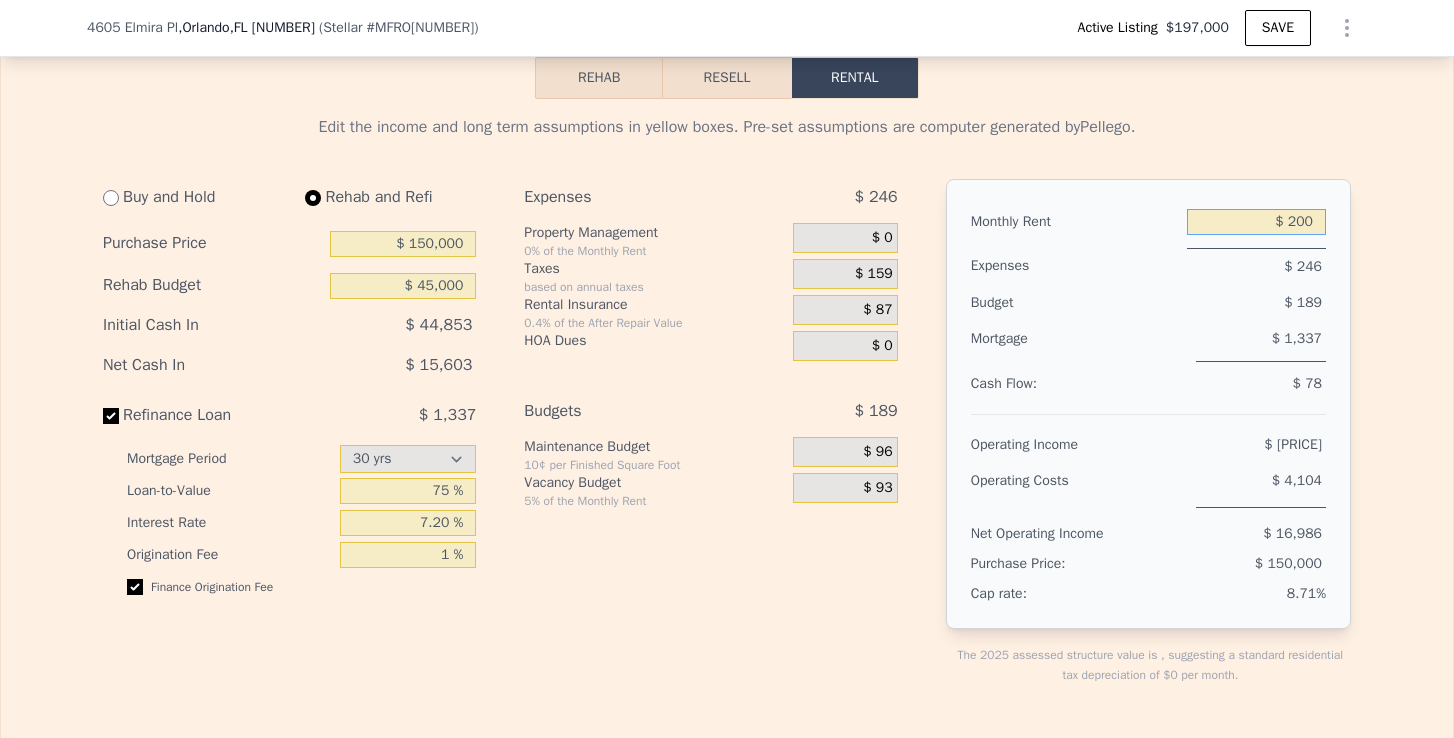 type on "$ 2,000" 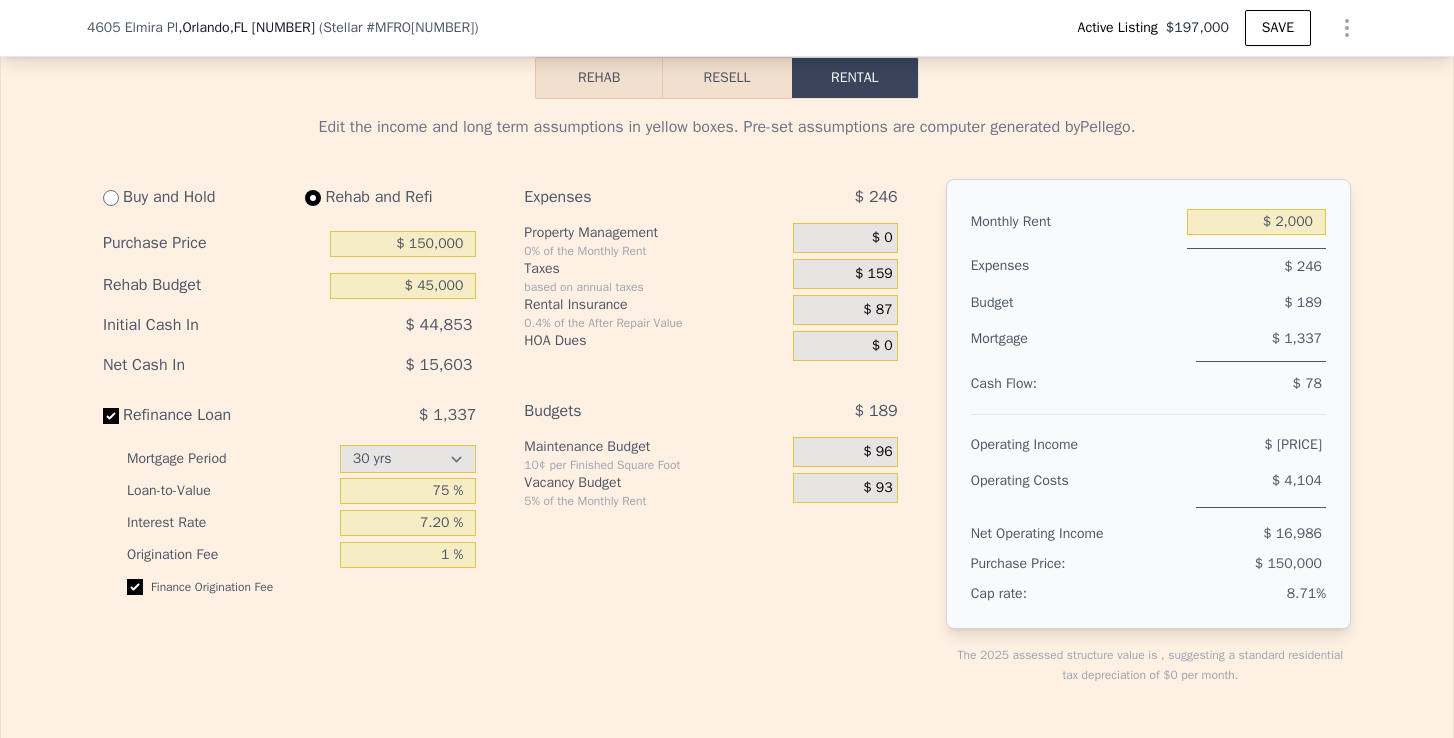 click on "Monthly Rent $ 2,000 Expenses $ 246 Budget $ 189 Mortgage $ 1,337 Cash Flow: $ 78 Operating Income $ 21,090 Operating Costs $ 4,104 Net Operating Income $ 16,986 Purchase Price: $ 150,000 Cap rate: 8.71%" at bounding box center [1148, 404] 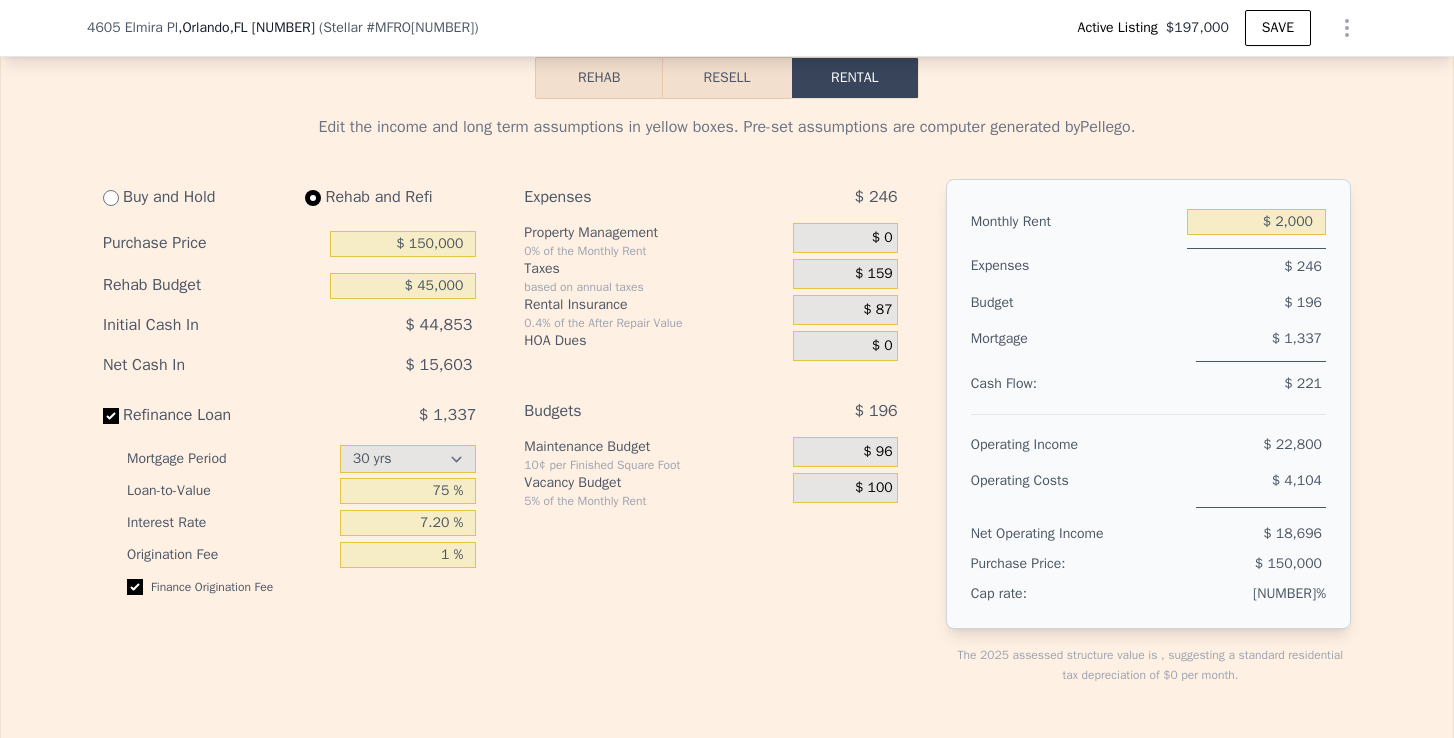 click on "$ 96" at bounding box center [877, 452] 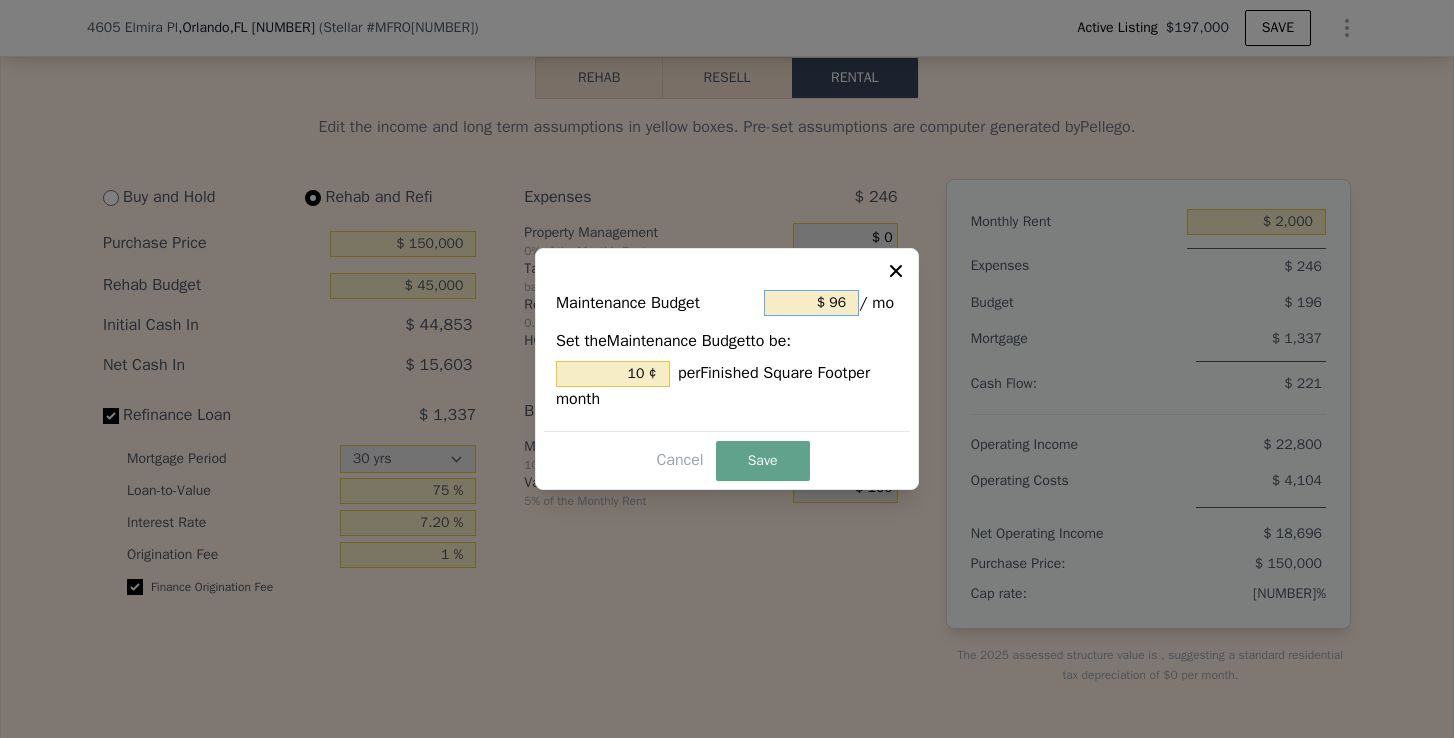 drag, startPoint x: 845, startPoint y: 308, endPoint x: 829, endPoint y: 312, distance: 16.492422 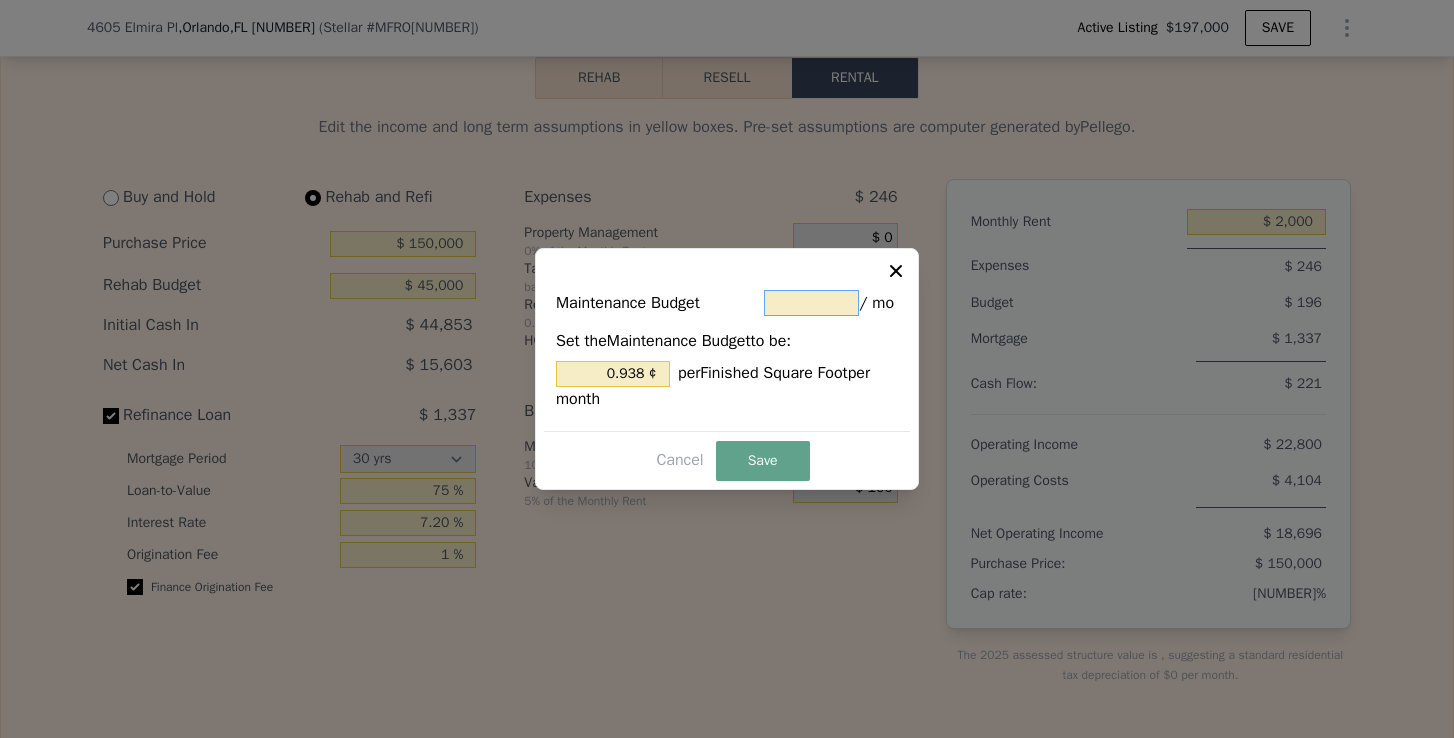type on "$ 1" 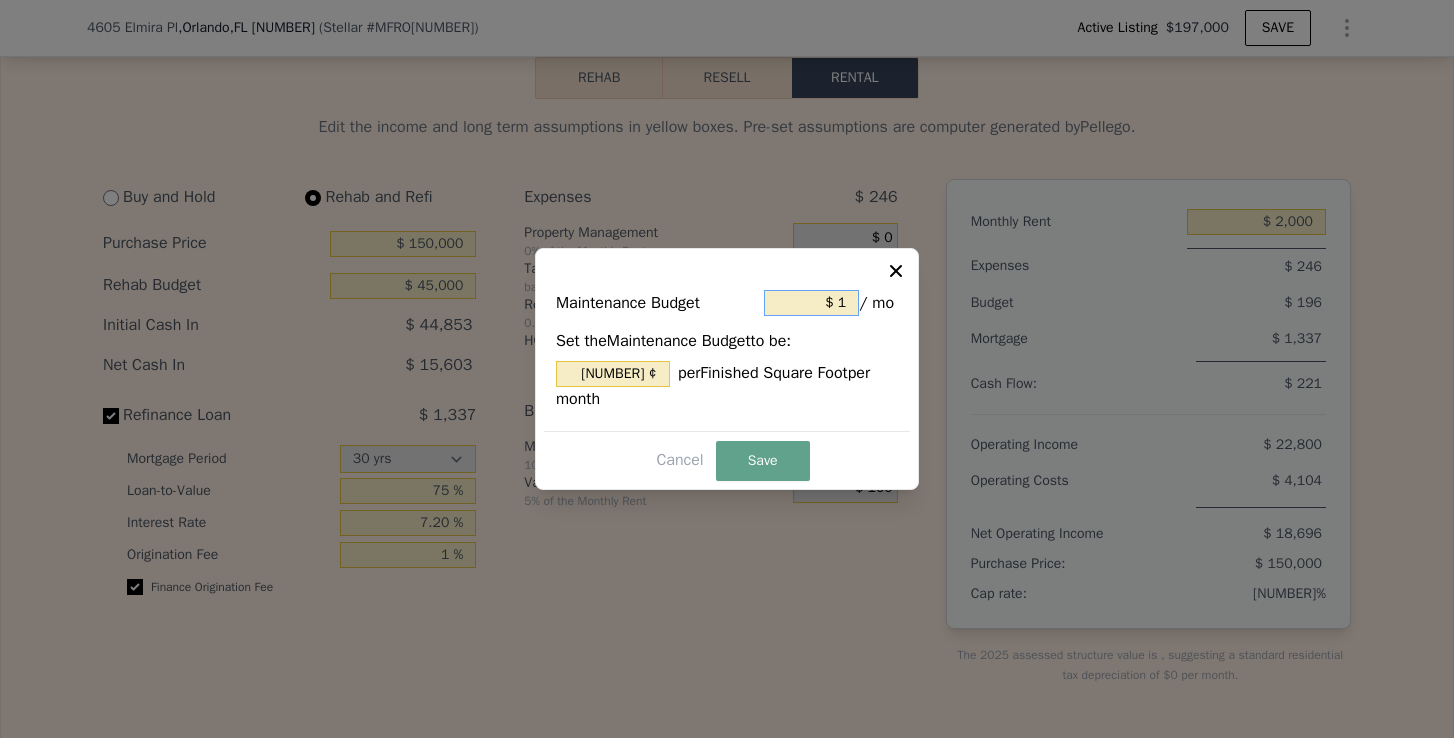 type on "$ 10" 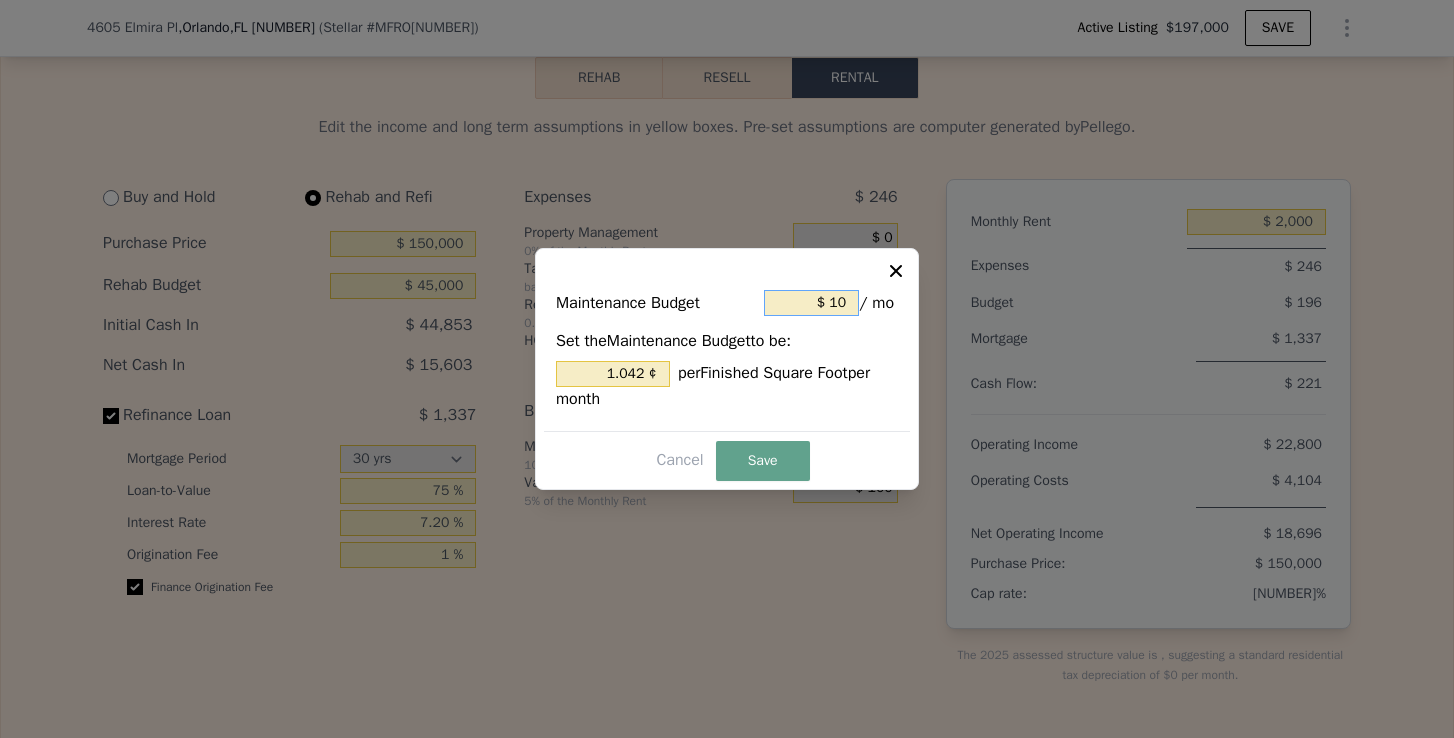 type on "$ 100" 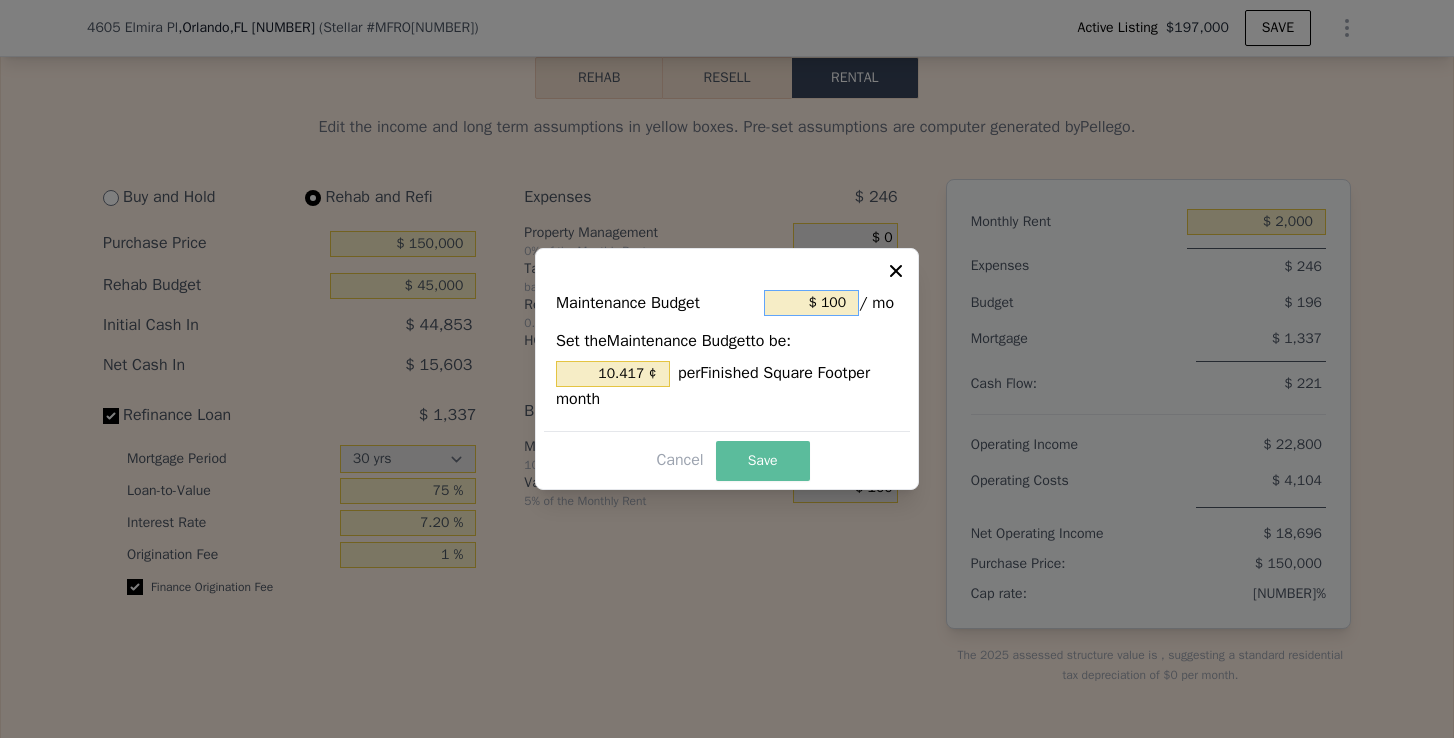 type on "$ 100" 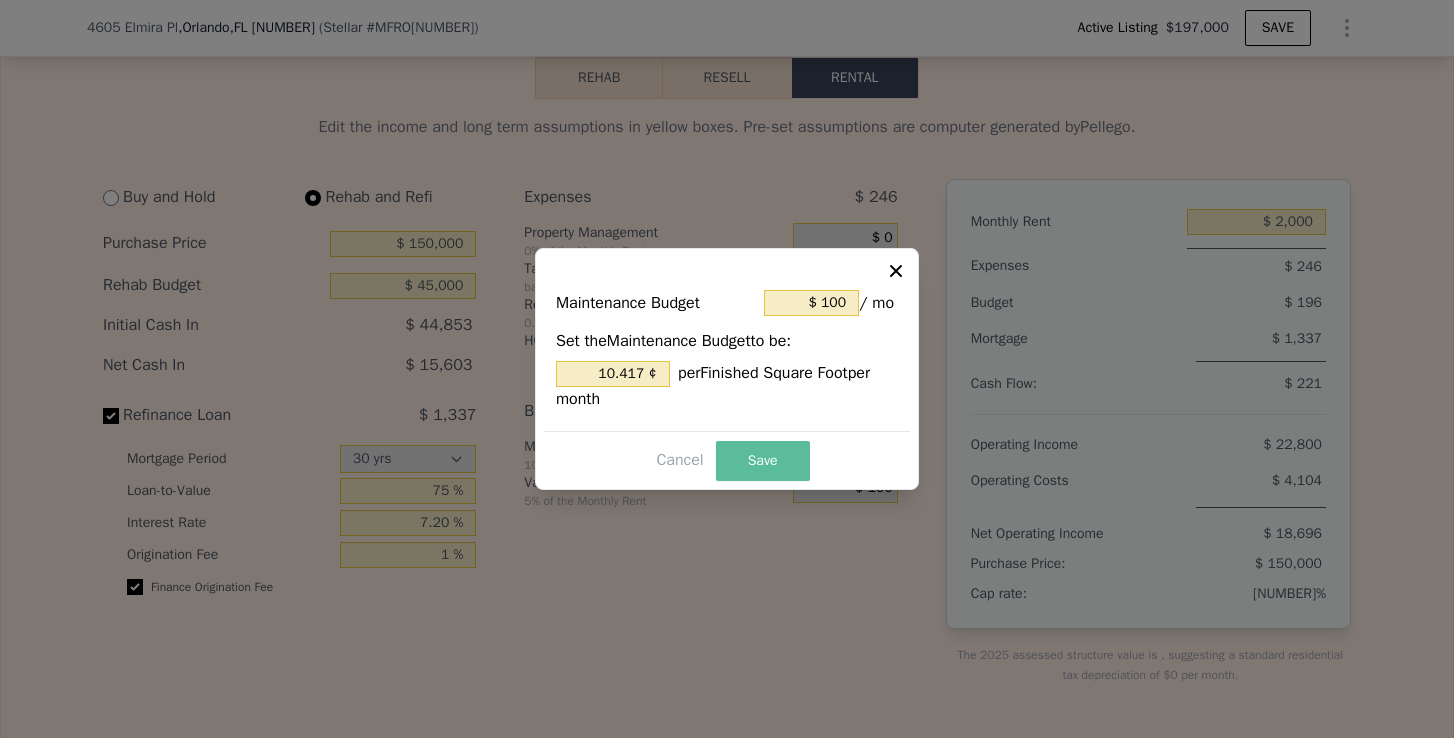 click on "Save" at bounding box center (763, 461) 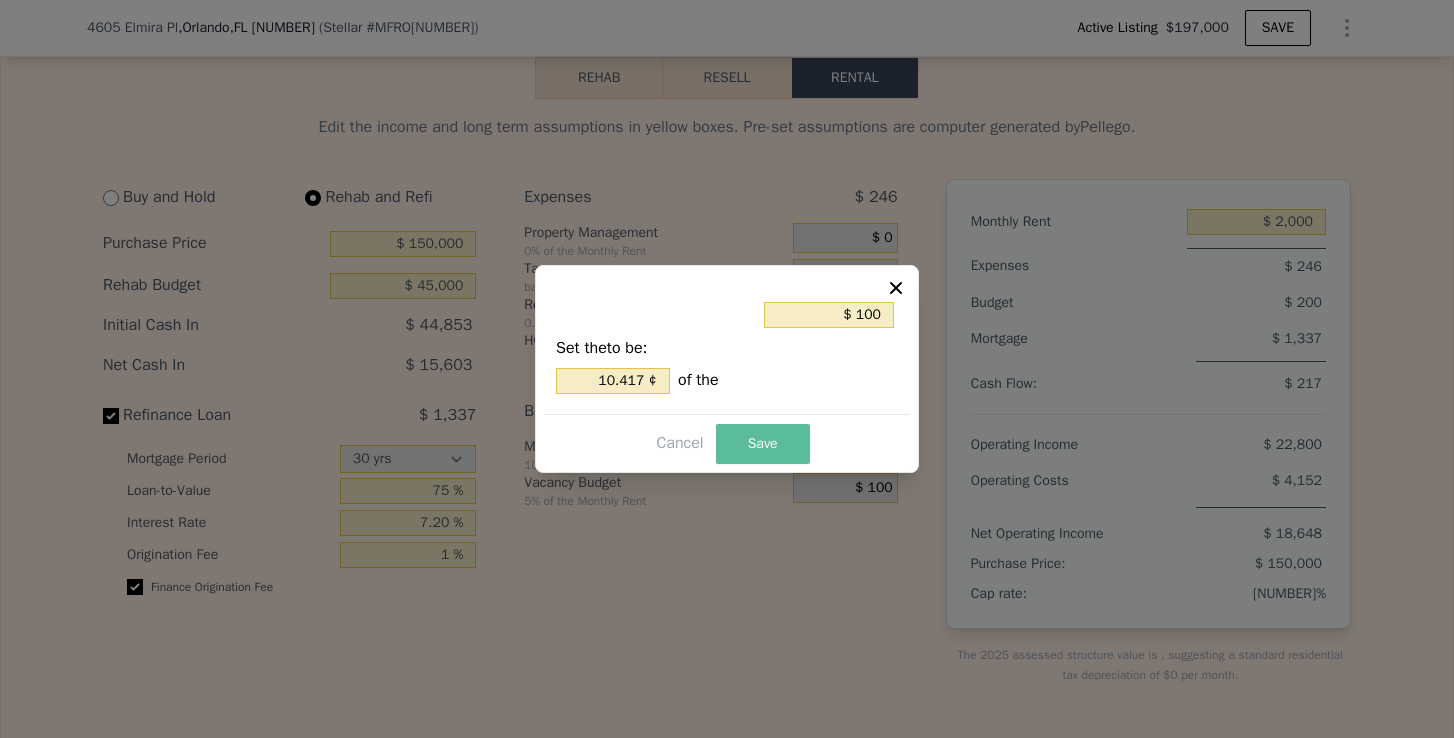 type on "10.417 %" 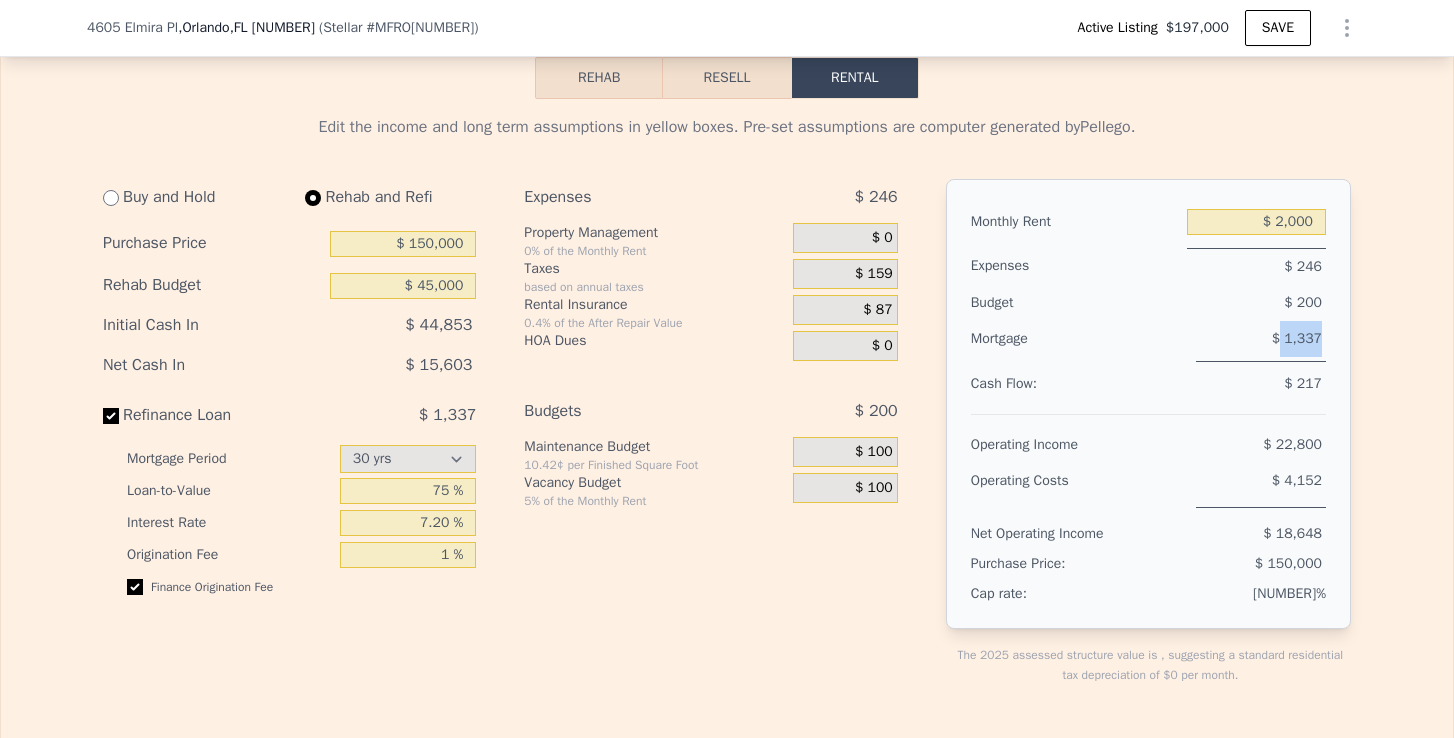 drag, startPoint x: 1285, startPoint y: 337, endPoint x: 1331, endPoint y: 337, distance: 46 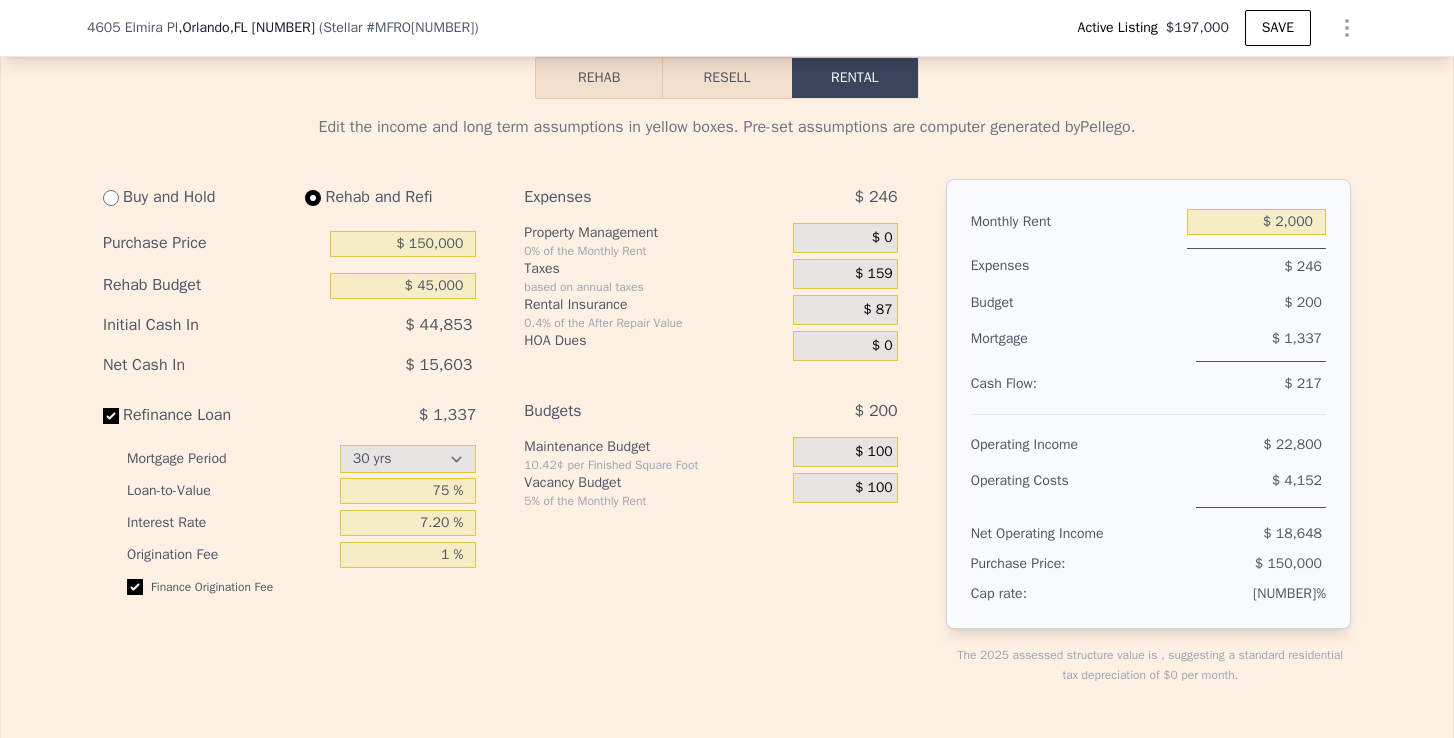 click on "$ 87" at bounding box center (877, 310) 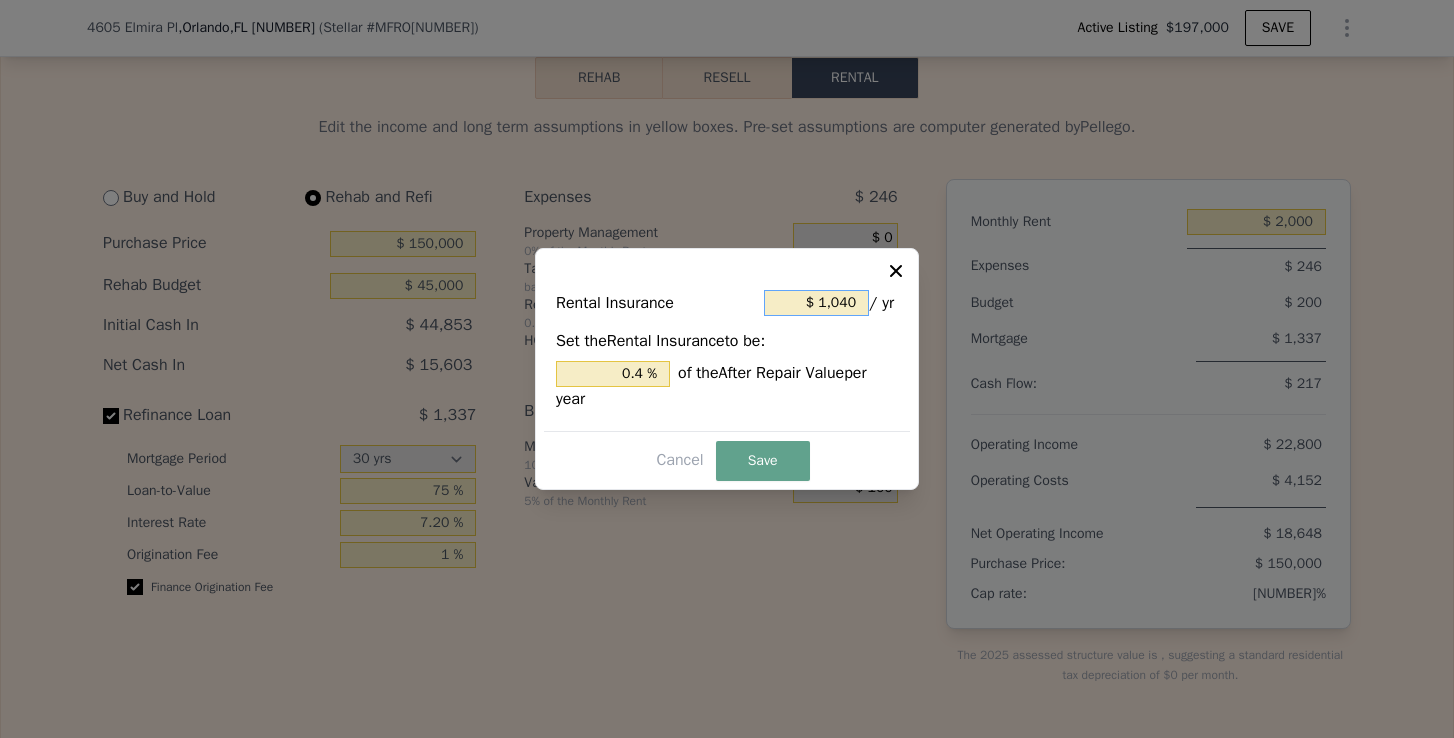 click on "$ 1,040" at bounding box center (816, 303) 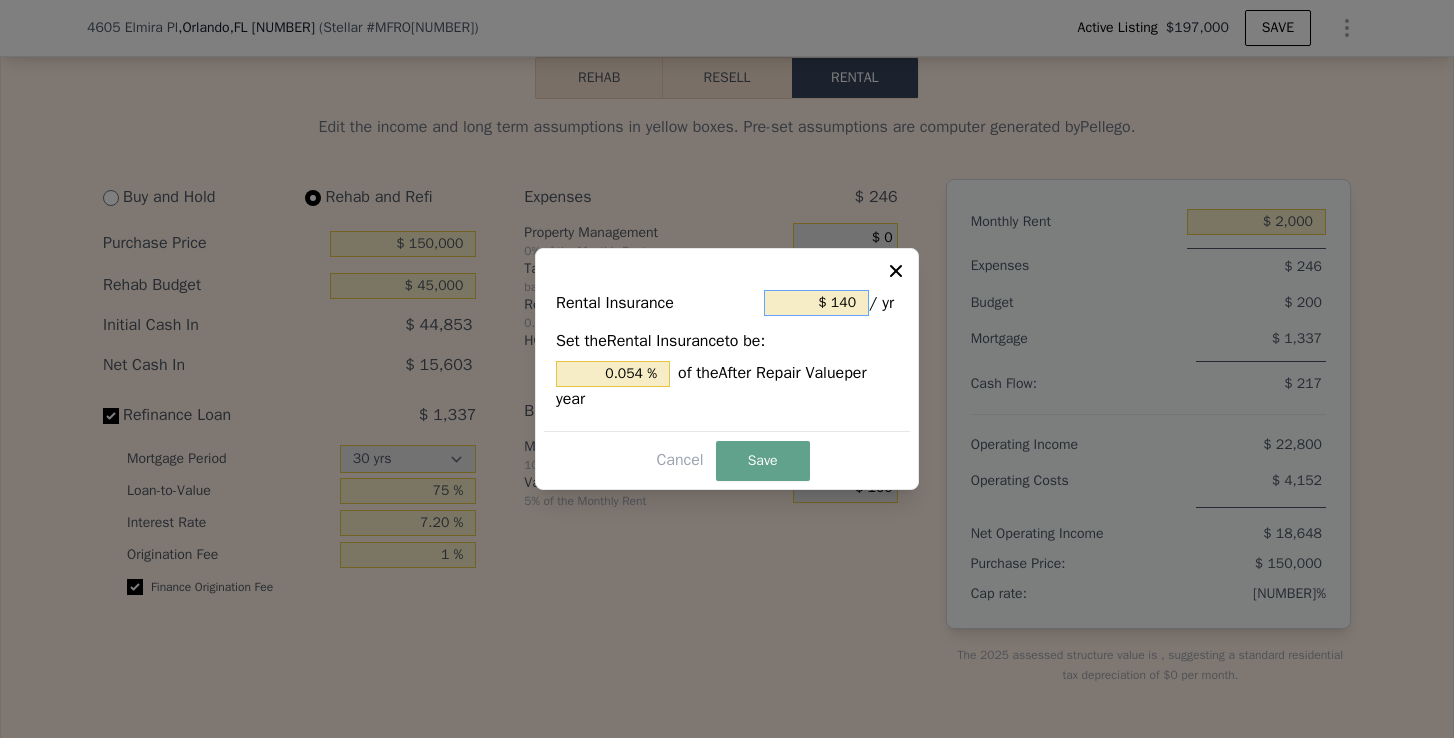 type on "$ 1,540" 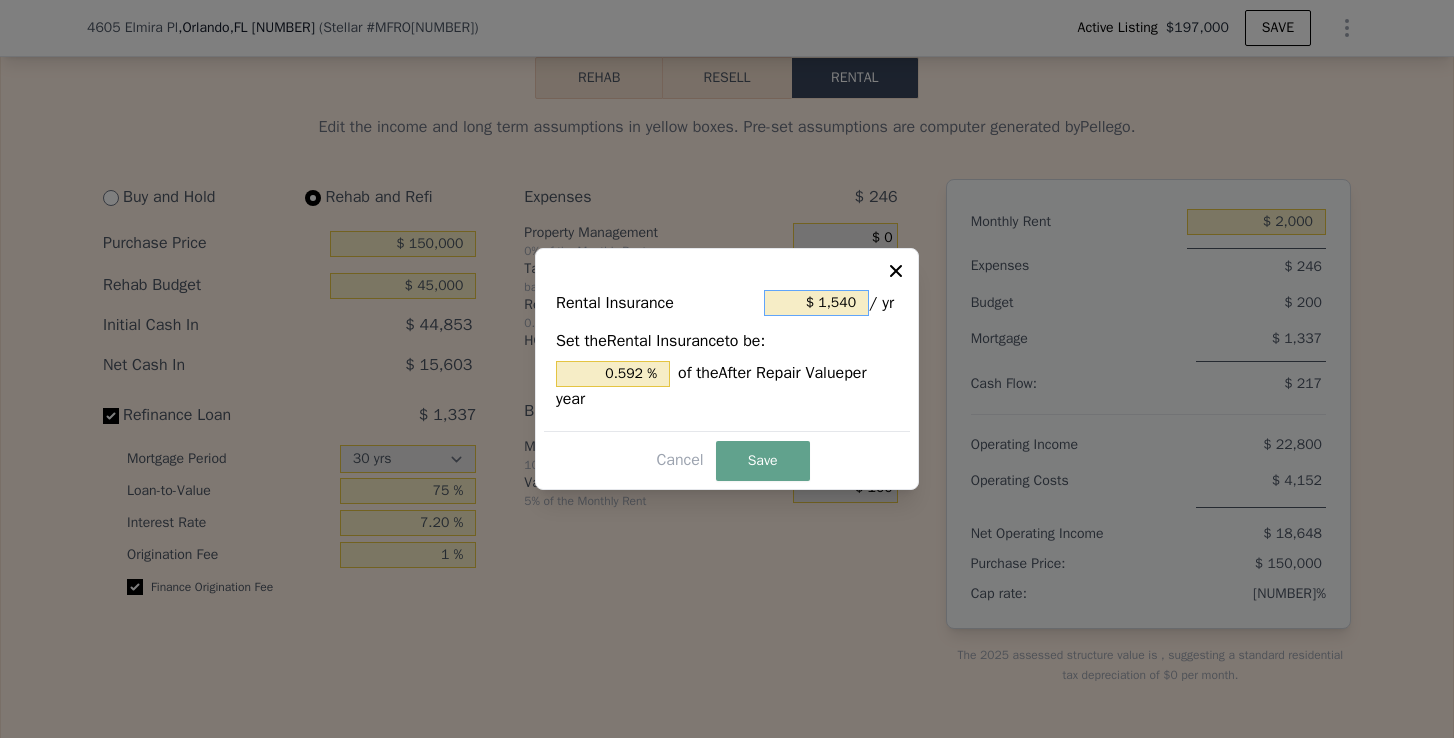 type on "$ 150" 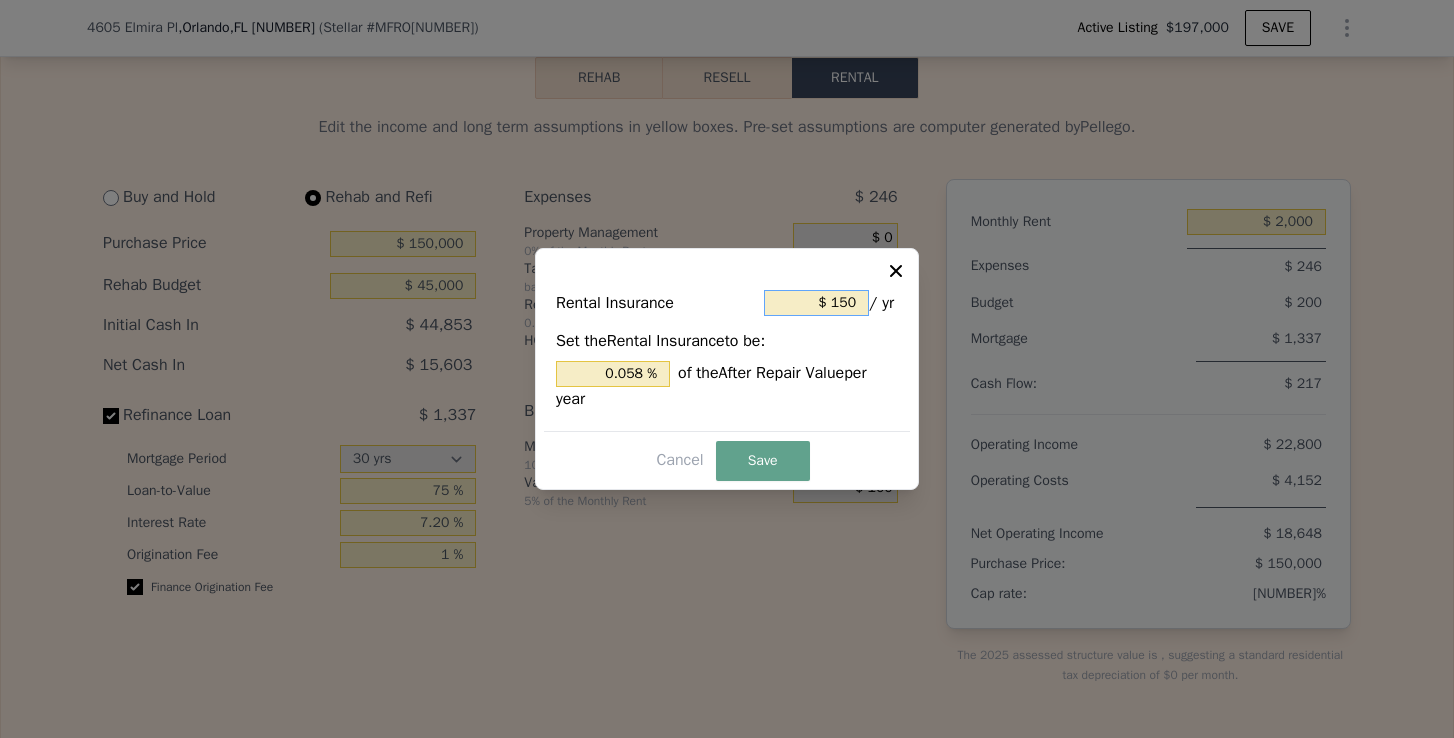 type on "$ 1,500" 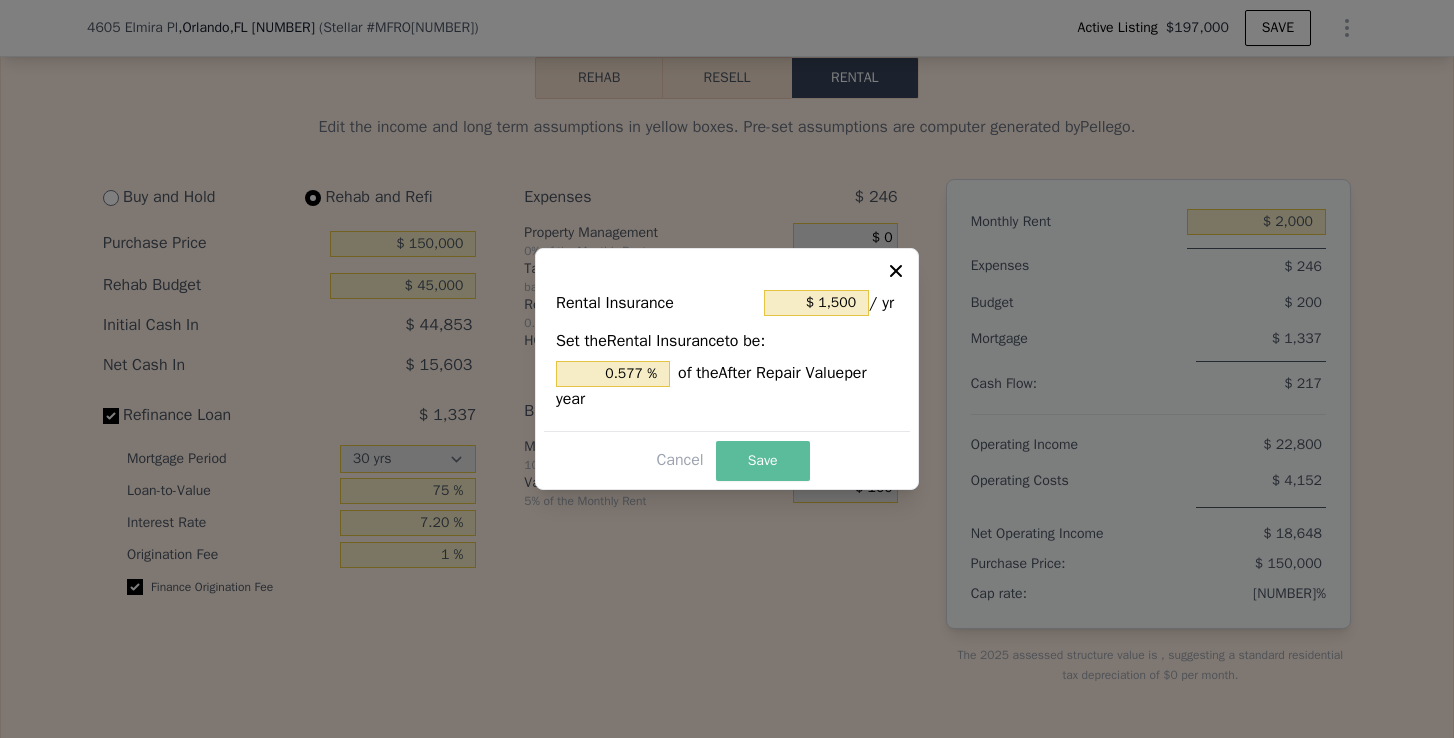 click on "Save" at bounding box center (763, 461) 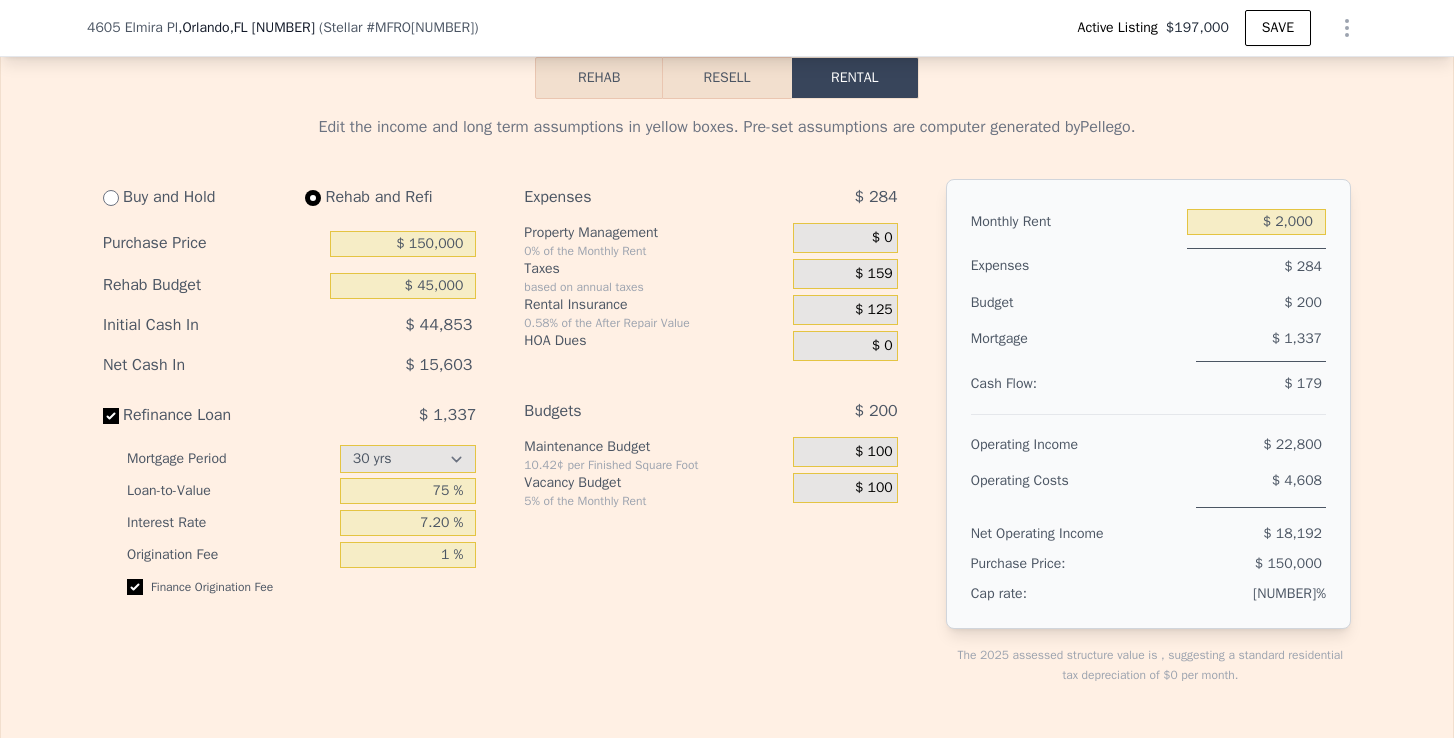 click on "$ 159" at bounding box center (874, 274) 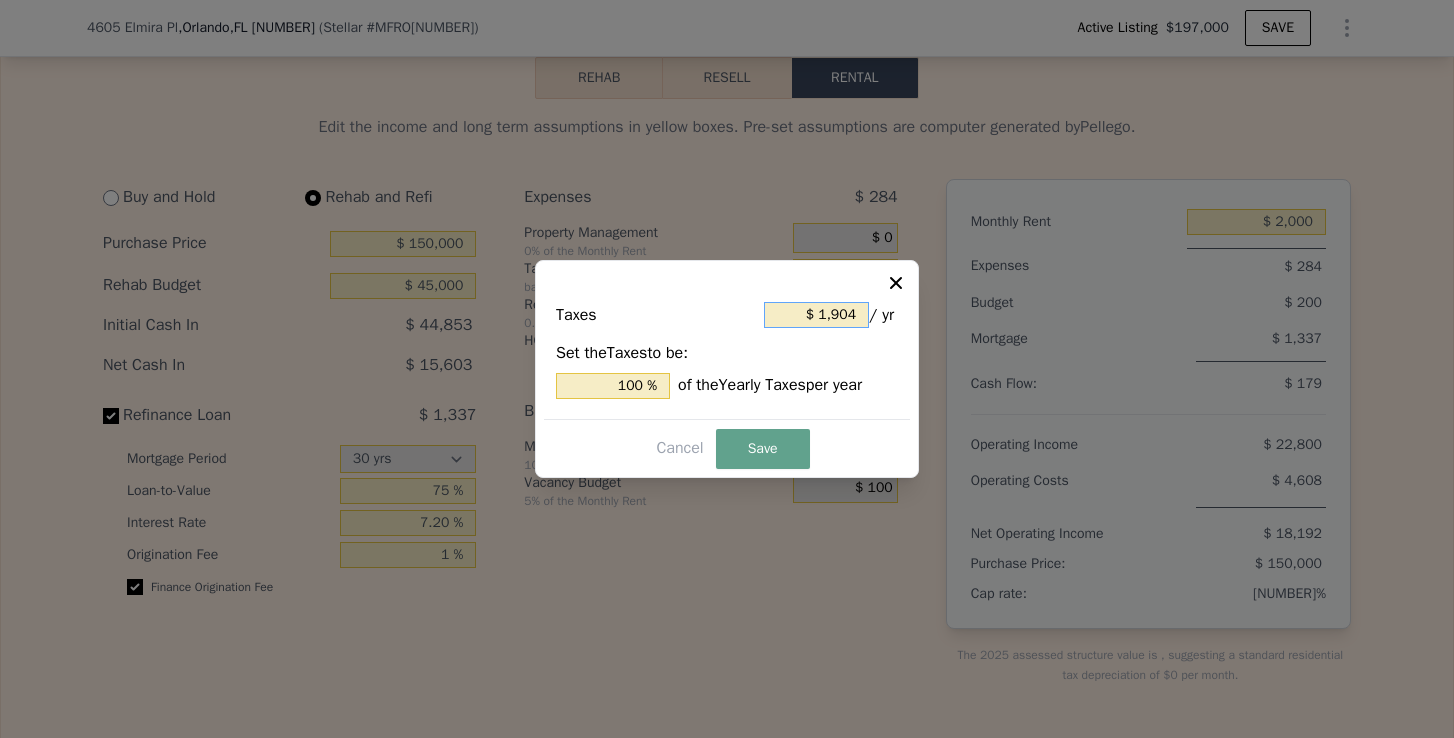 drag, startPoint x: 855, startPoint y: 318, endPoint x: 816, endPoint y: 318, distance: 39 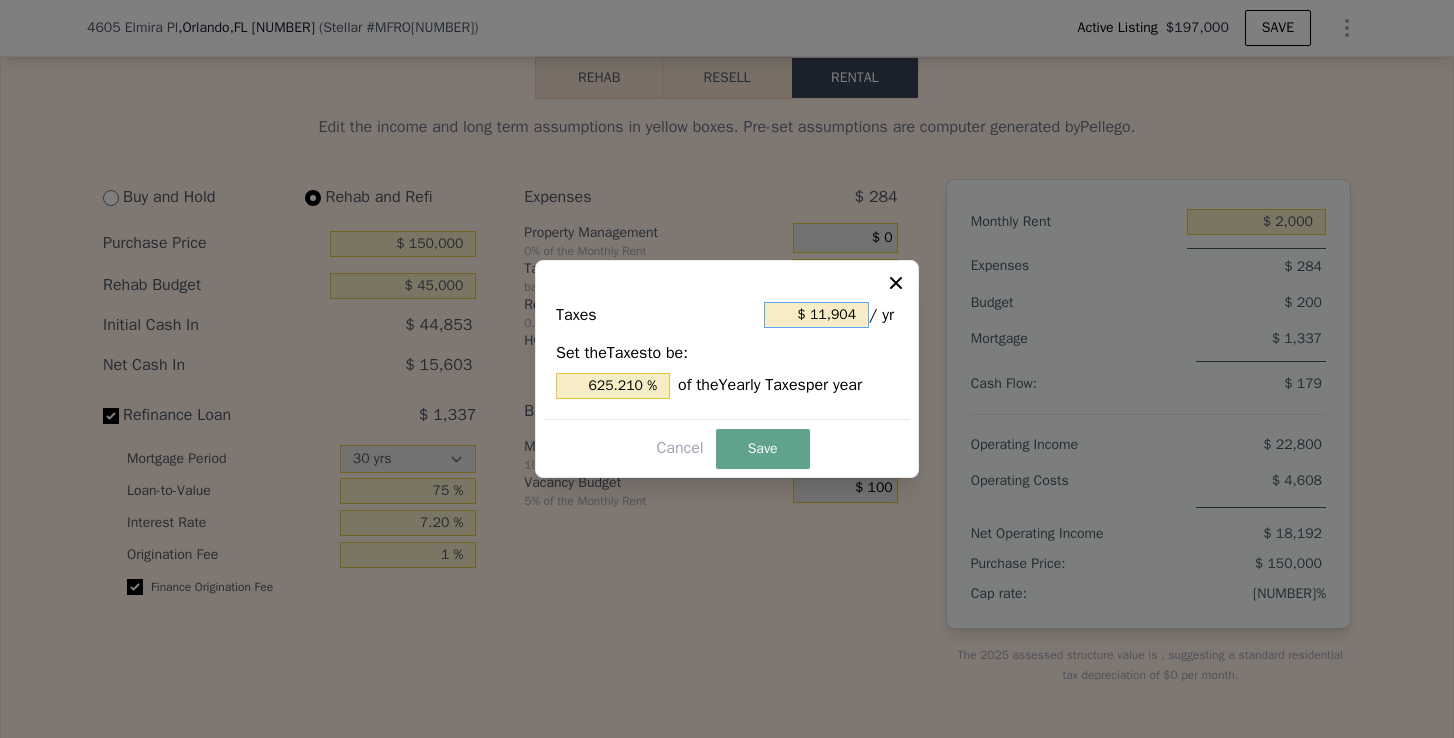 type on "$ 101,904" 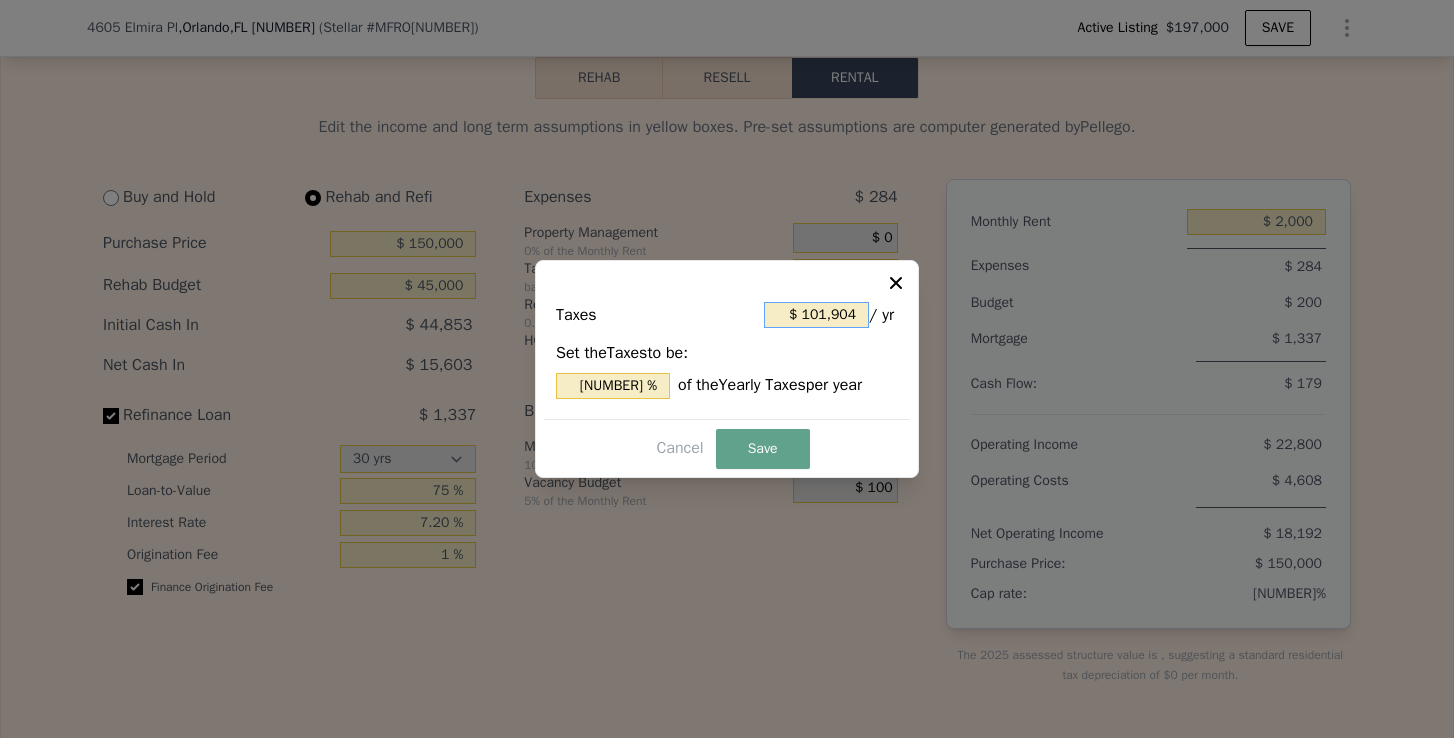 type on "$ 1,001,904" 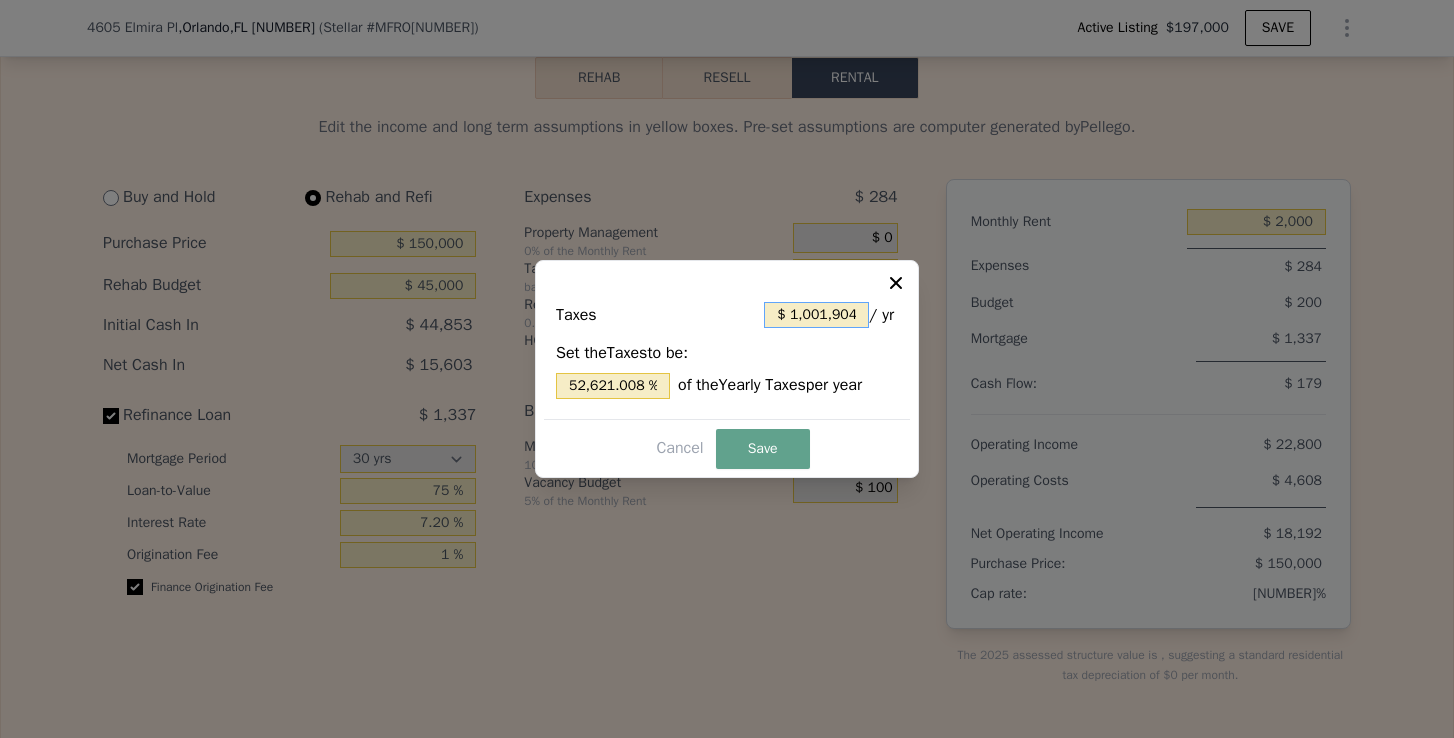 type on "$ 100,190" 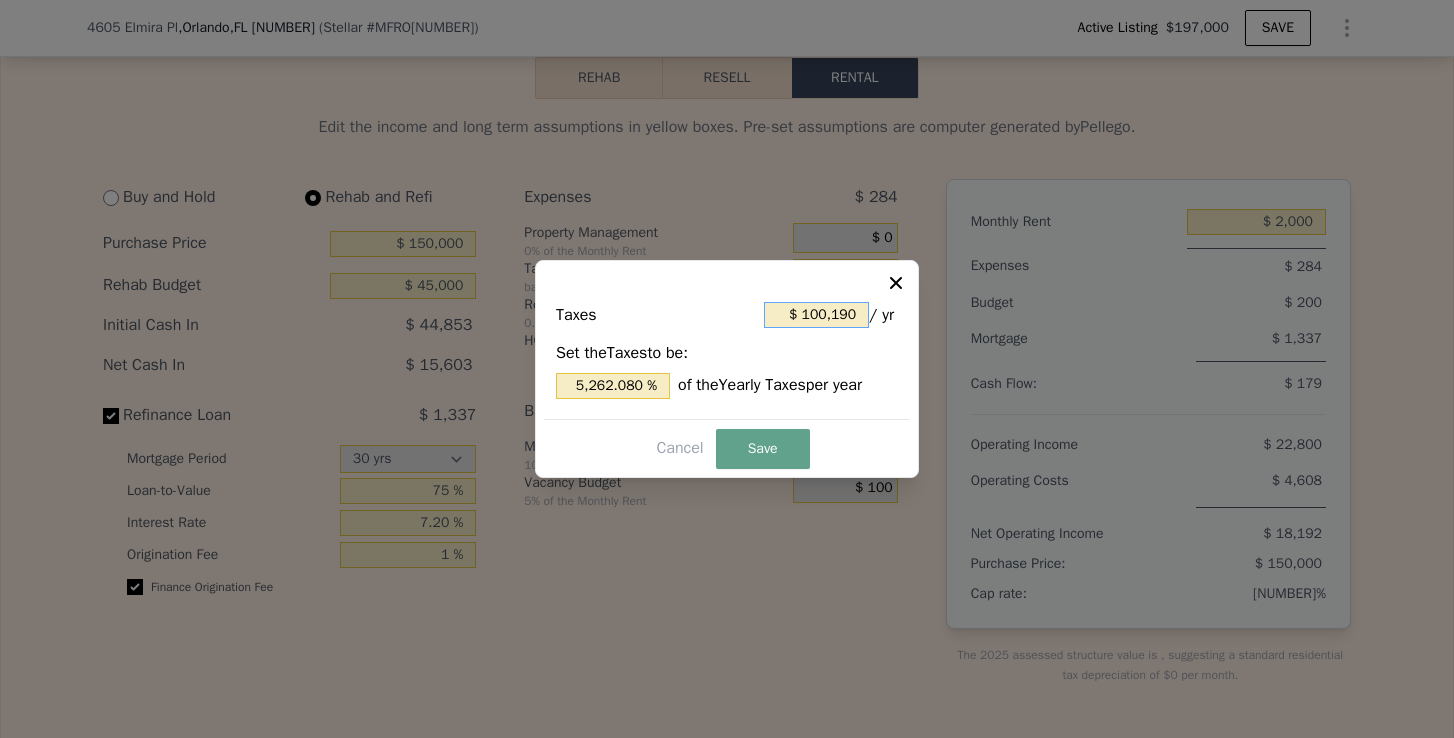 type on "$ 10,019" 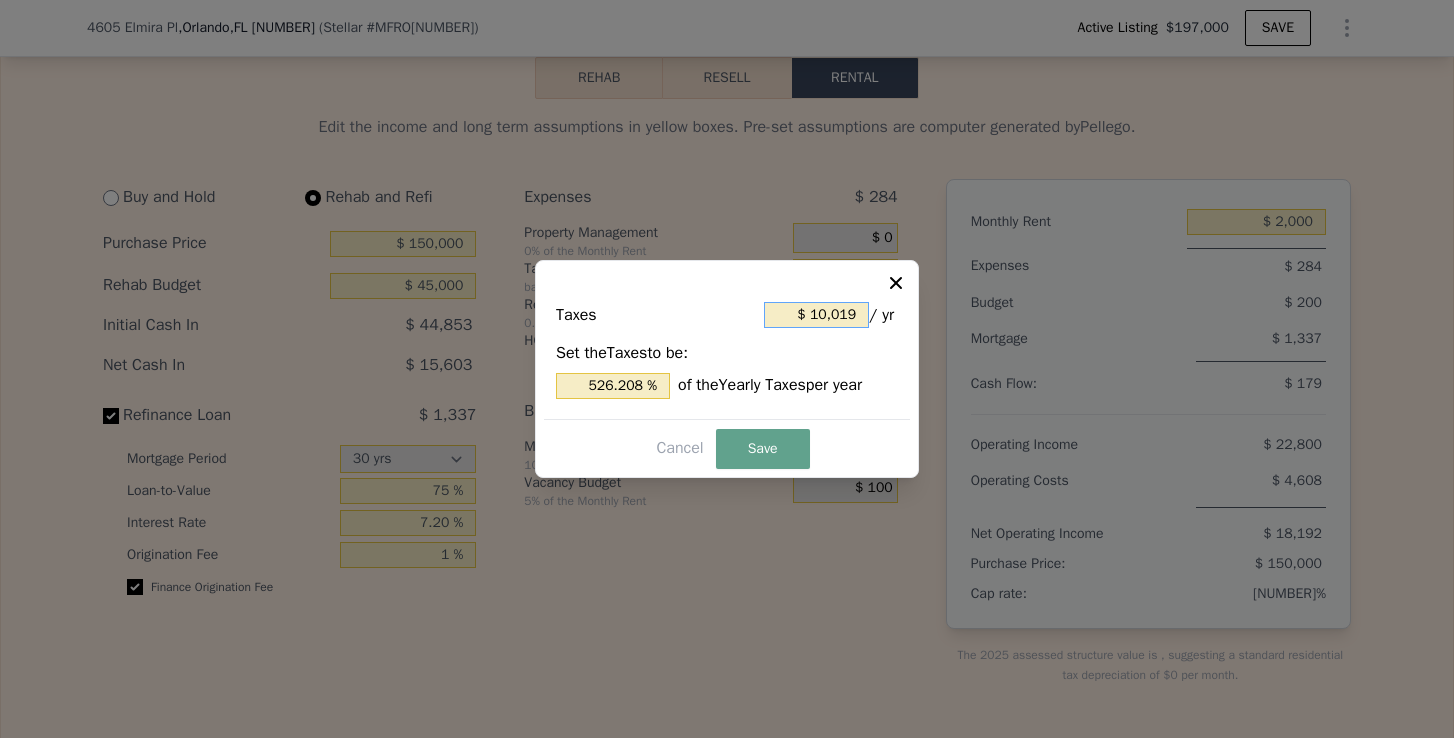 type on "$ 1,001" 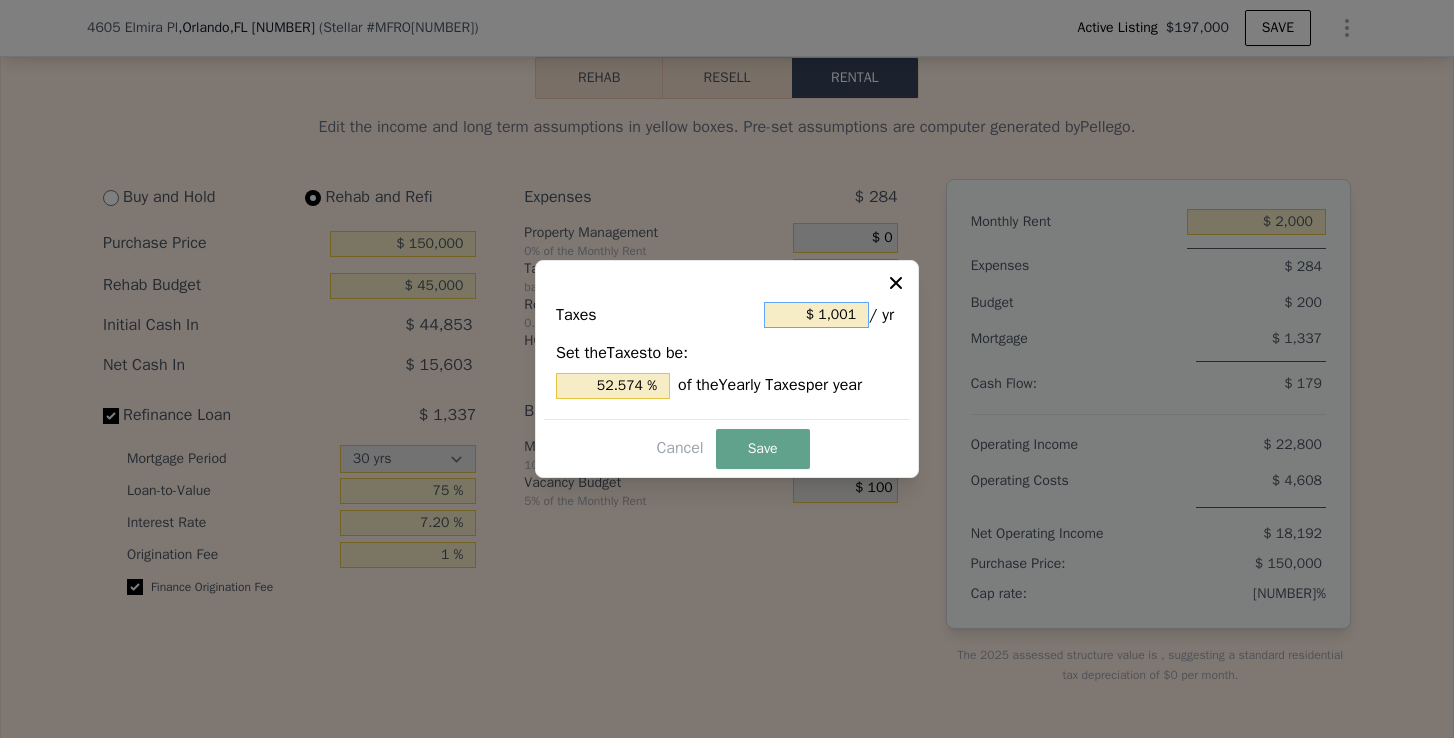 type on "$ 100" 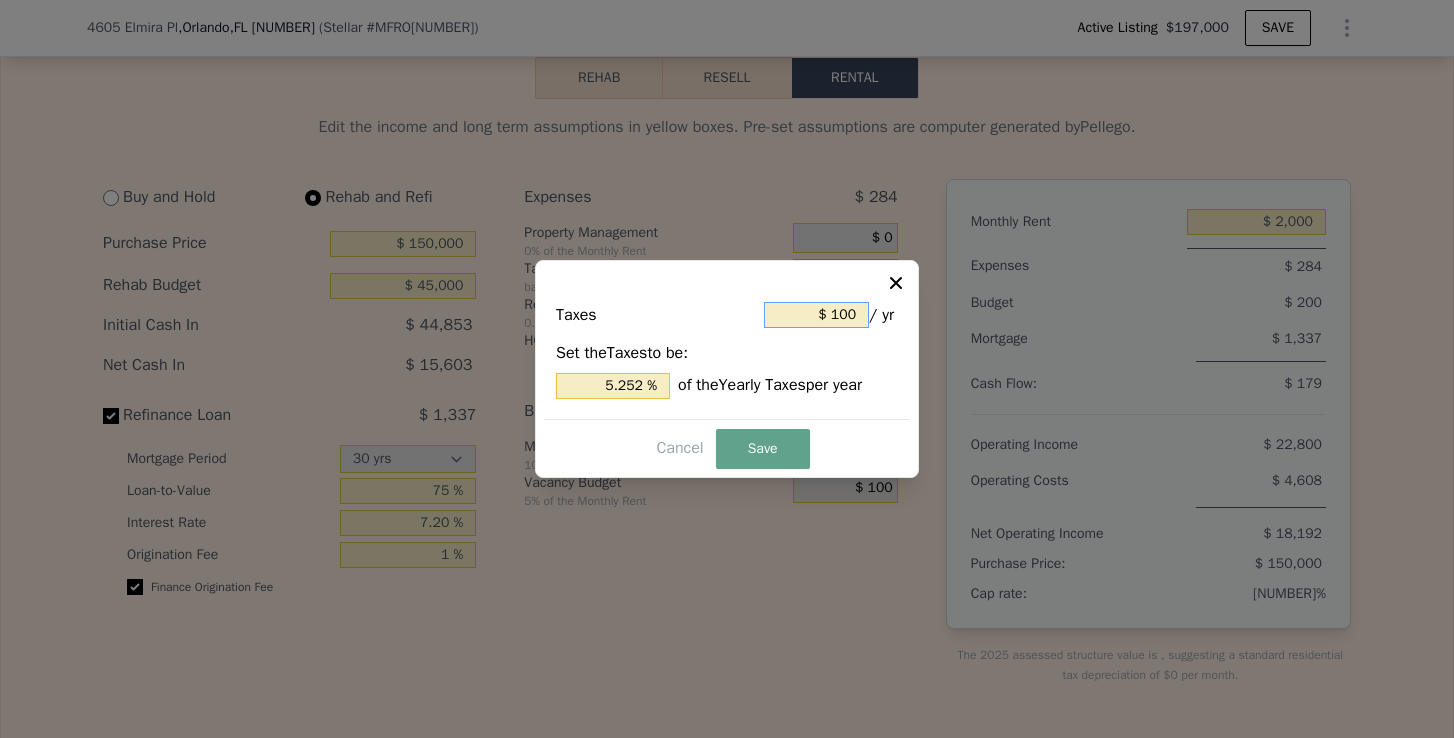 type on "$ 1,100" 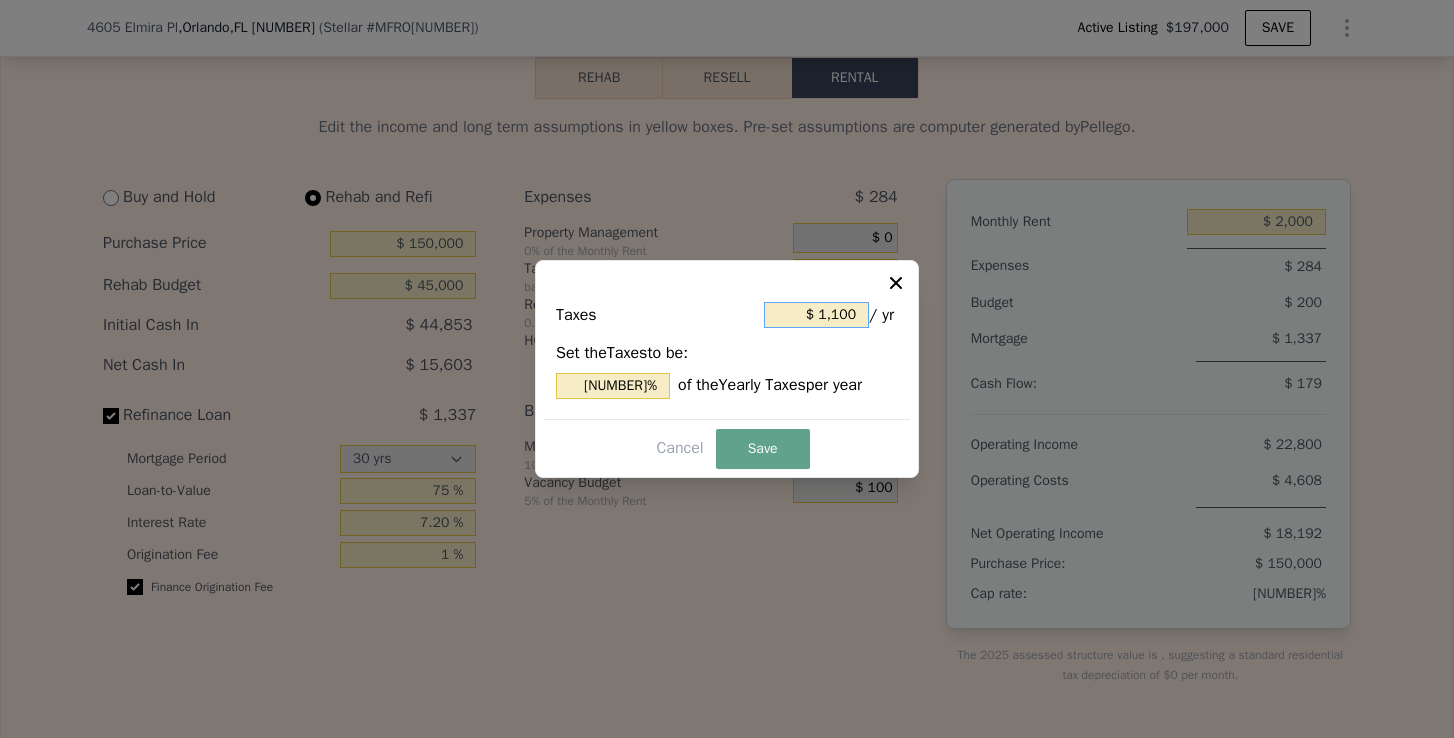 type on "$ 100" 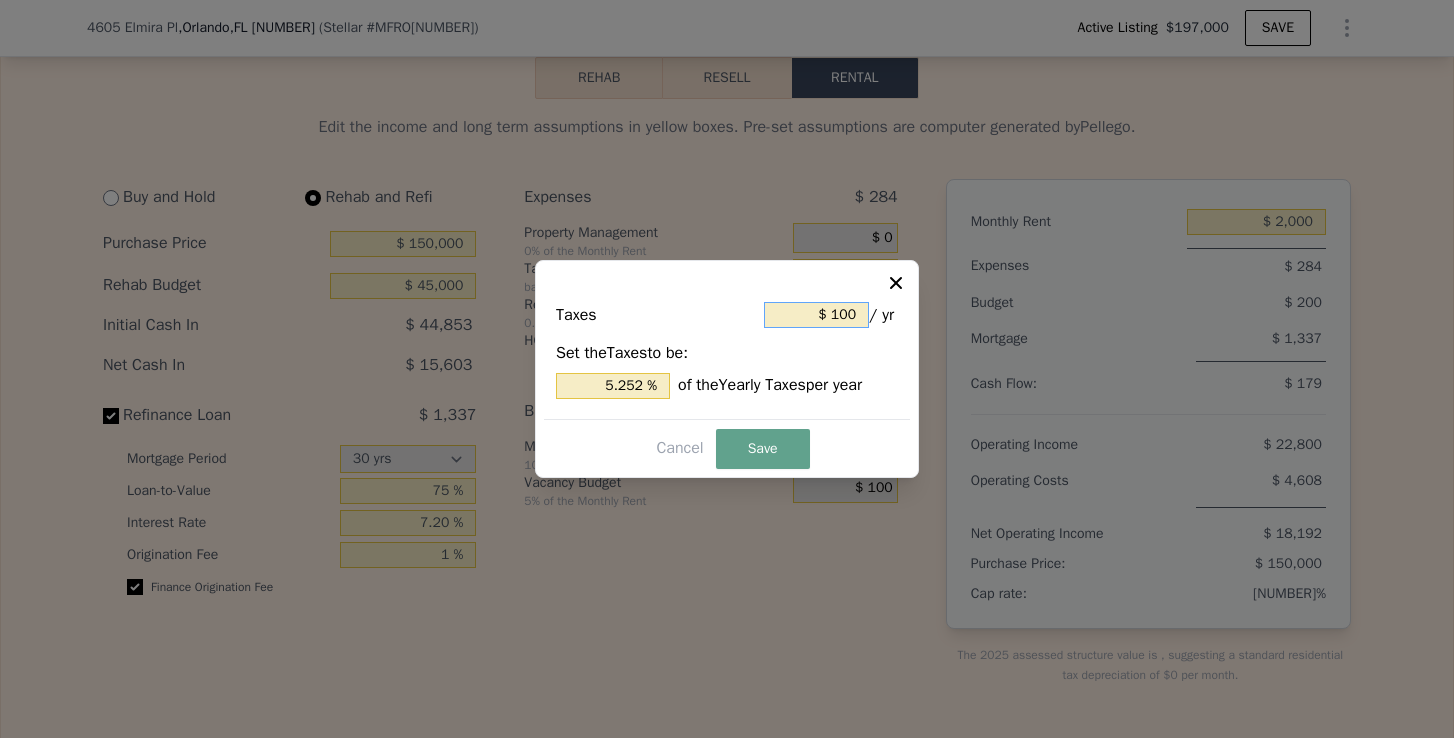 type on "$ 2,100" 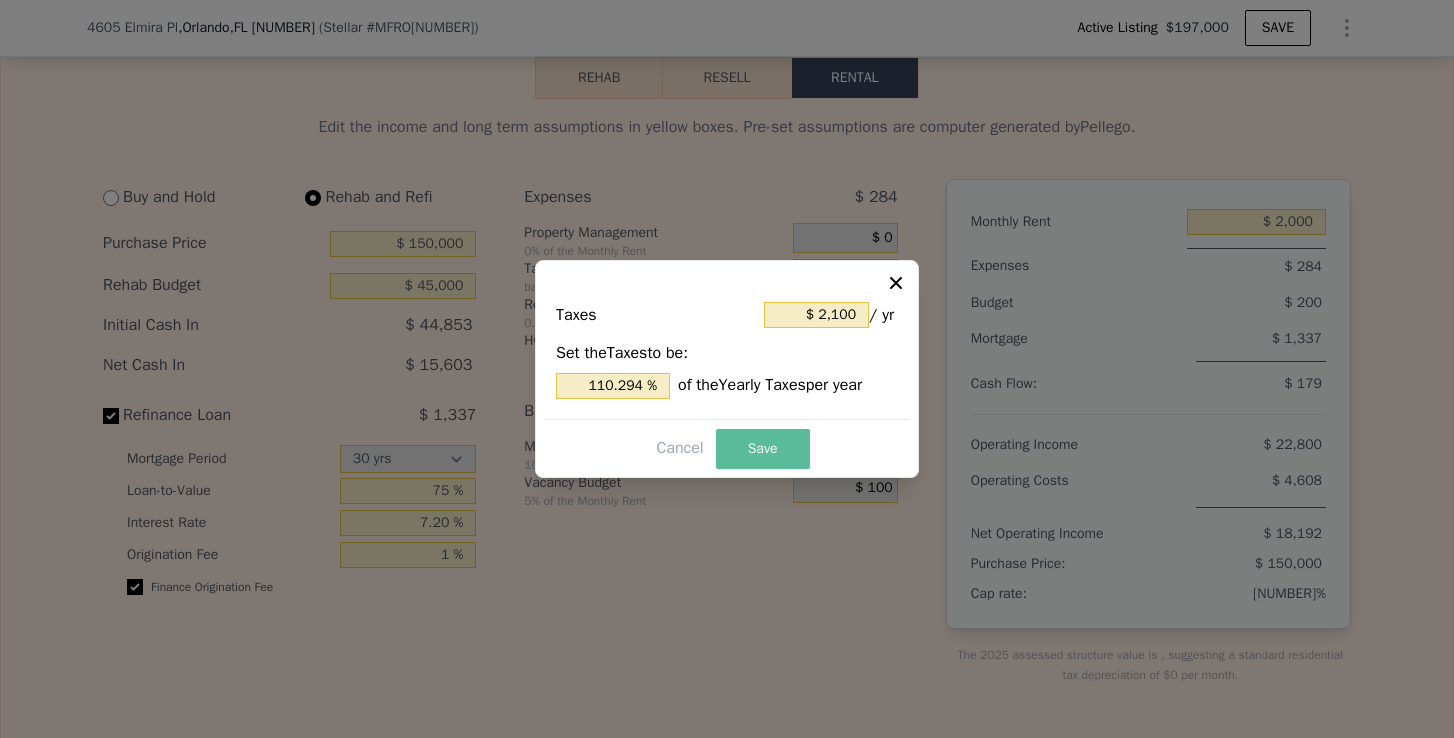 click on "Save" at bounding box center (763, 449) 